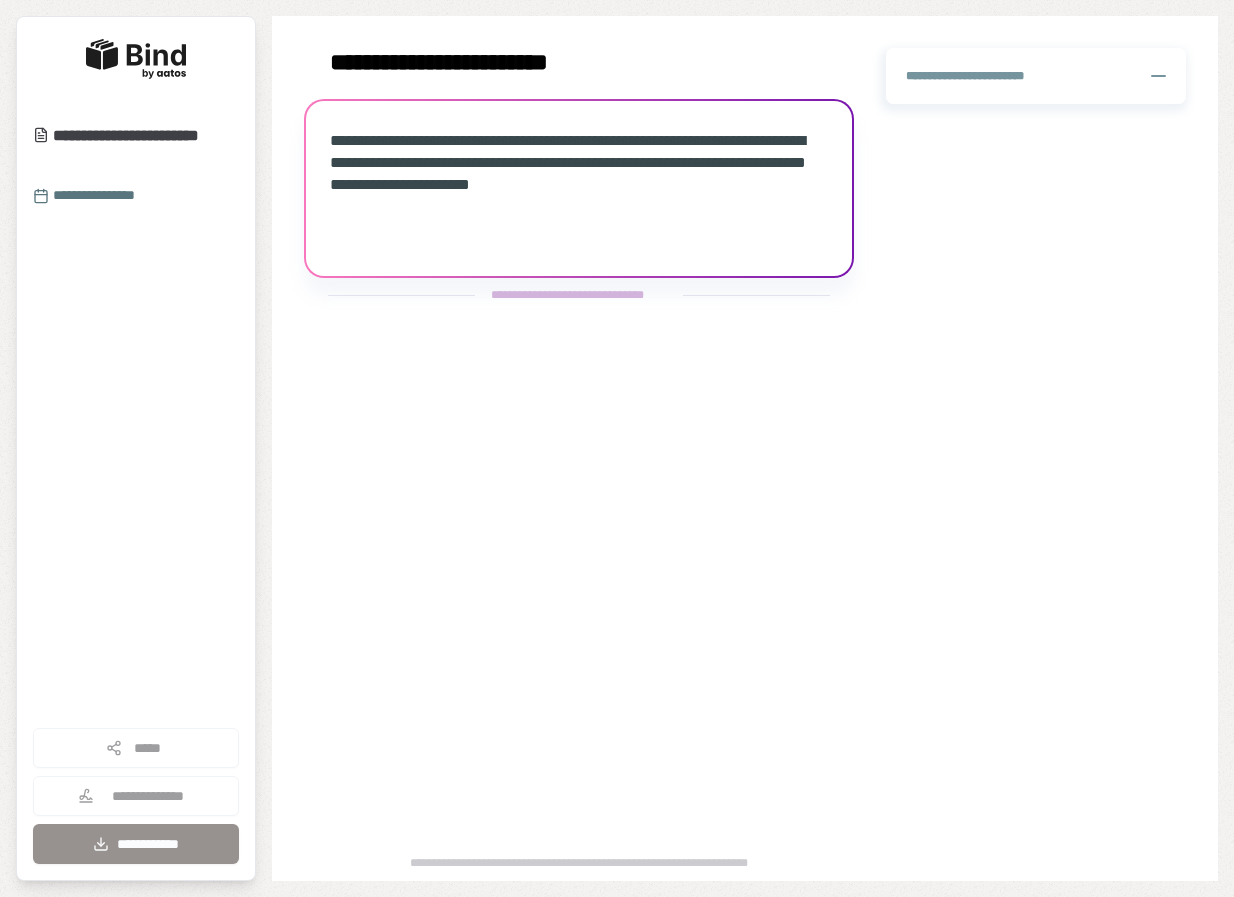 scroll, scrollTop: 0, scrollLeft: 0, axis: both 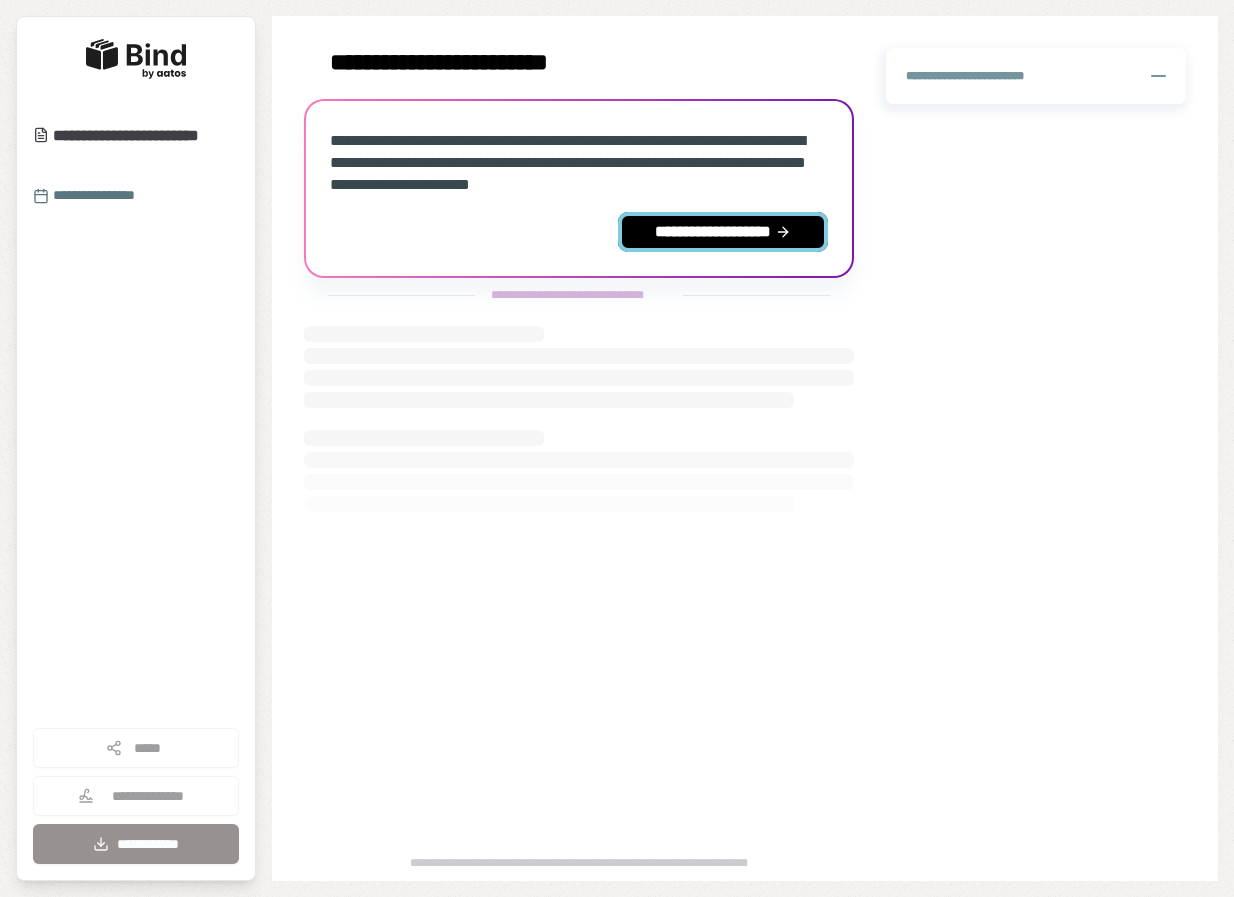 click on "**********" at bounding box center (723, 232) 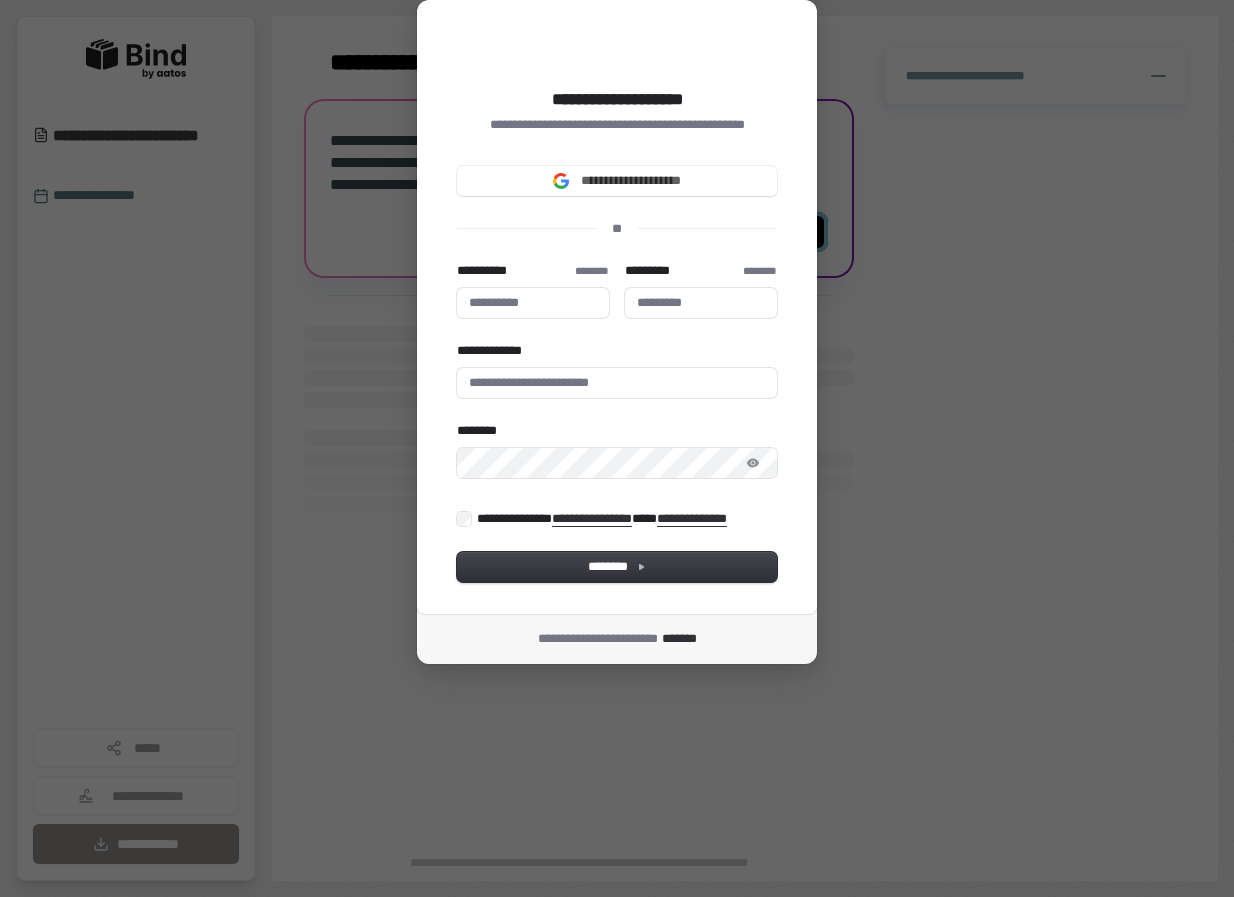 type 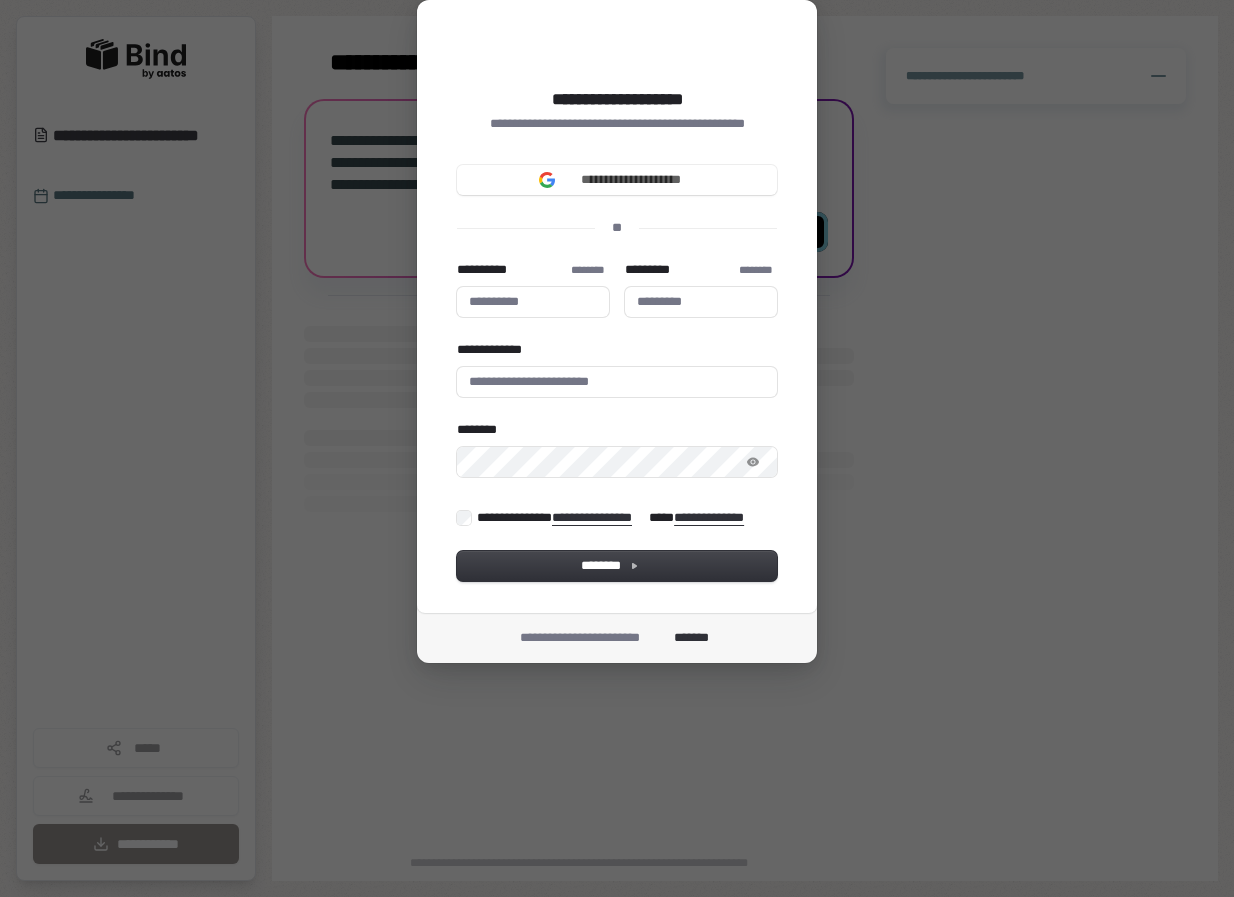 type 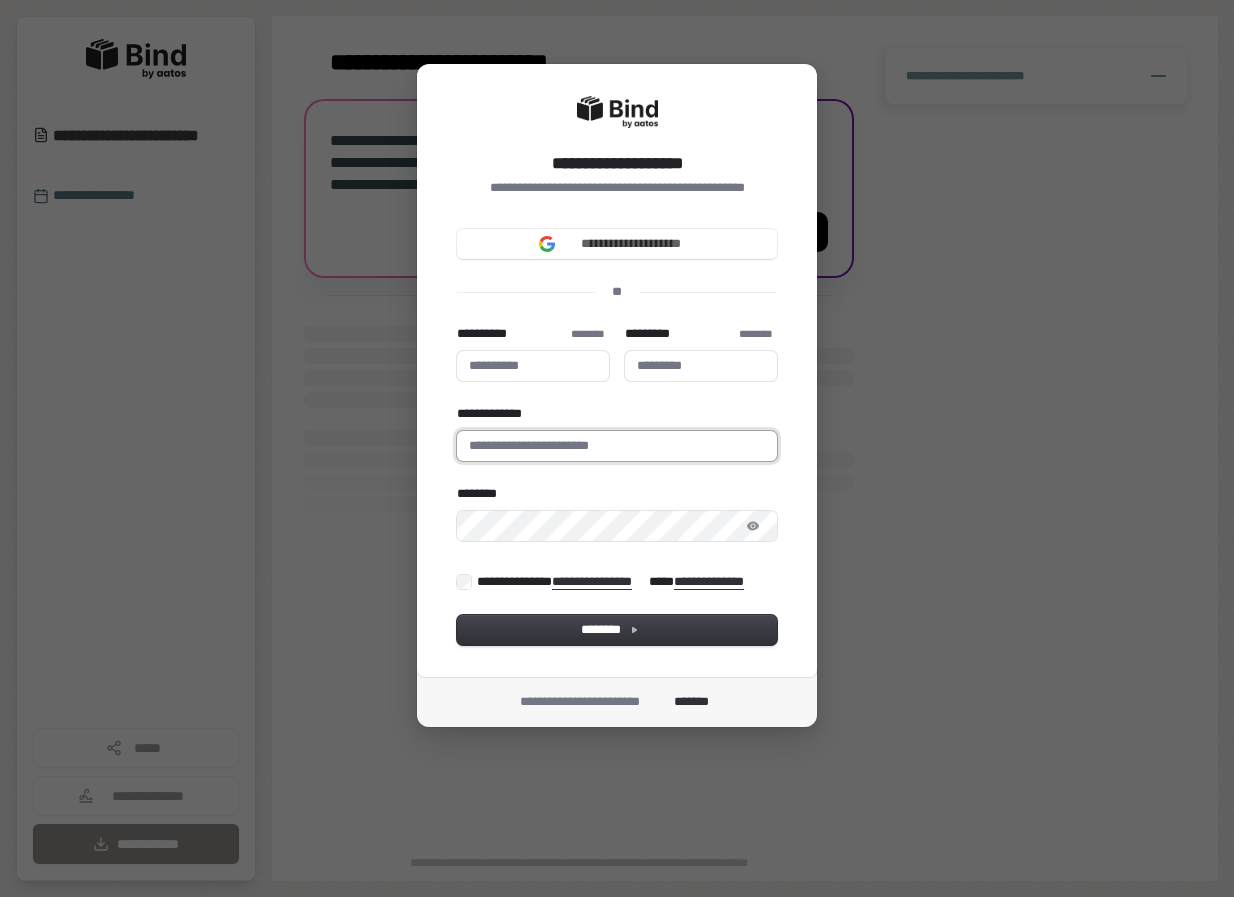 type 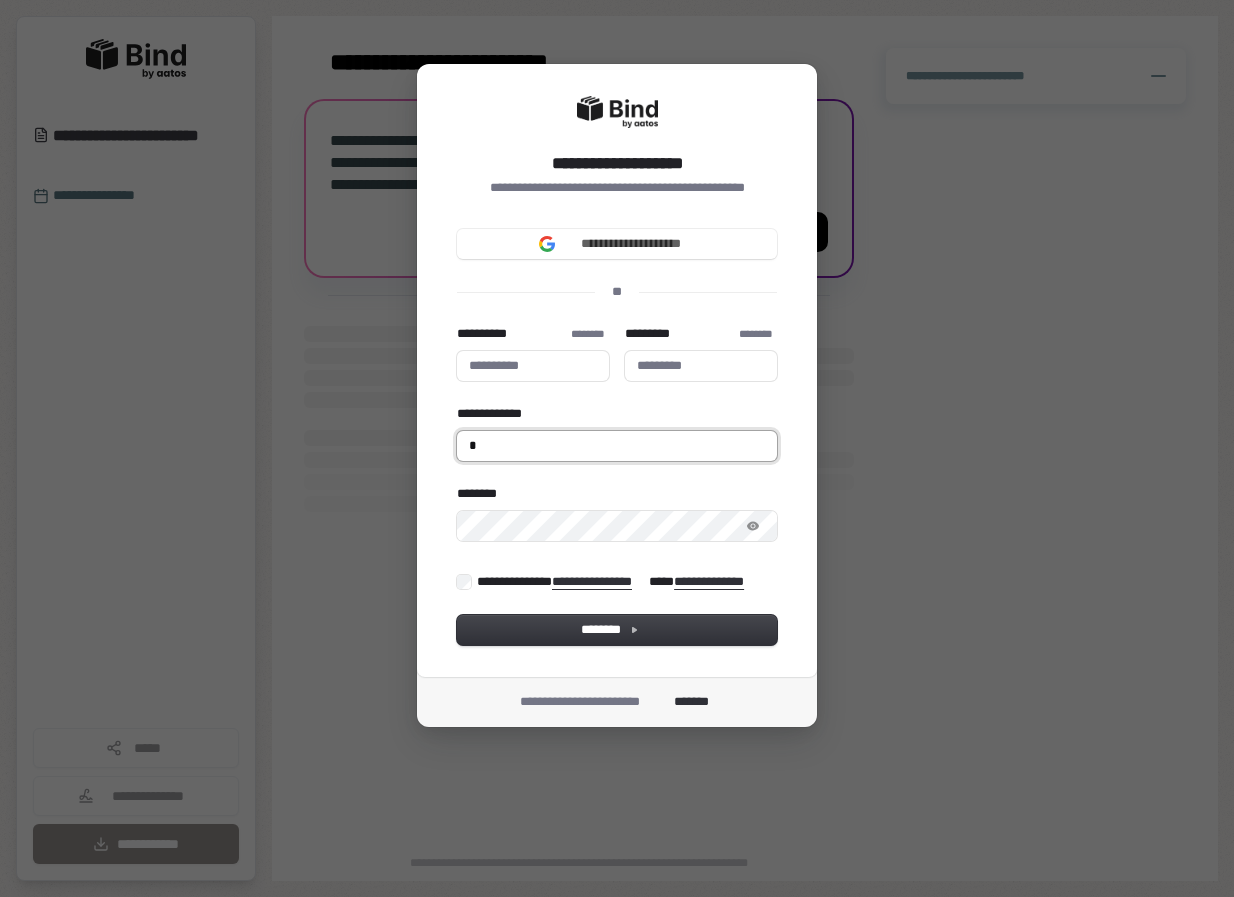 type 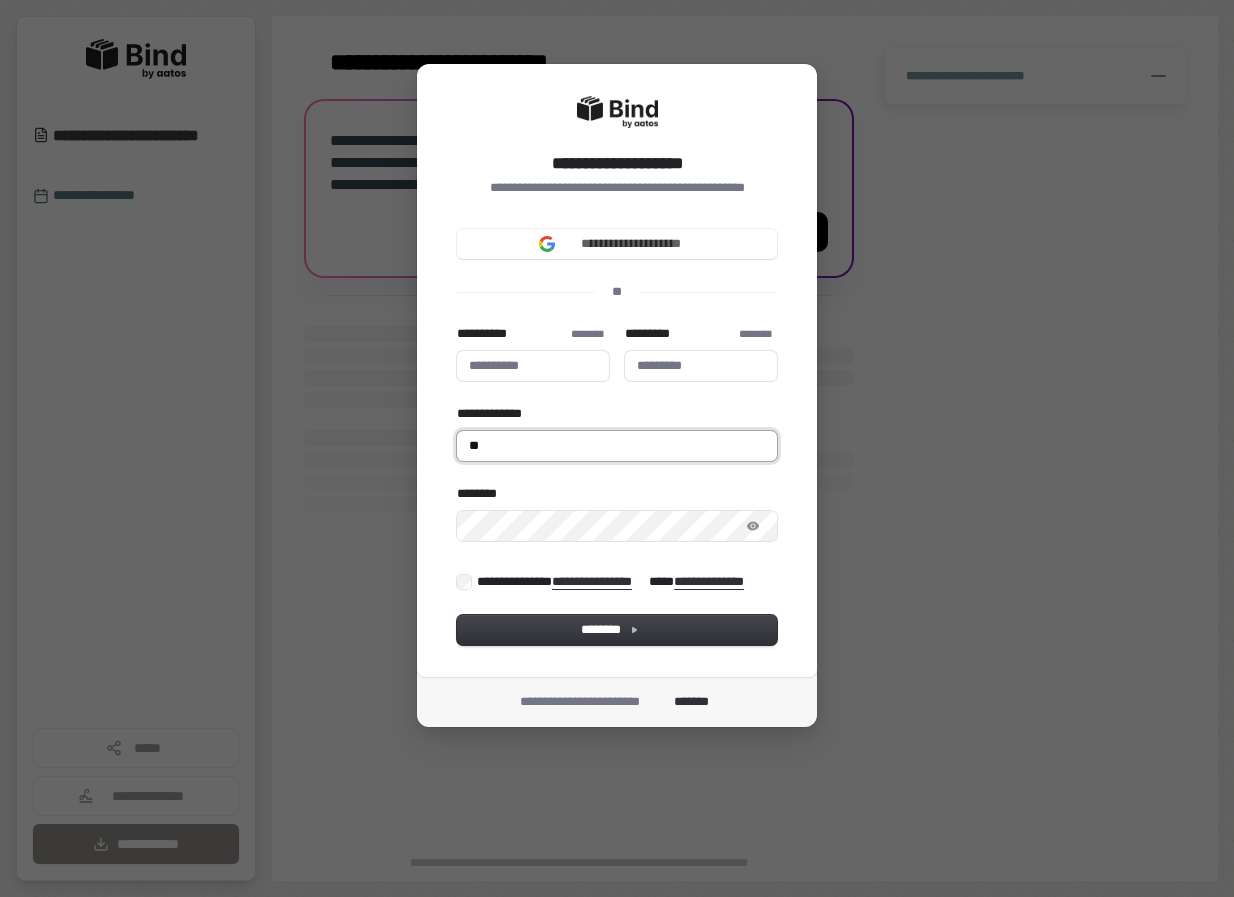 type 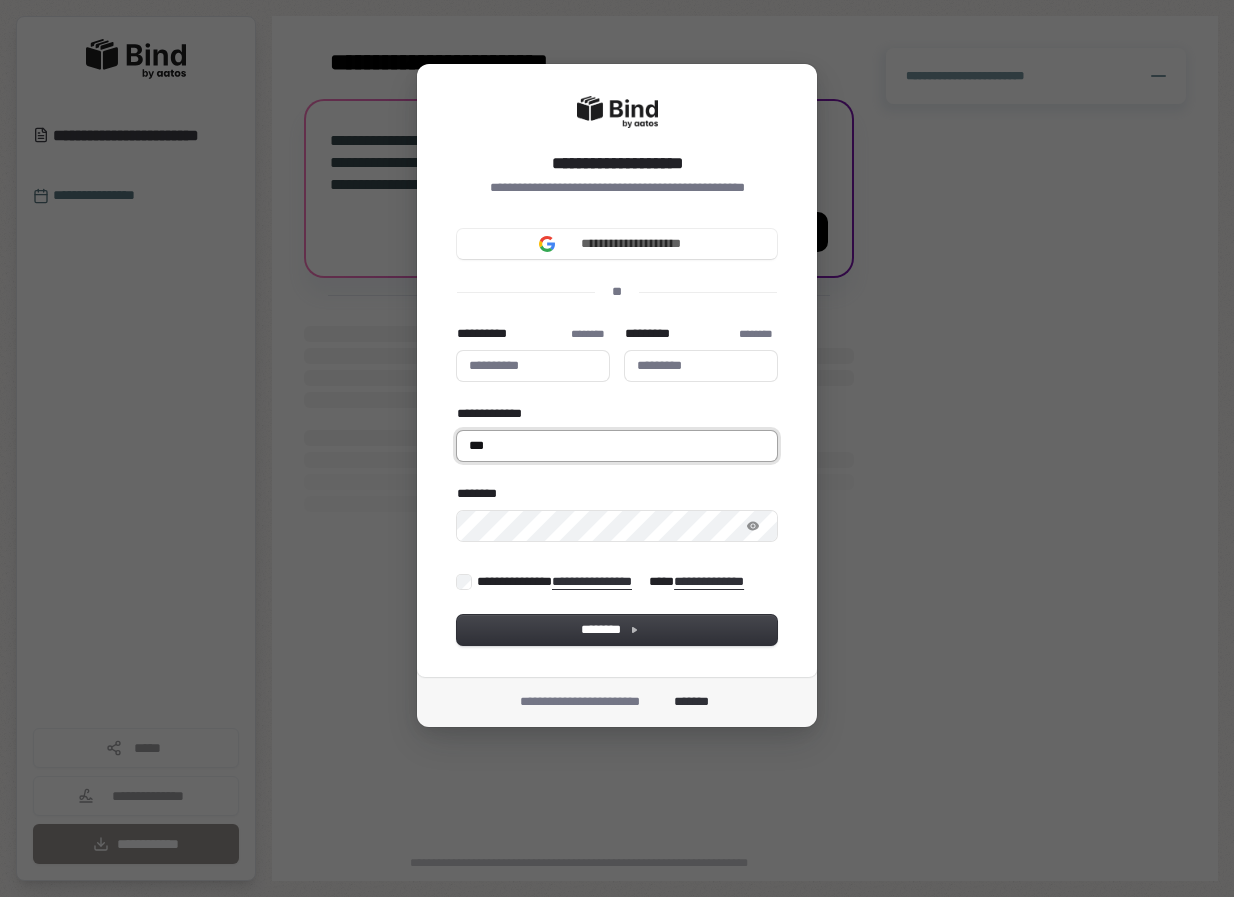 type 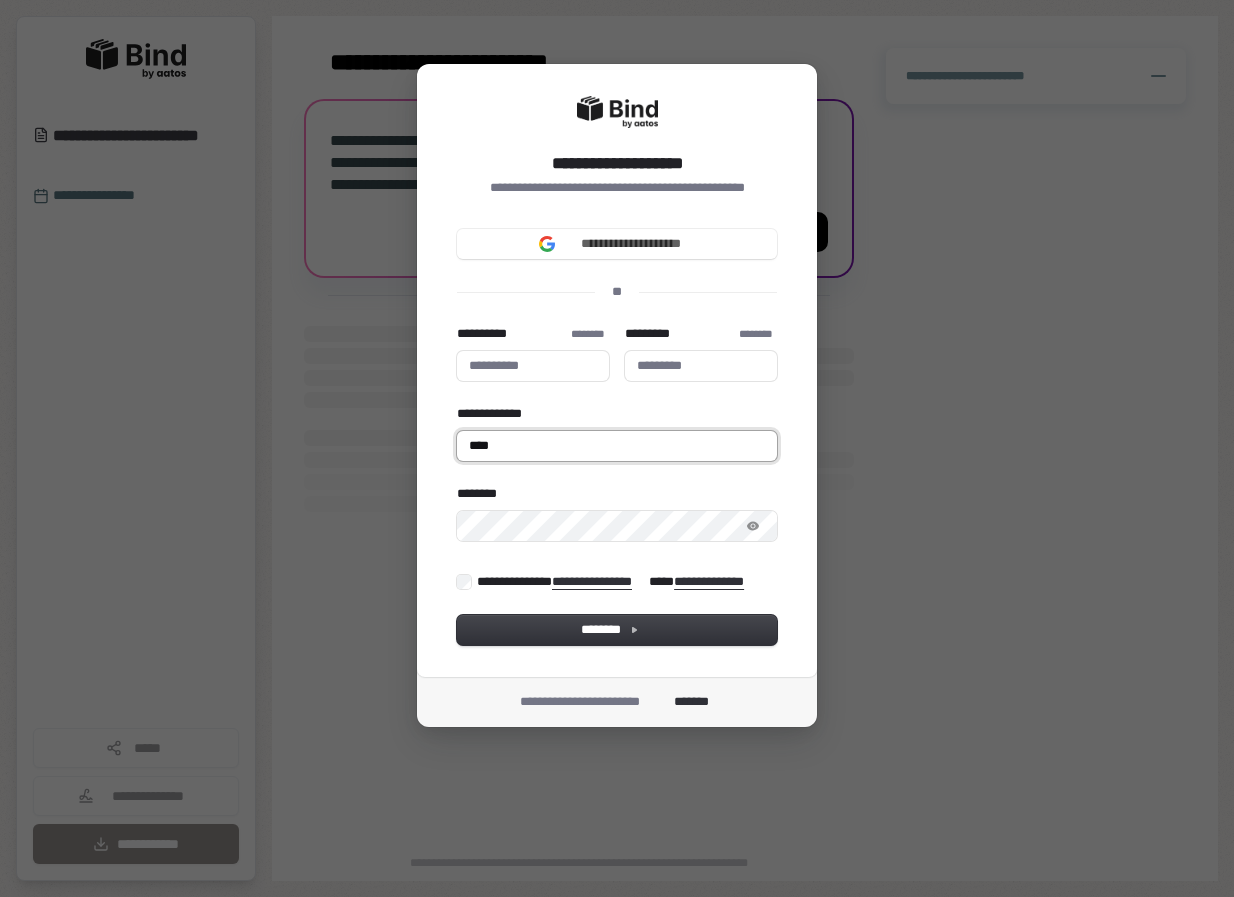 type 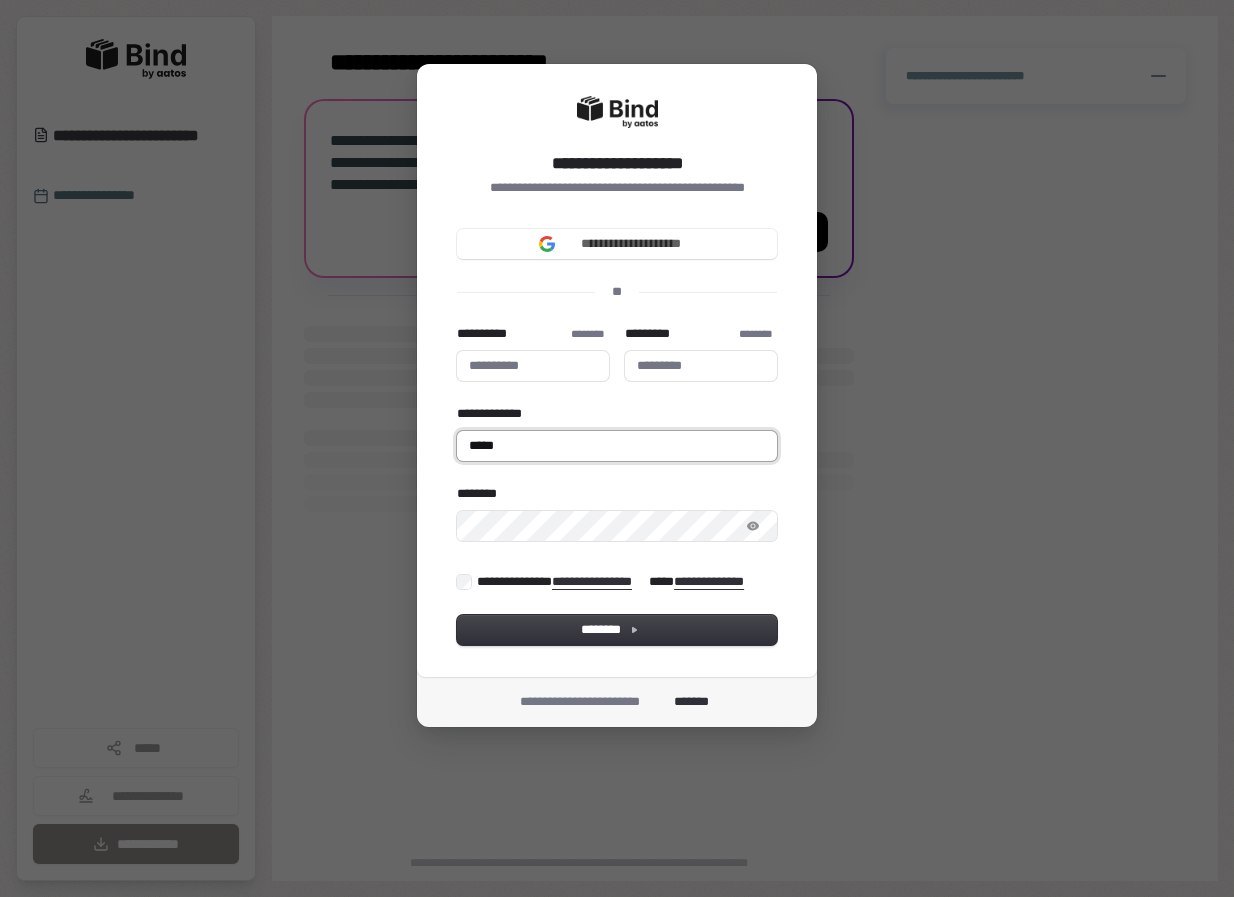 type 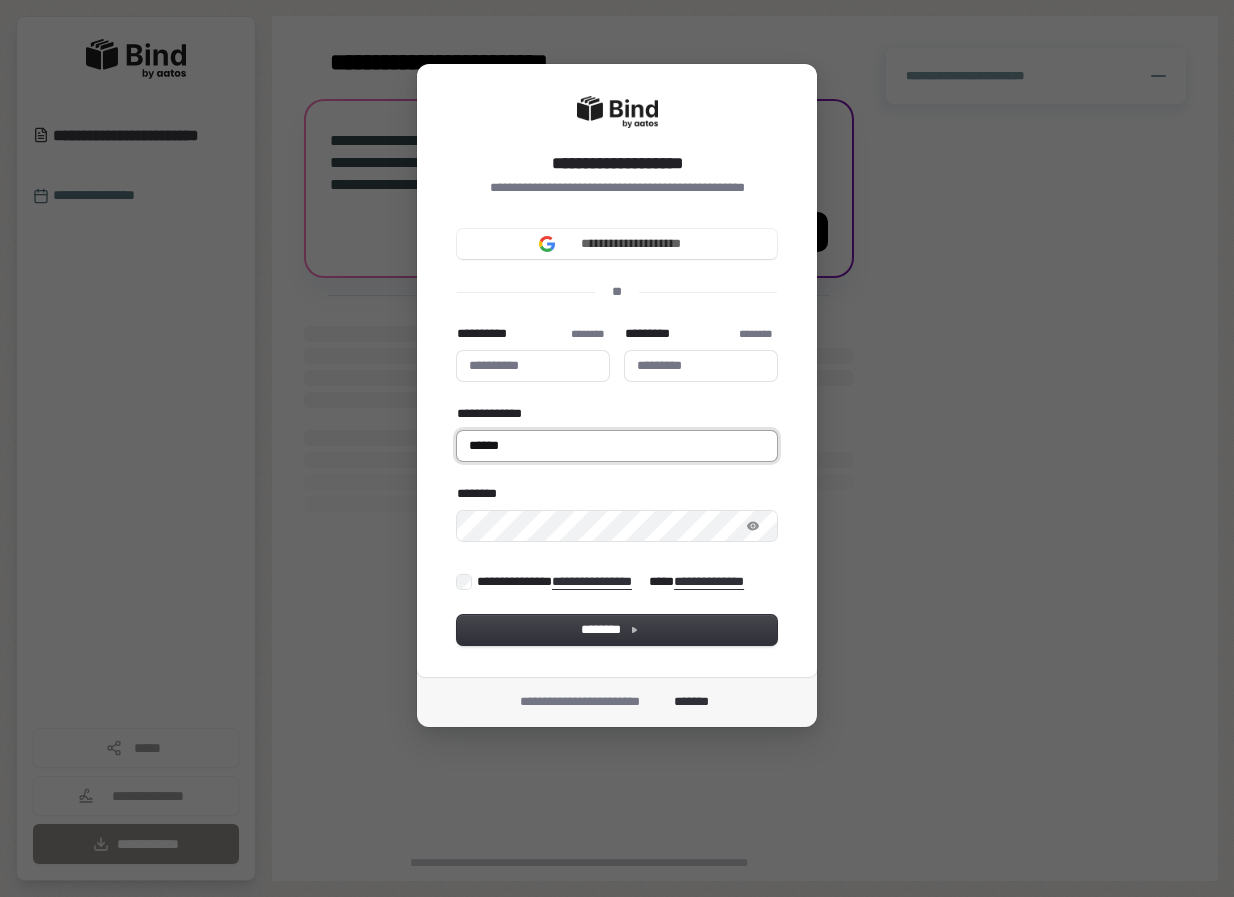 type 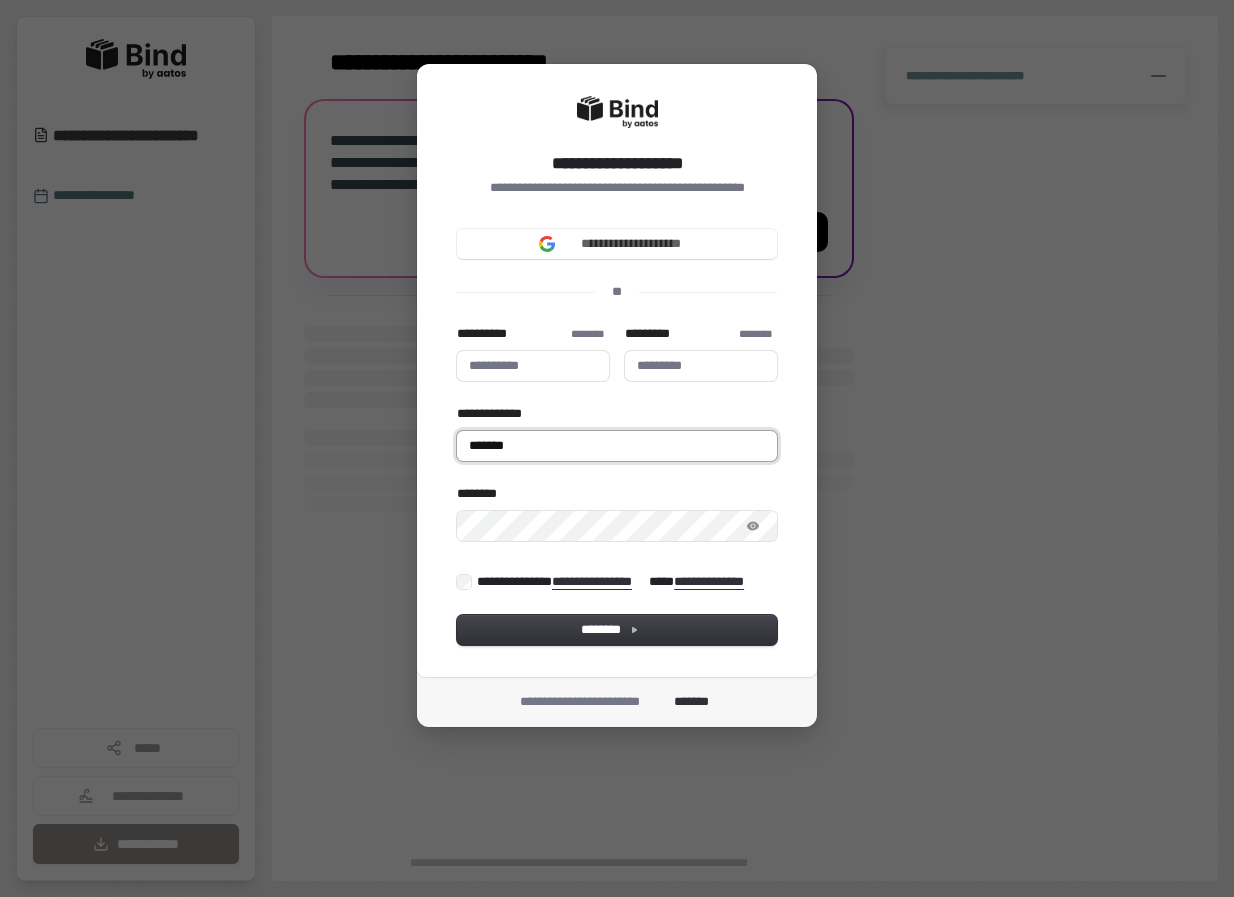 type 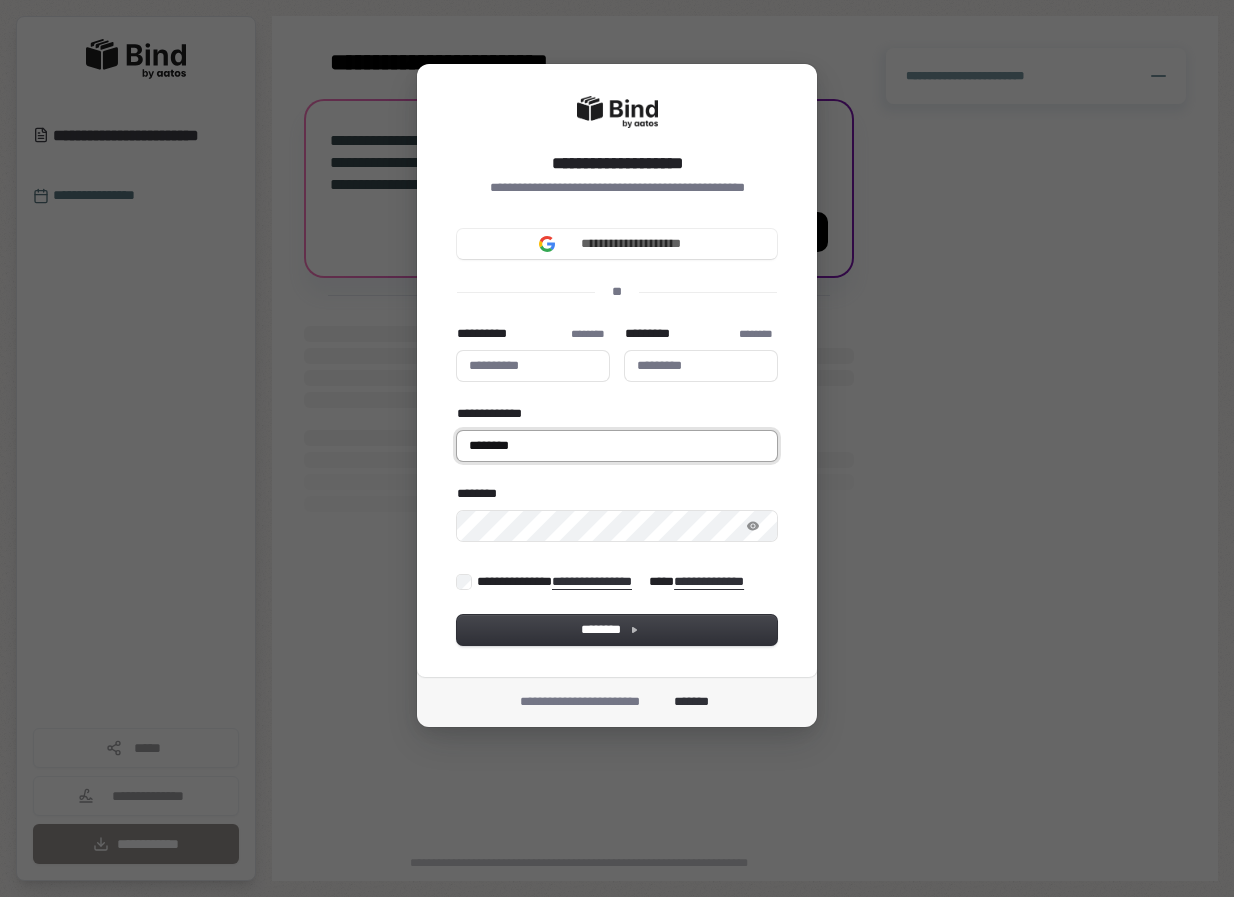 type 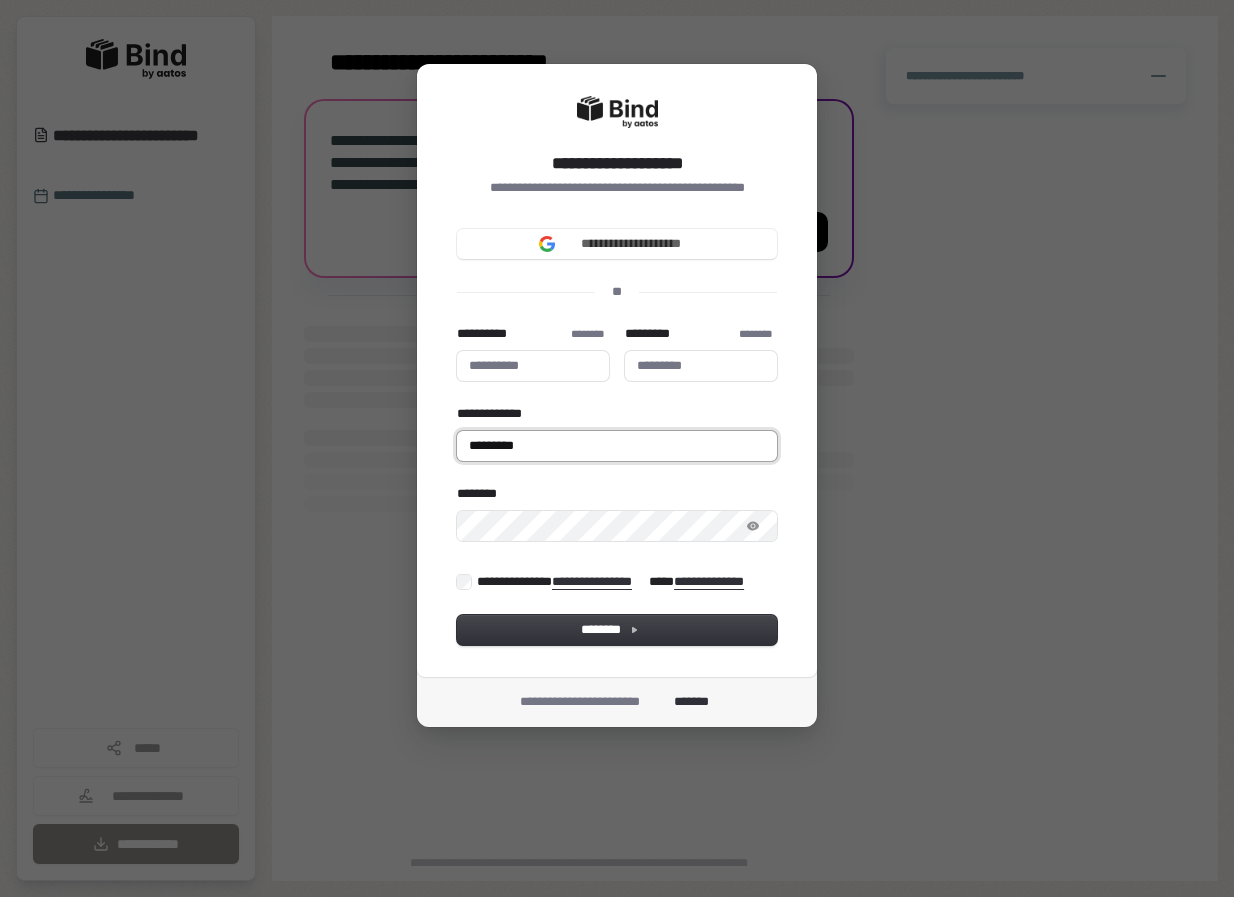 type 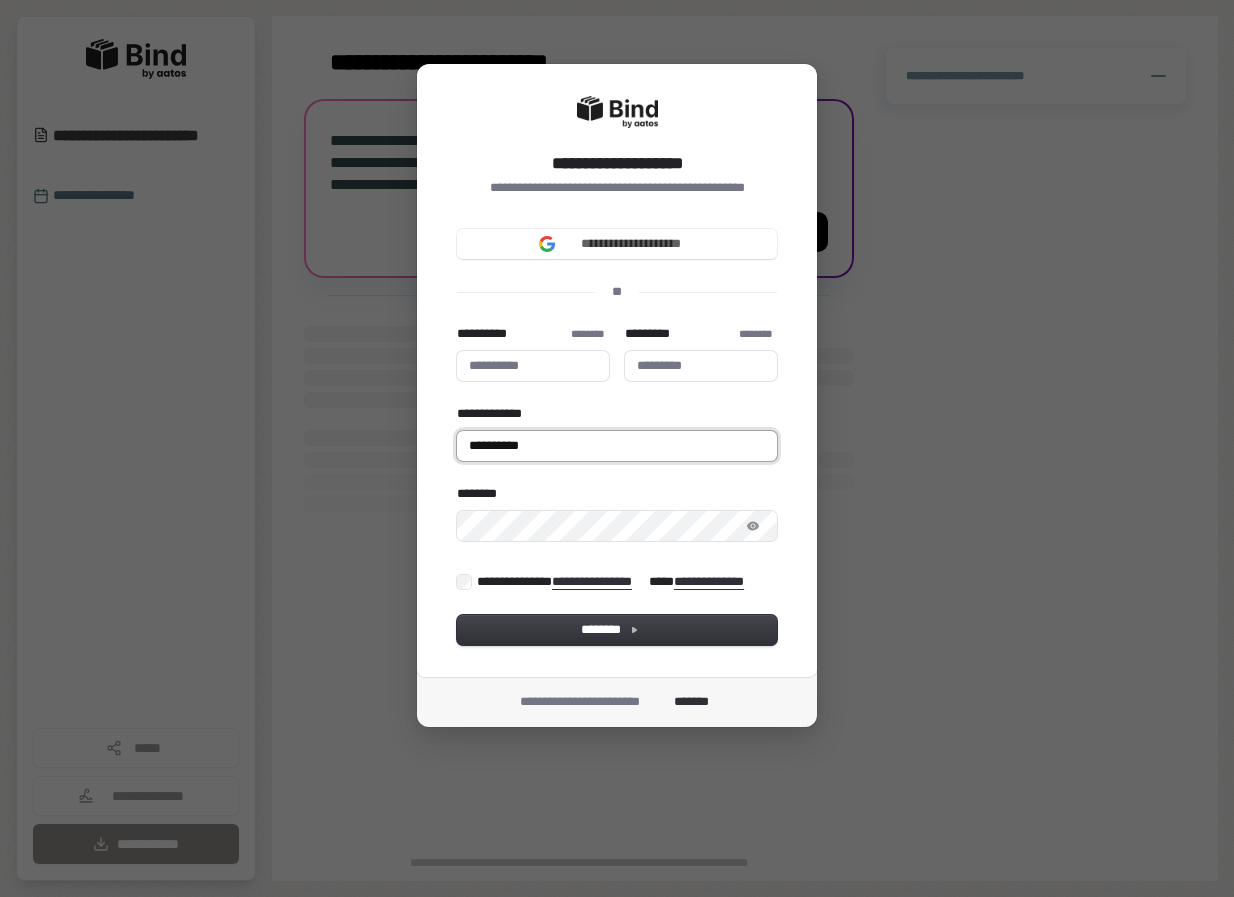 type 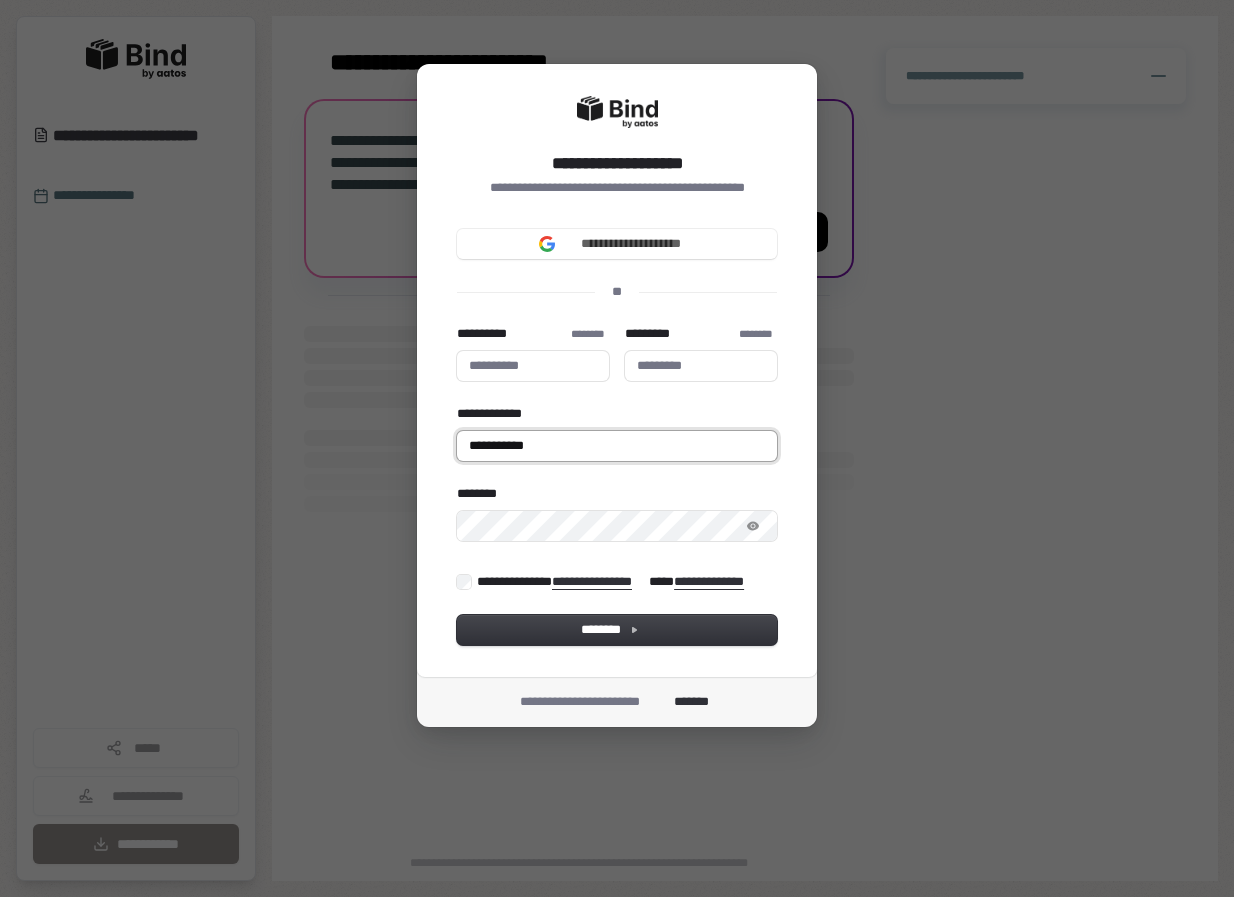 type 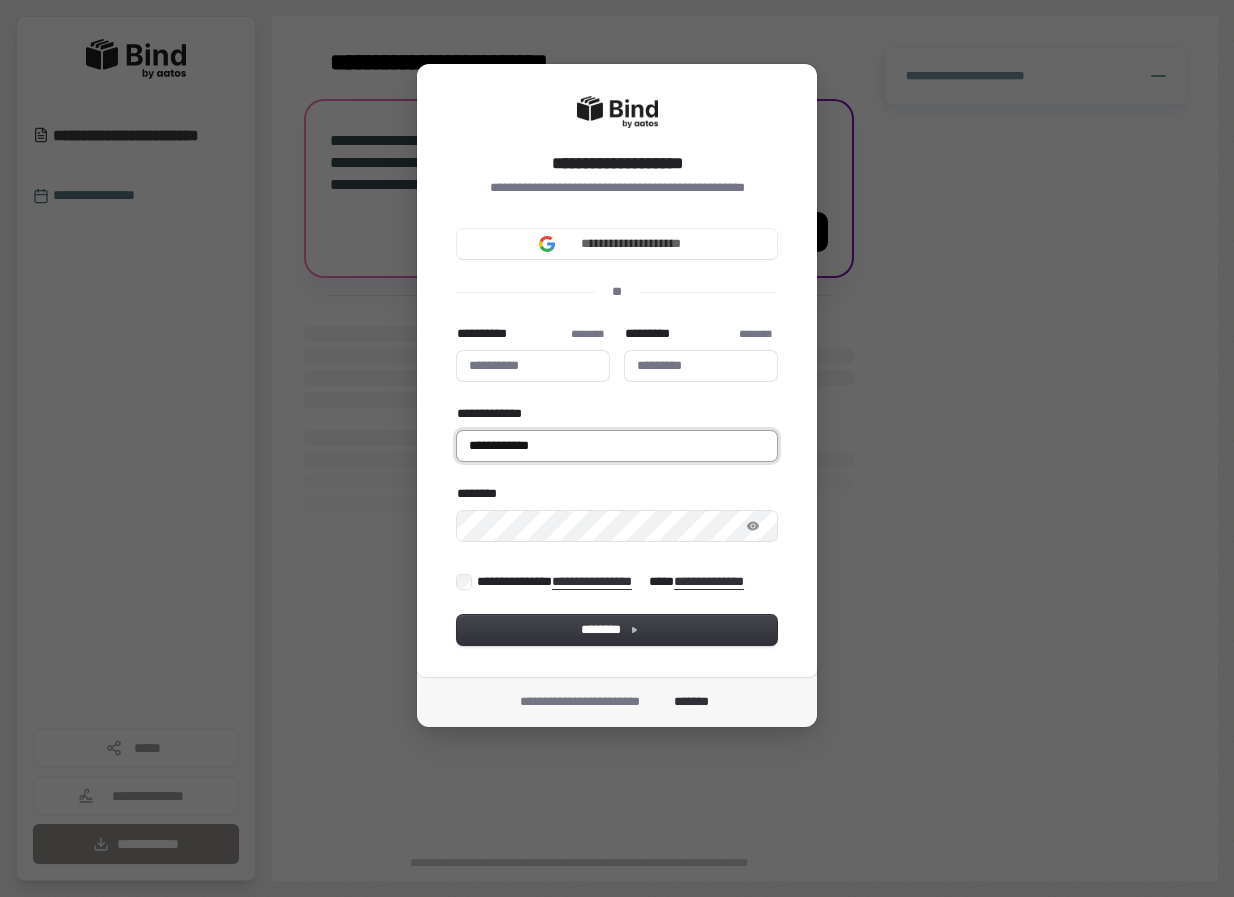 type 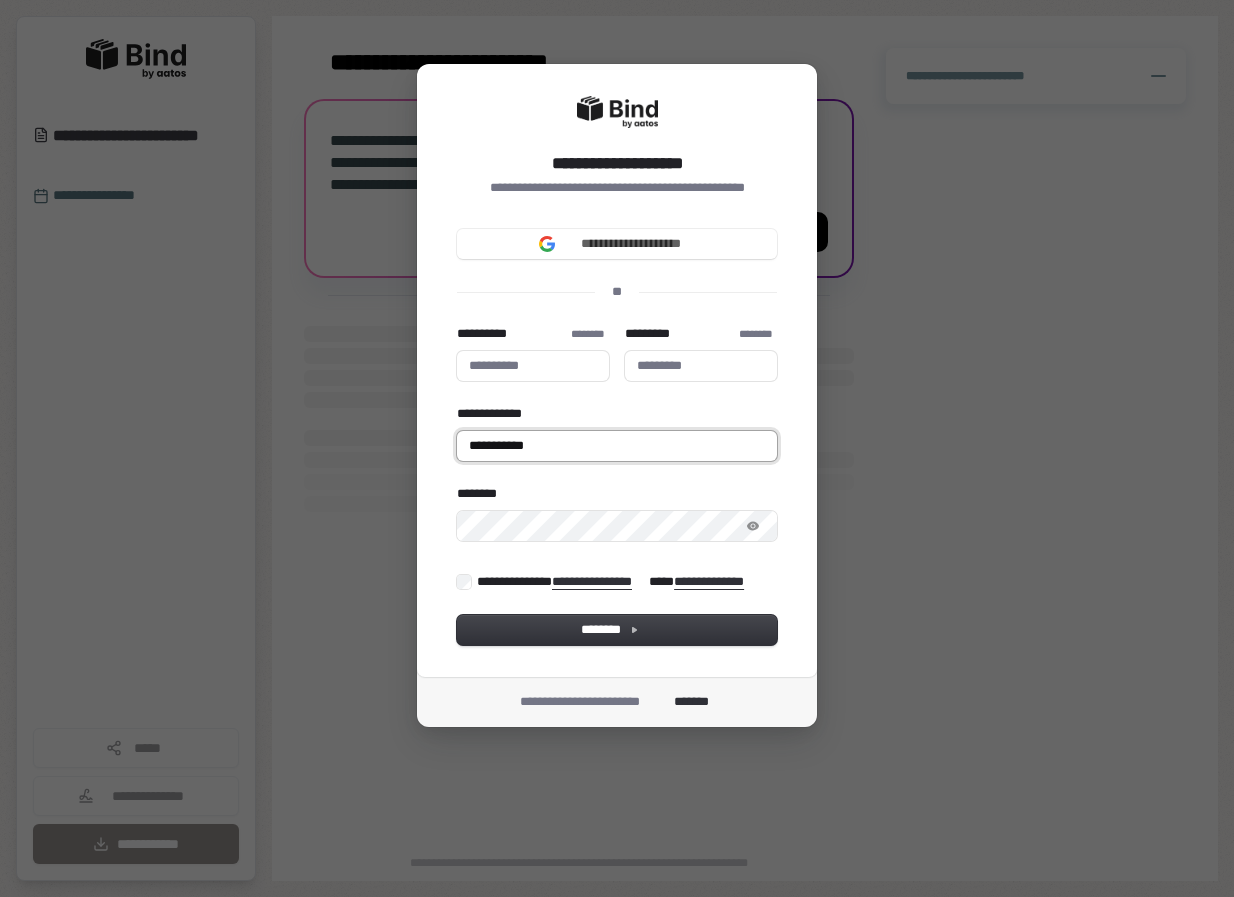 type 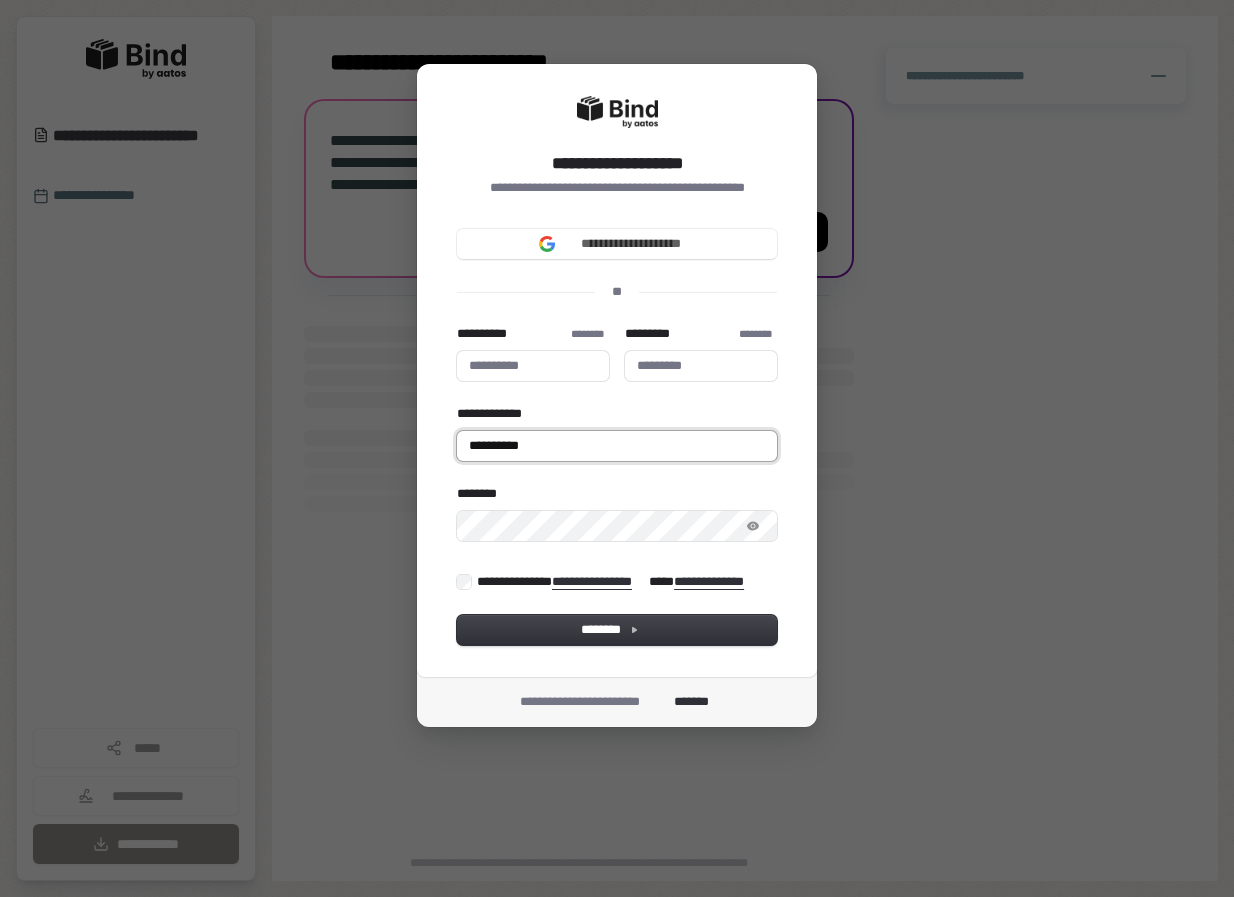type 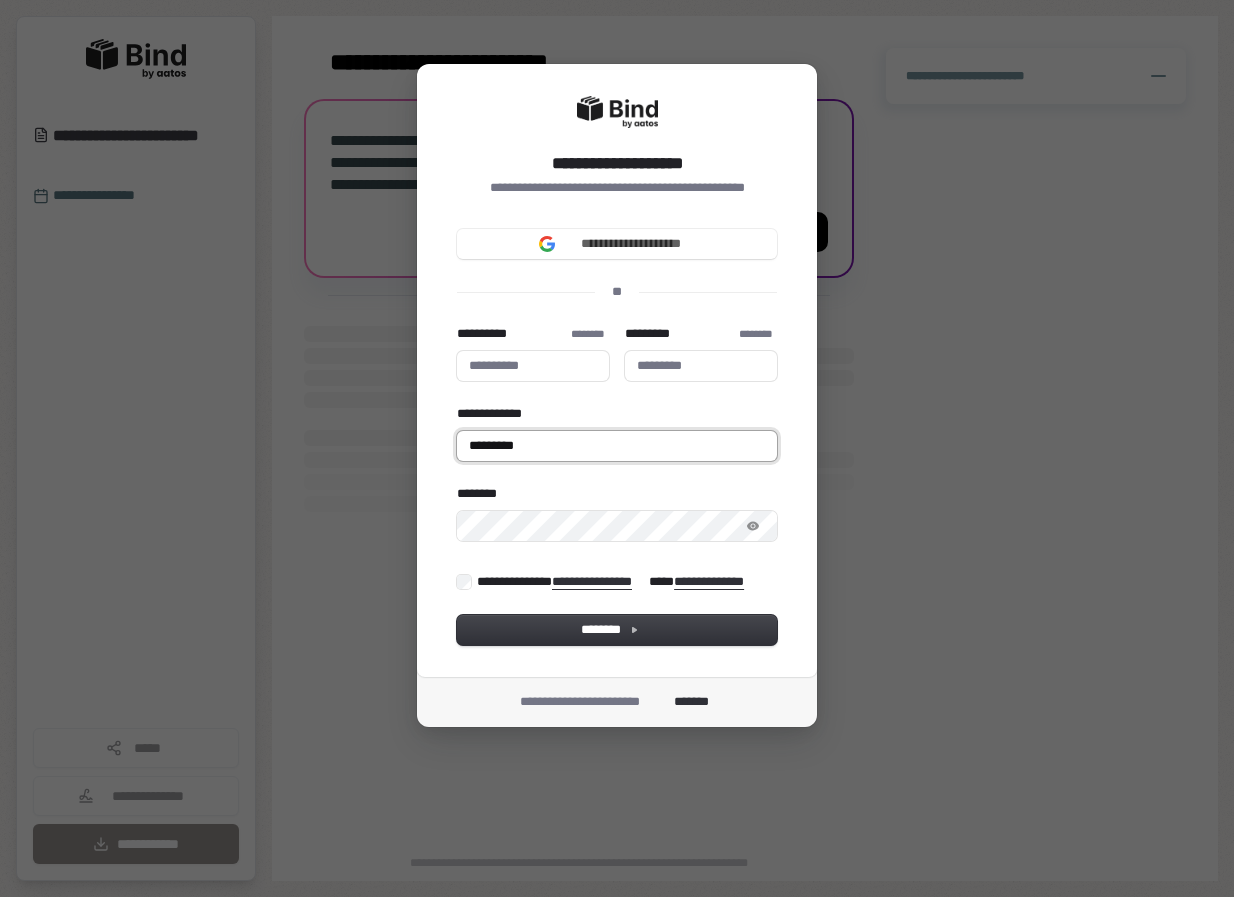 type 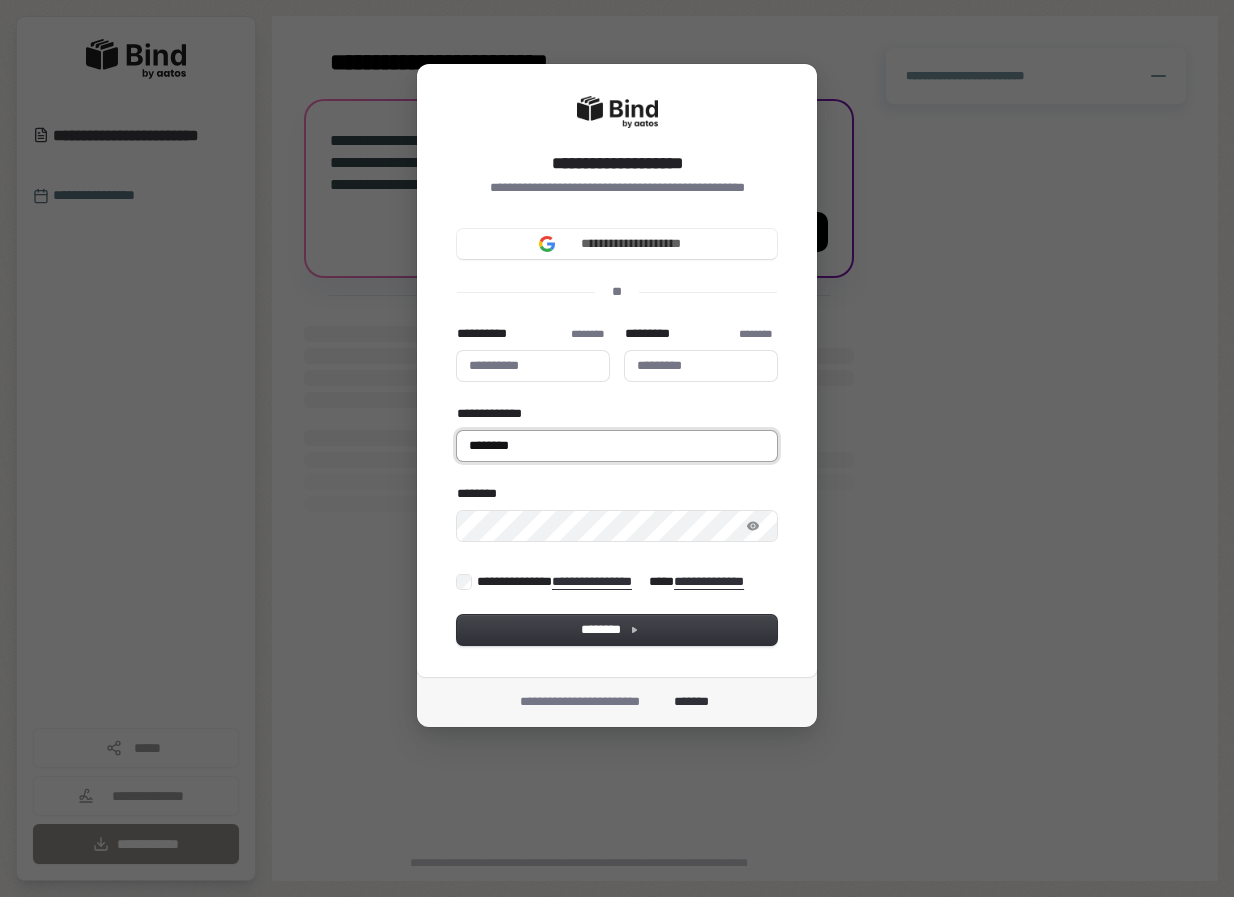 type 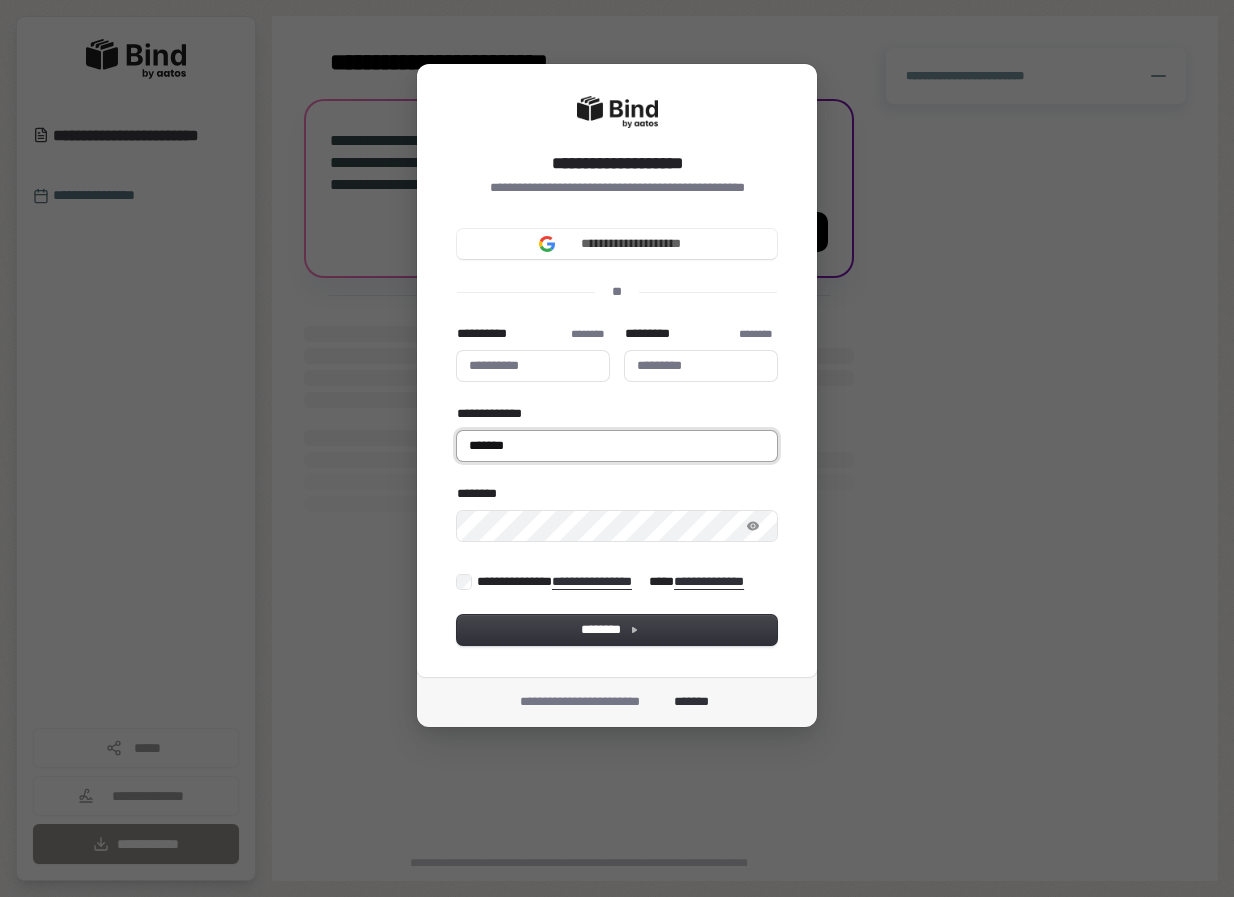type 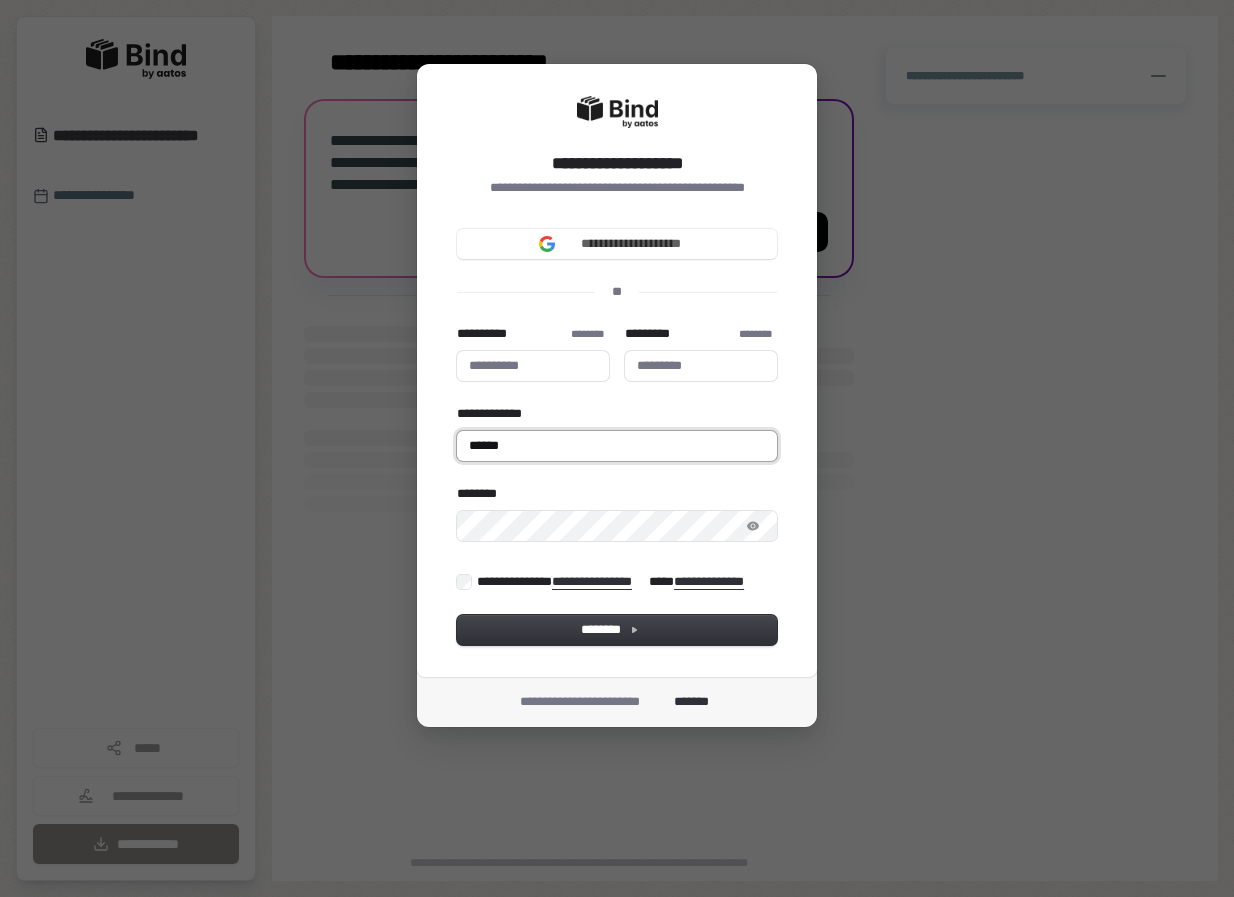 type 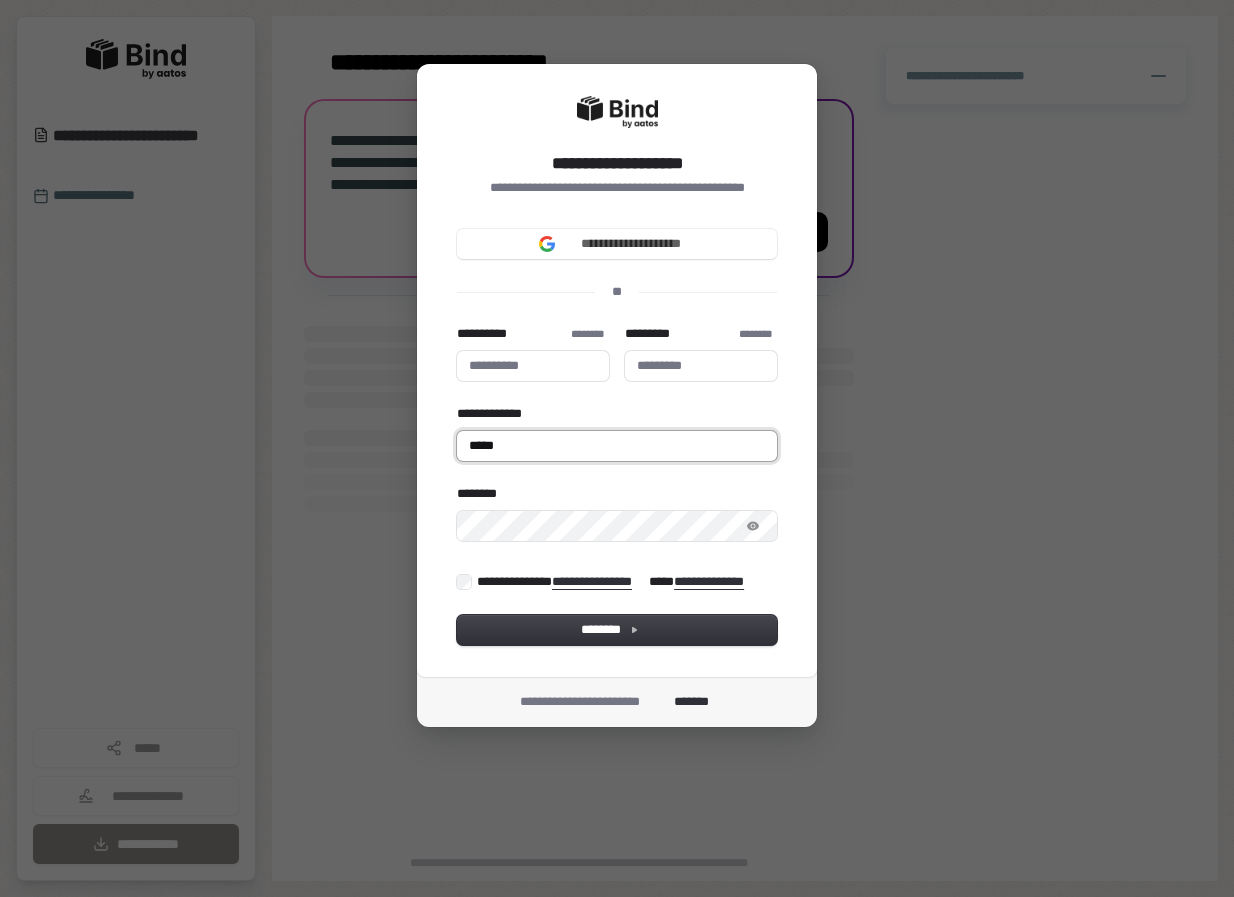 type 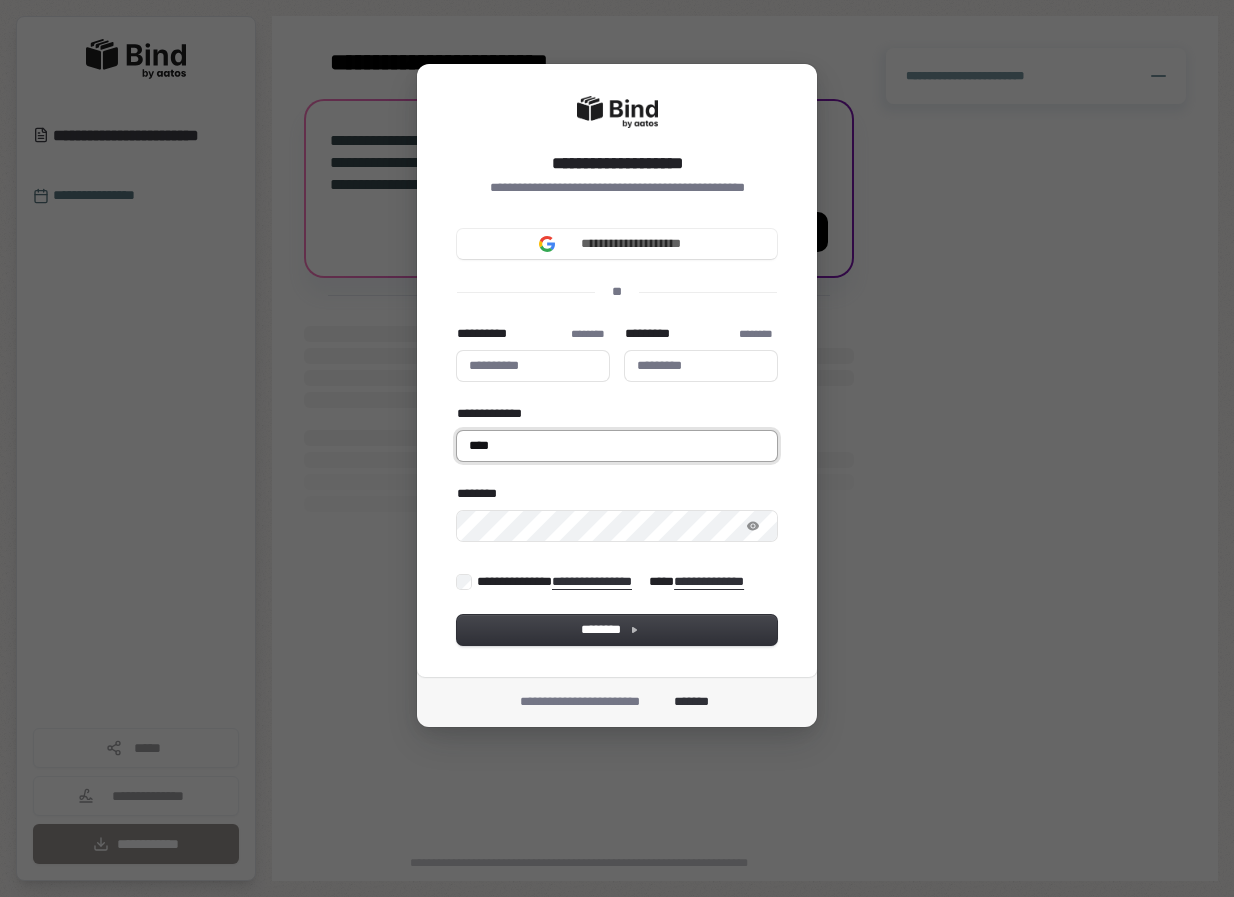 type 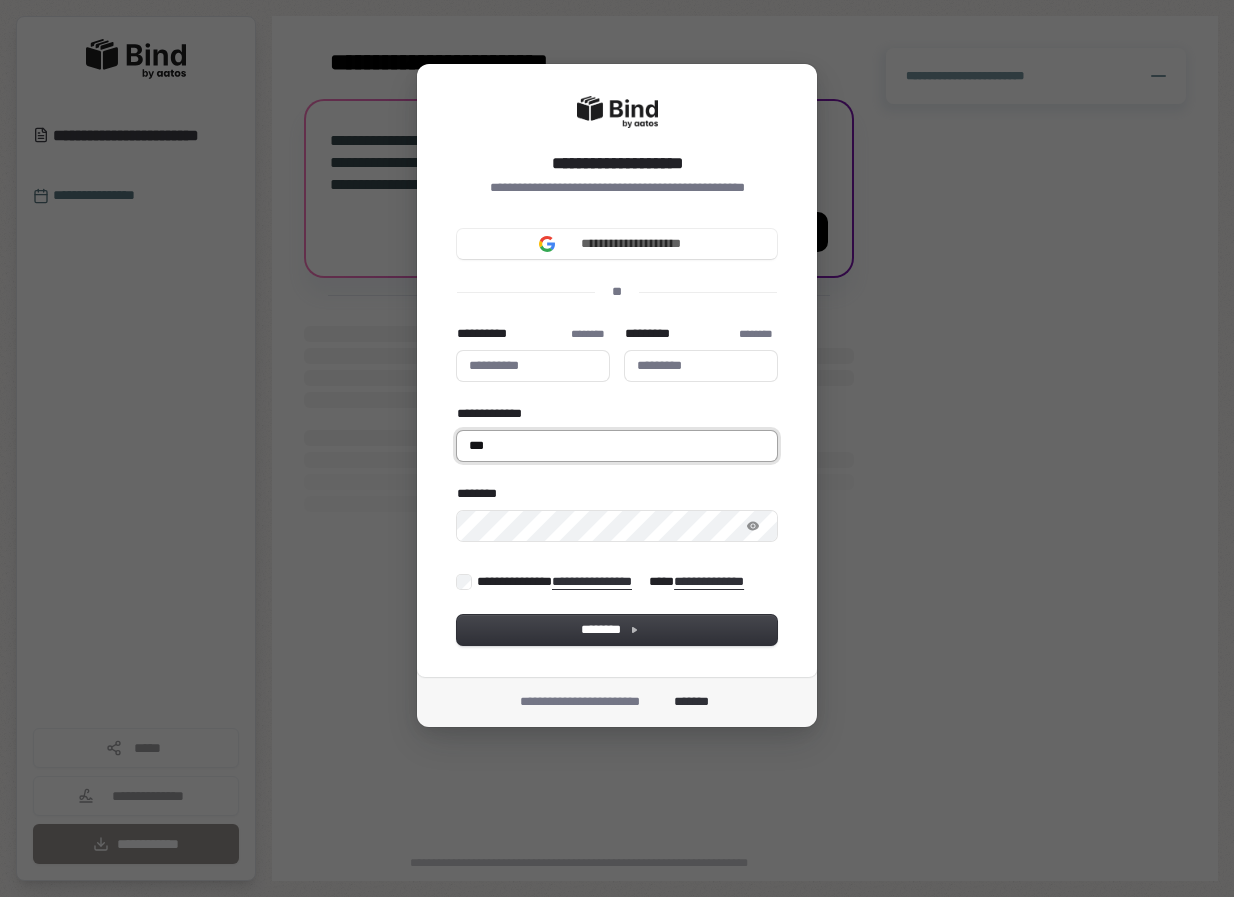type 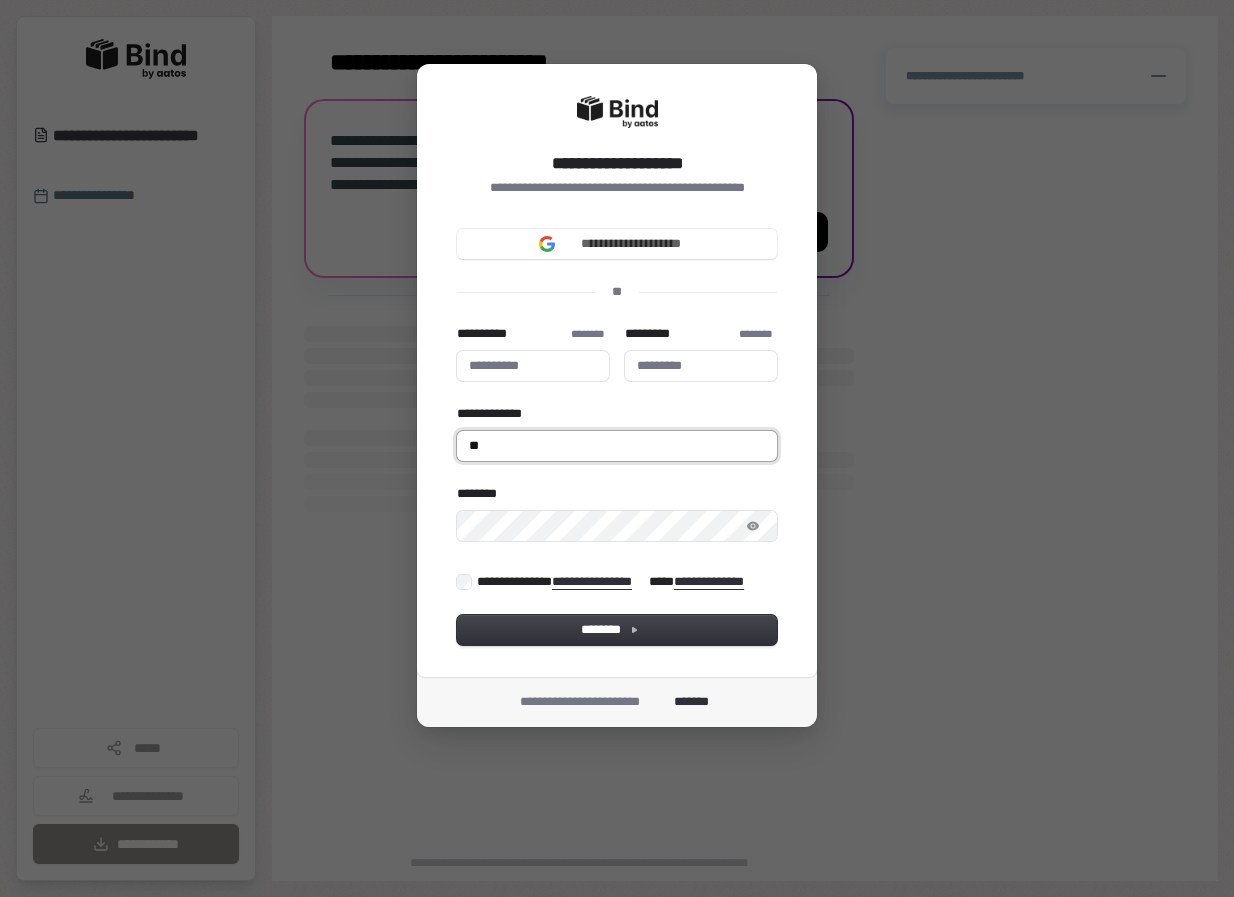 type 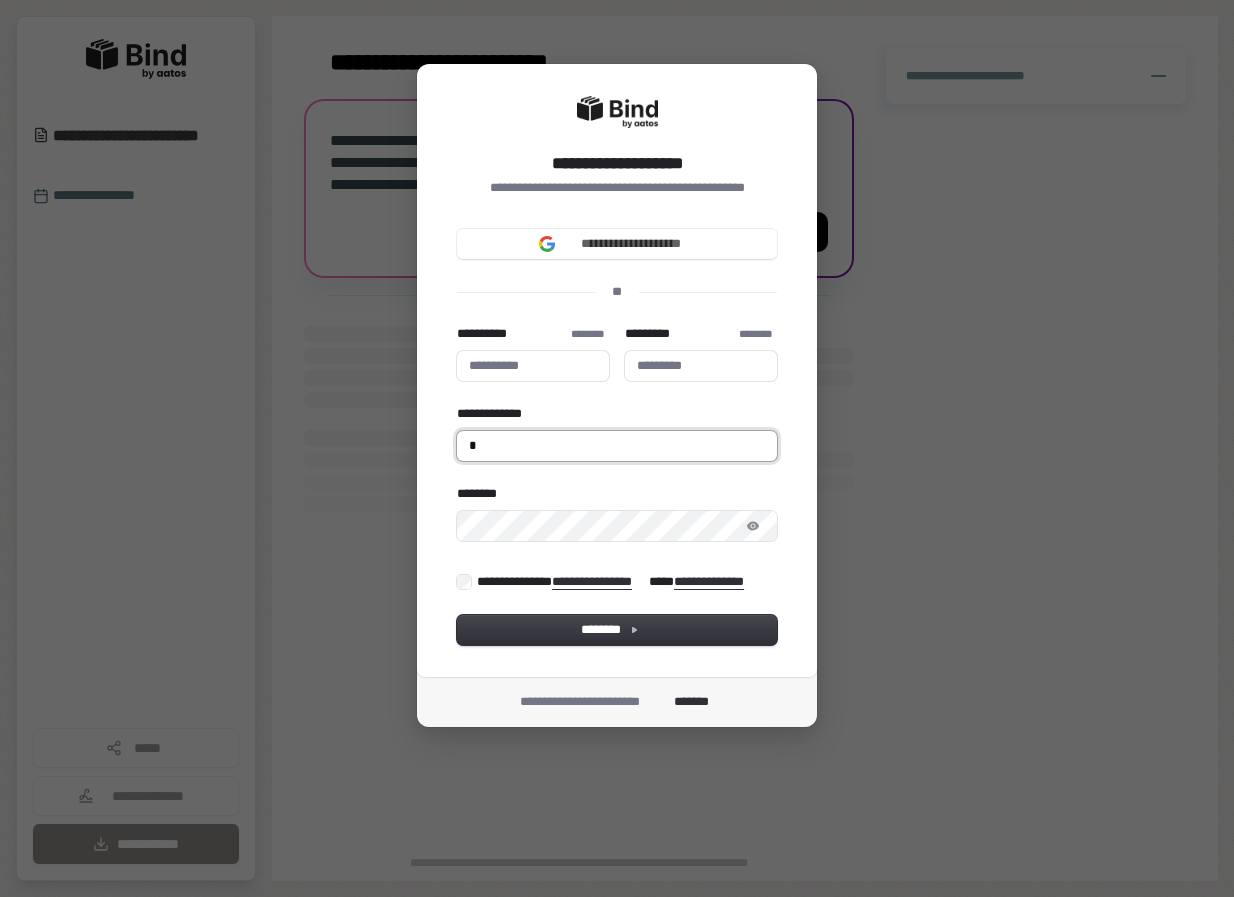type 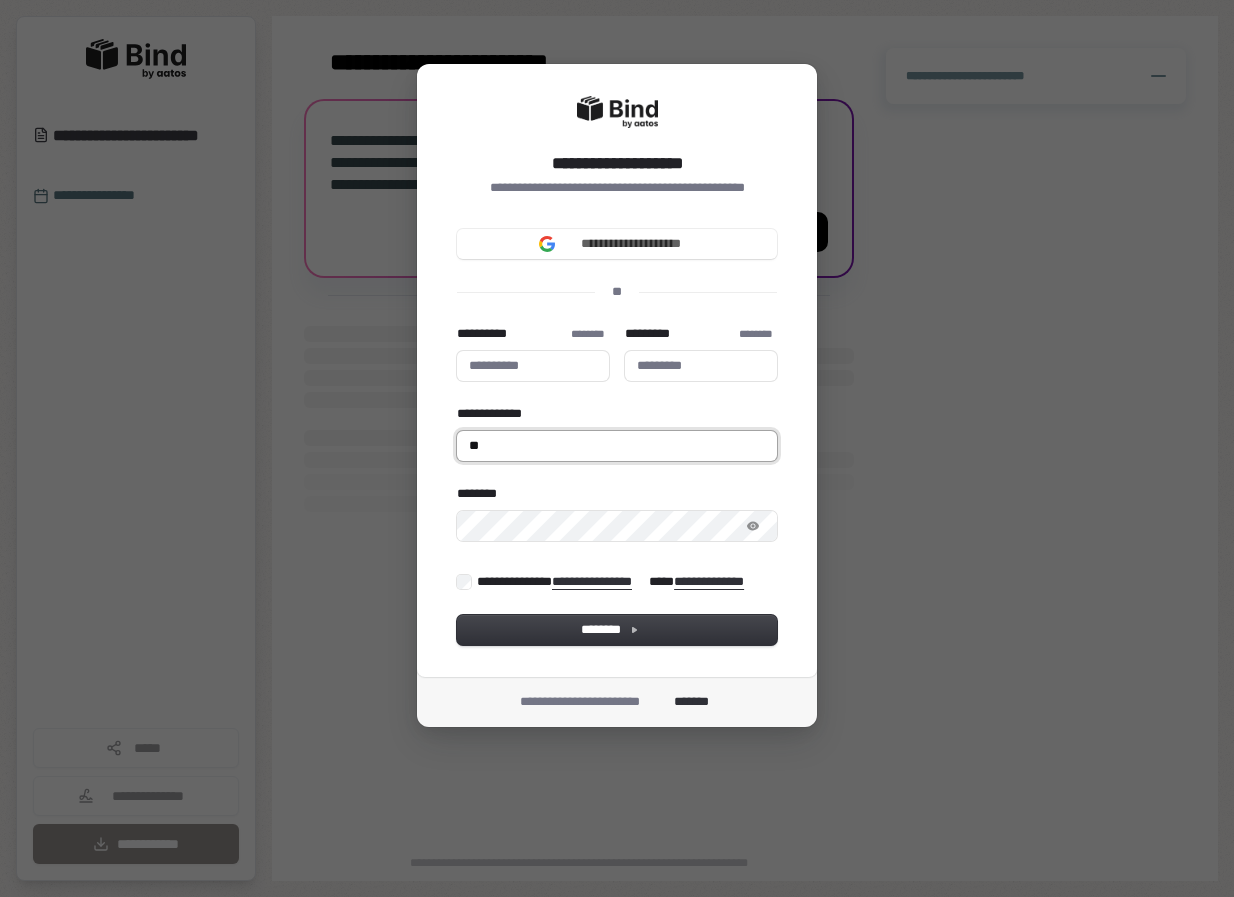 type 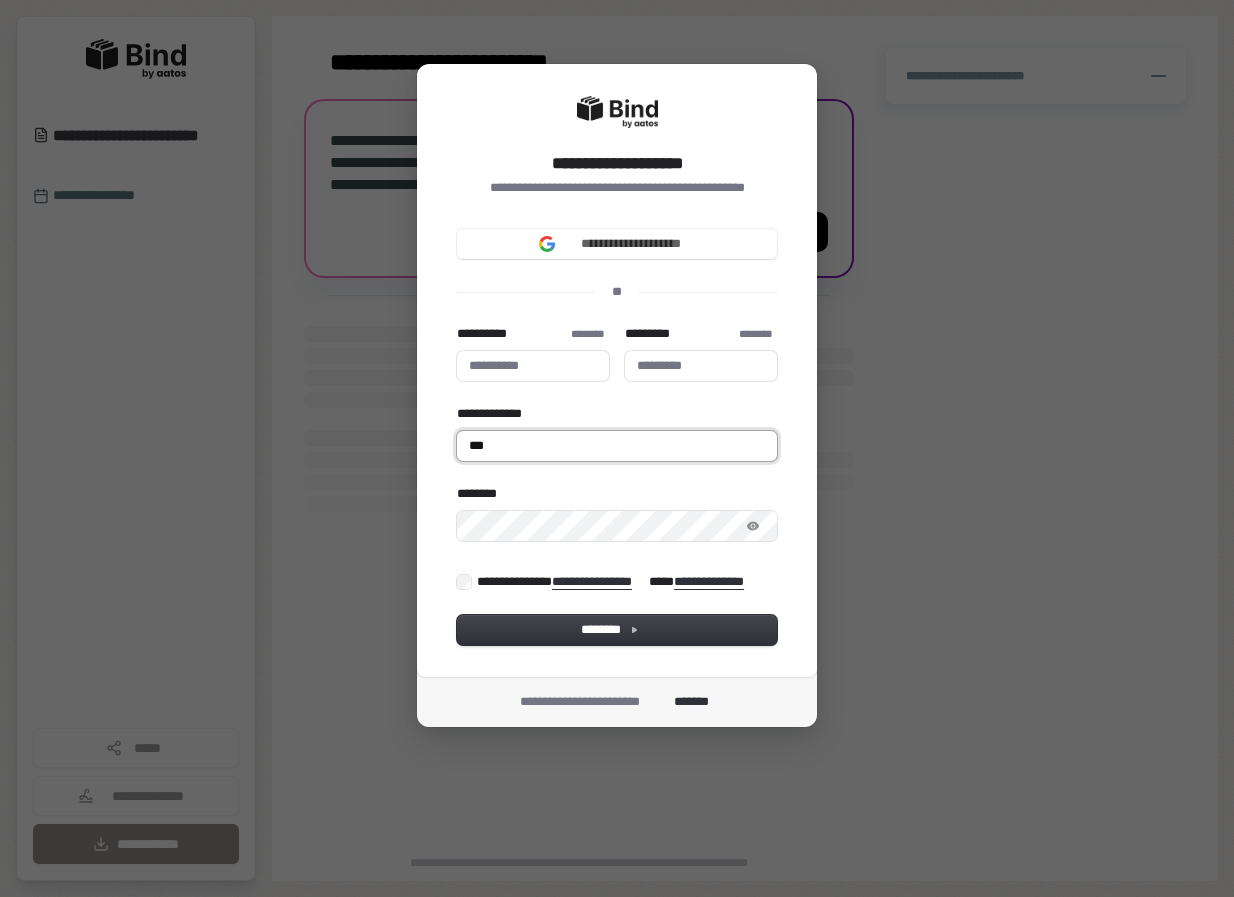 type 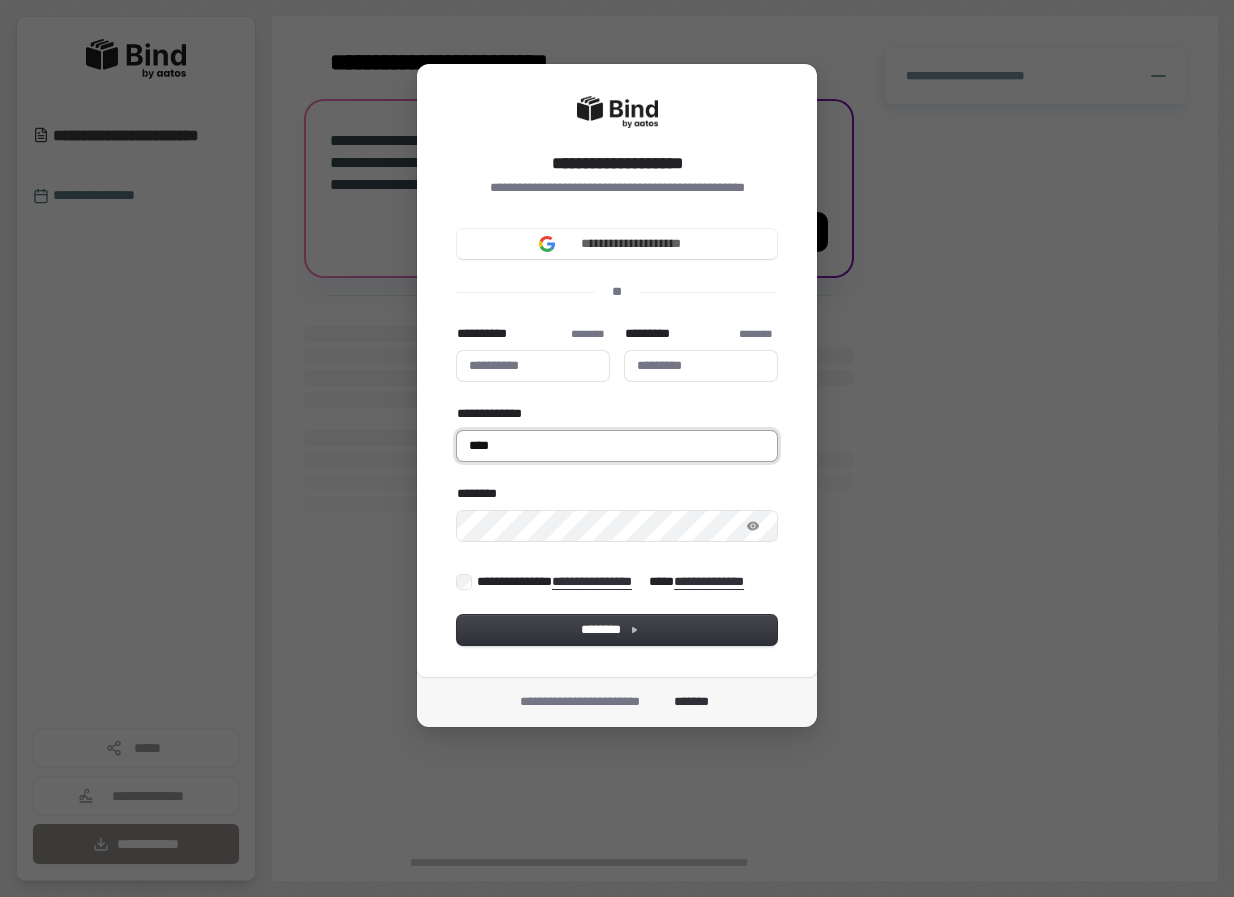 type 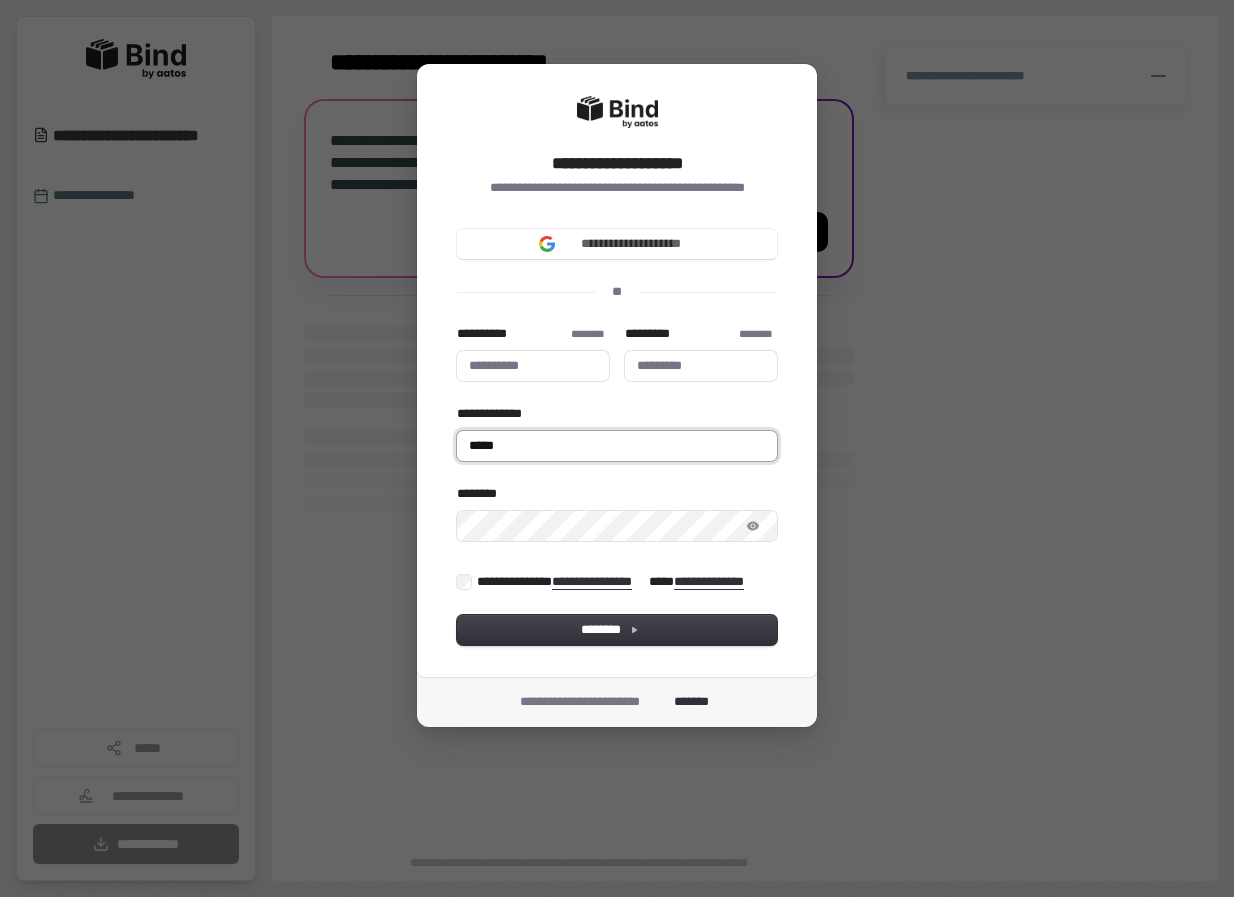 type 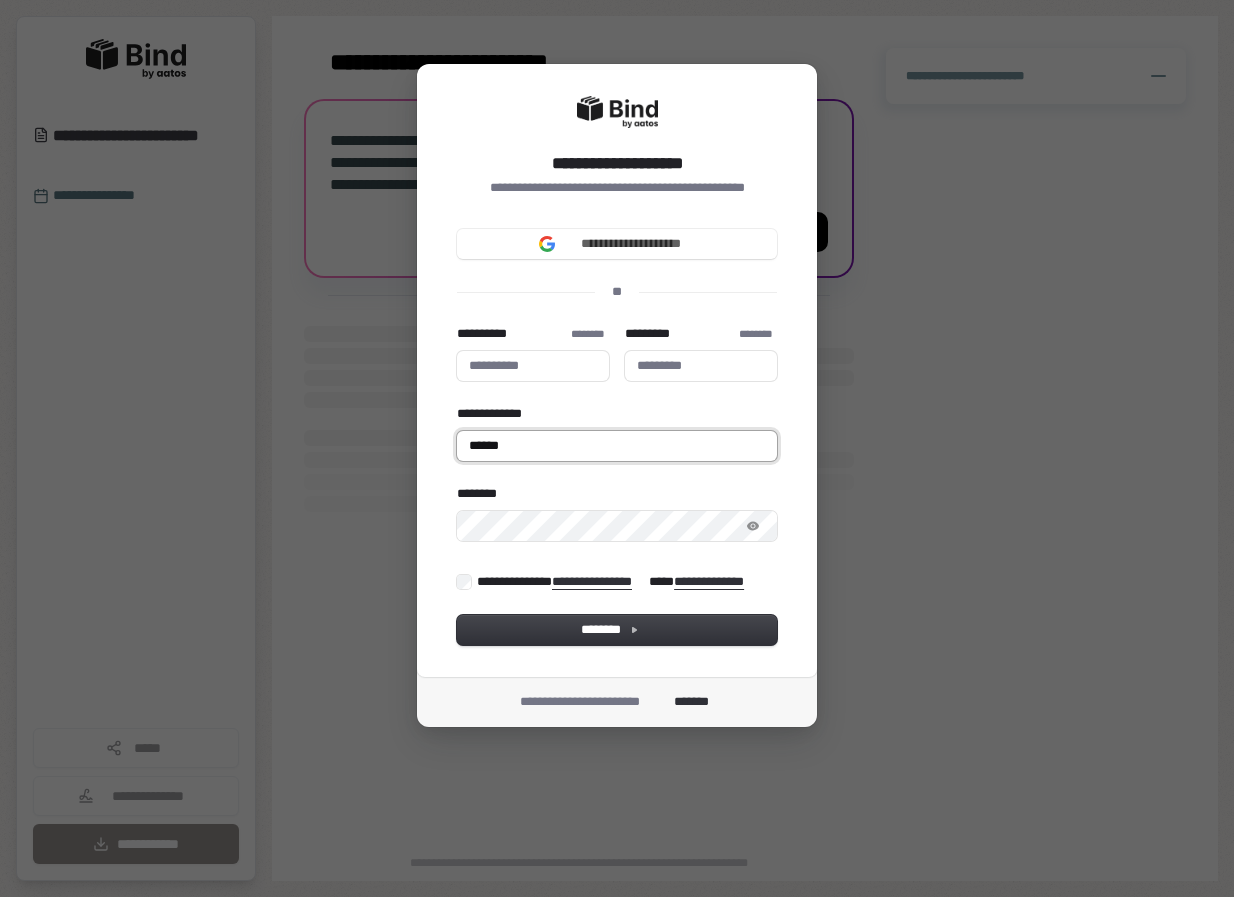 type 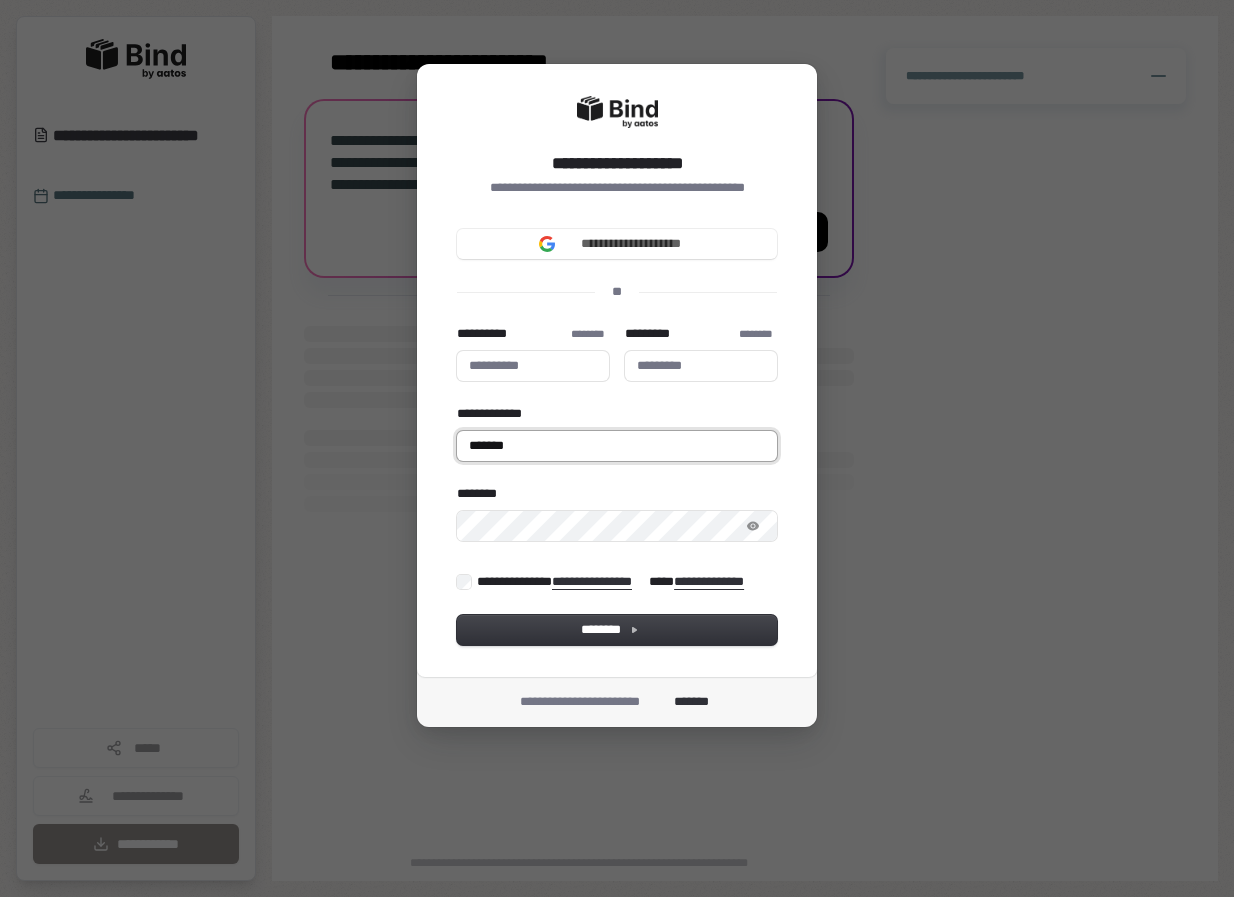 type 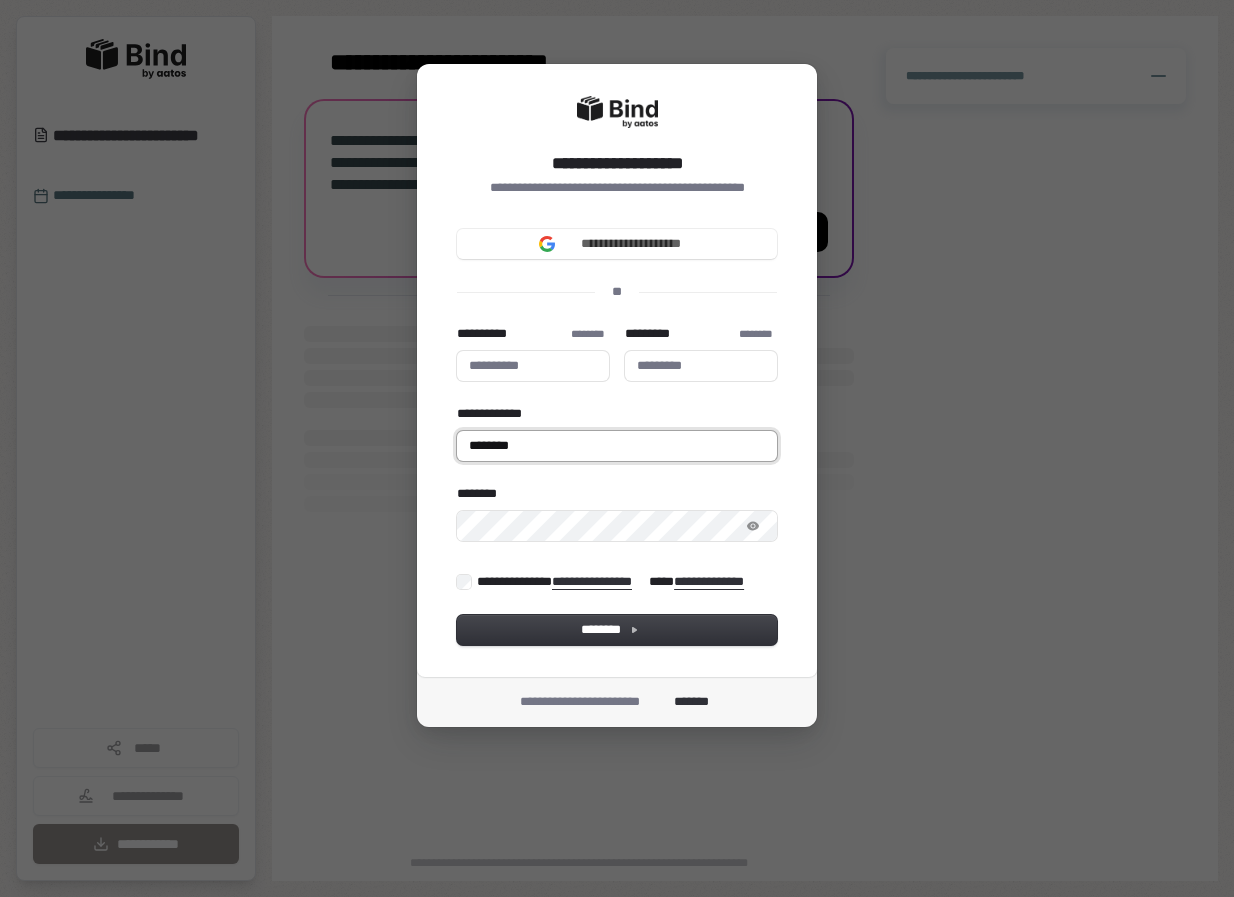 type 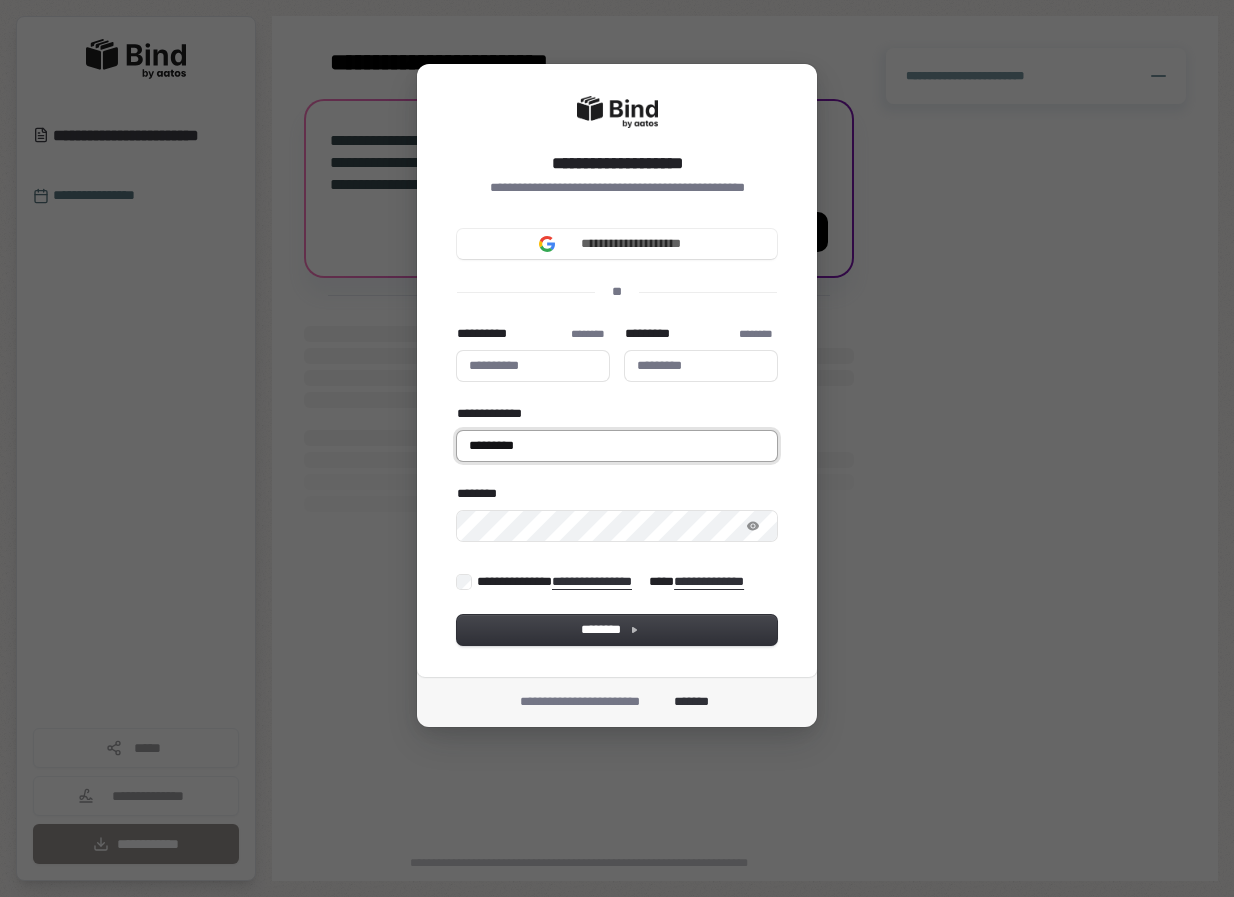 type 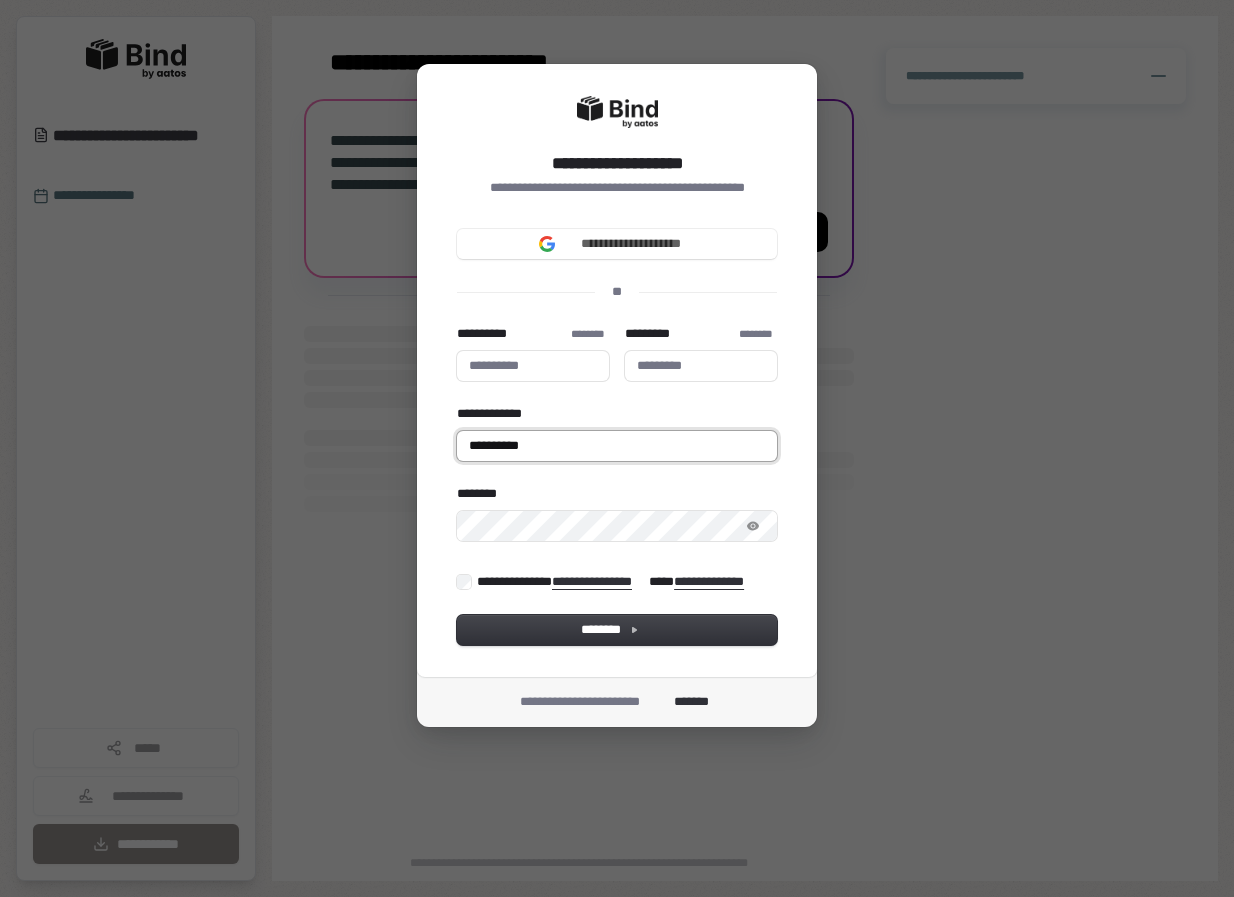 type 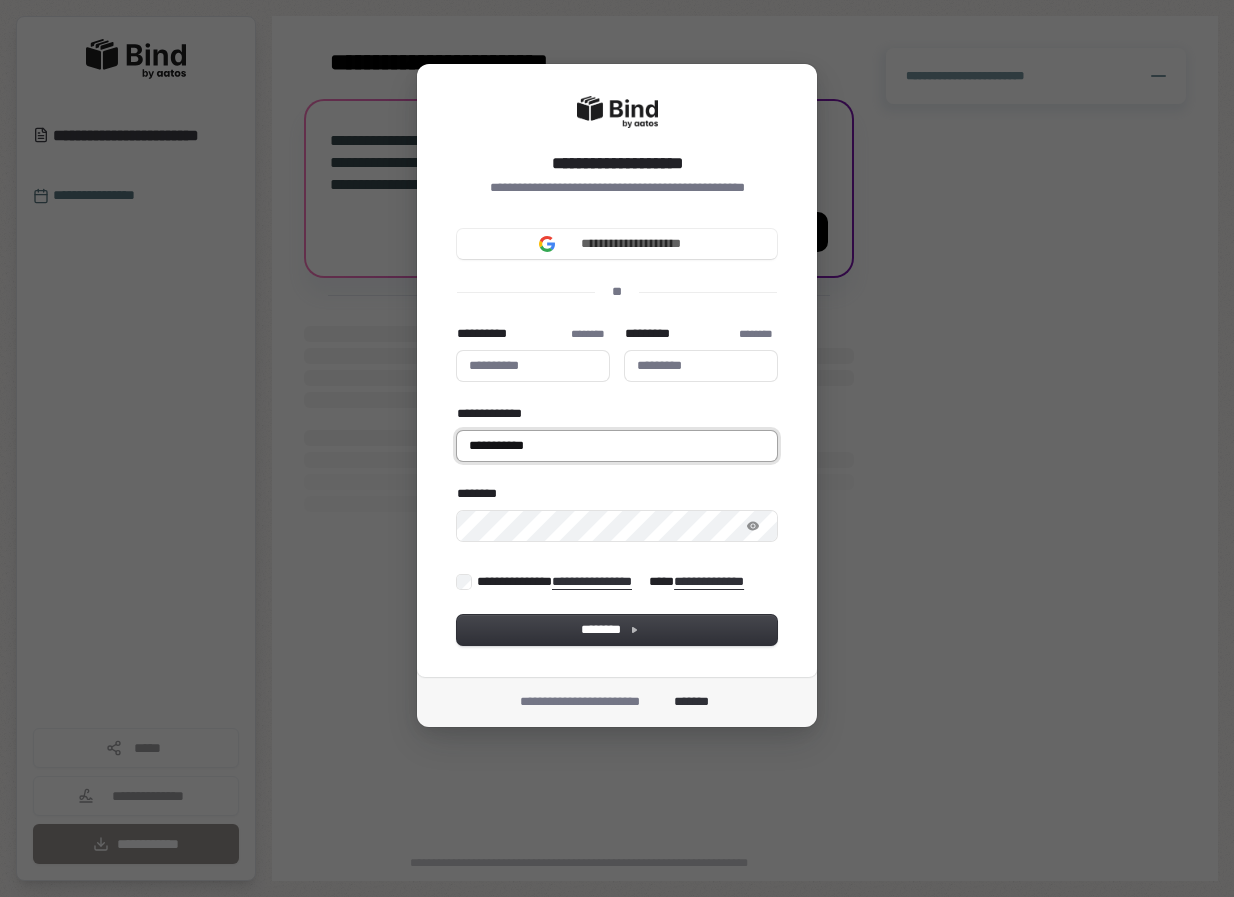 type 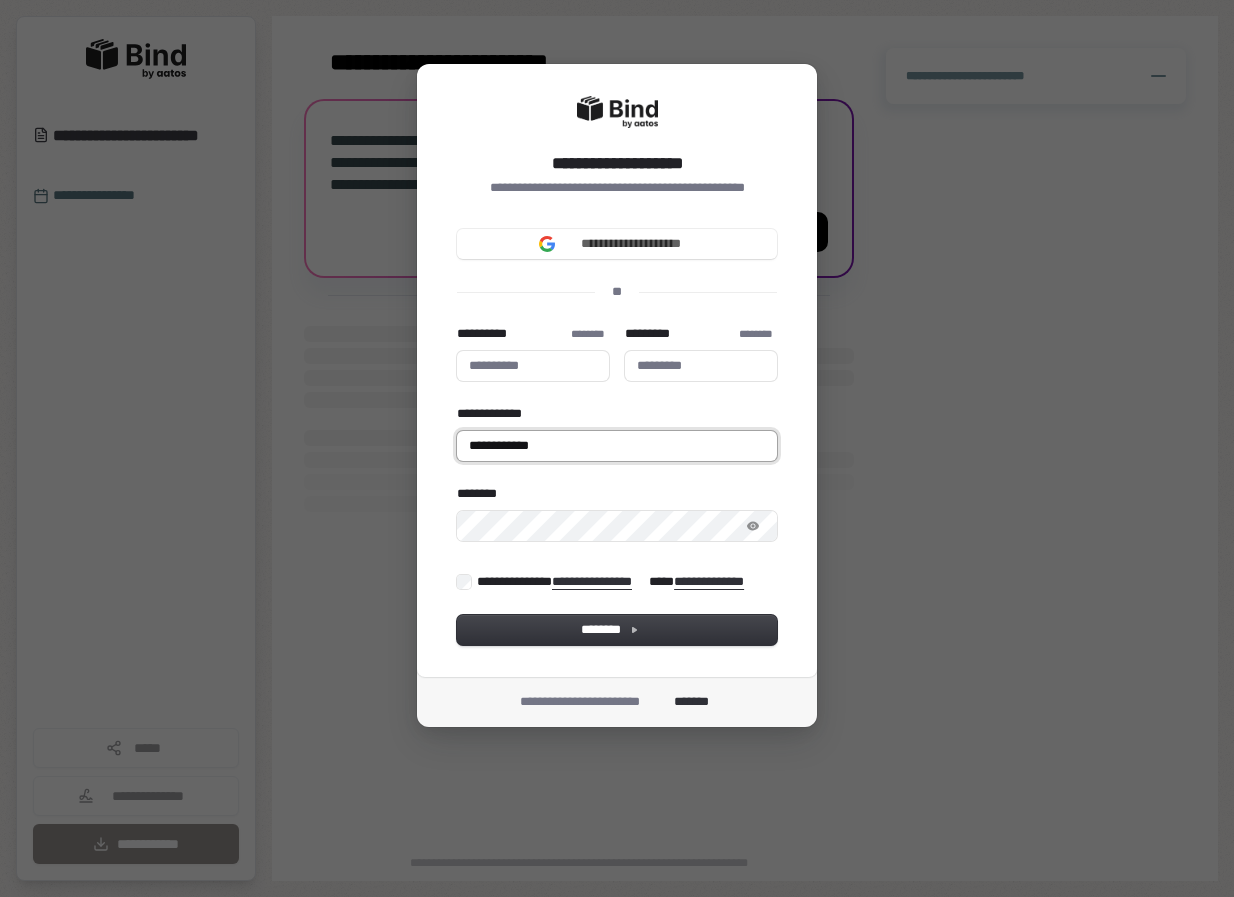 type 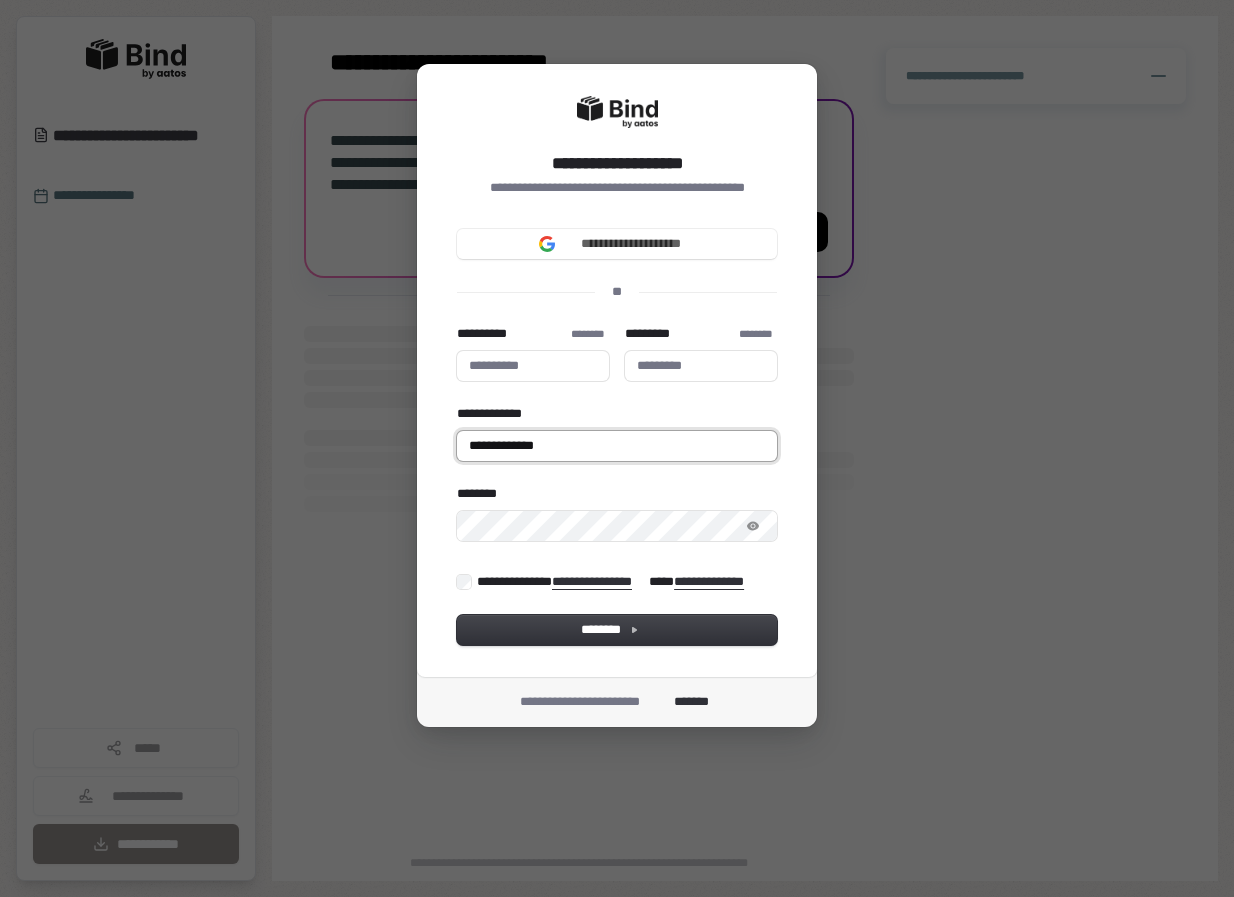 type 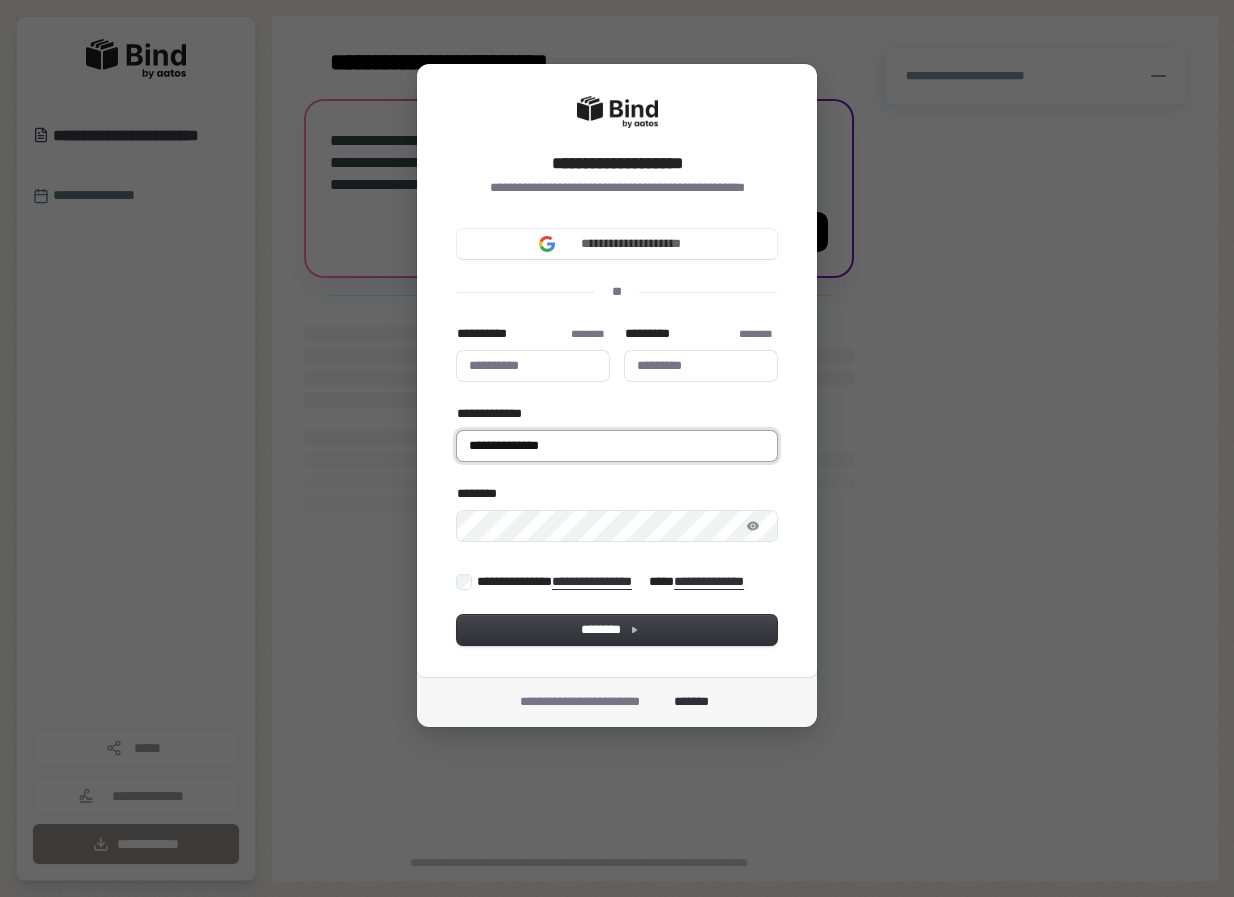 type 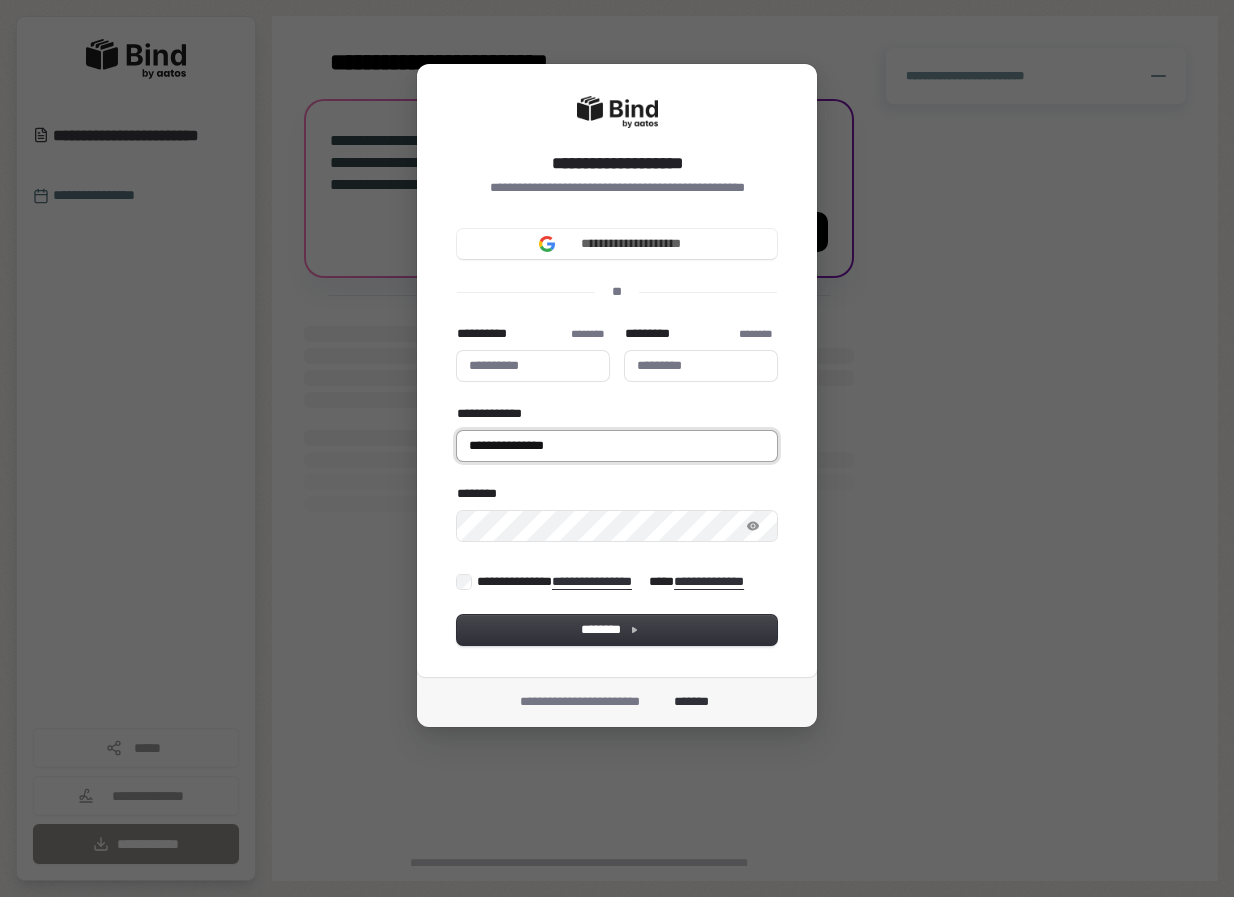 type 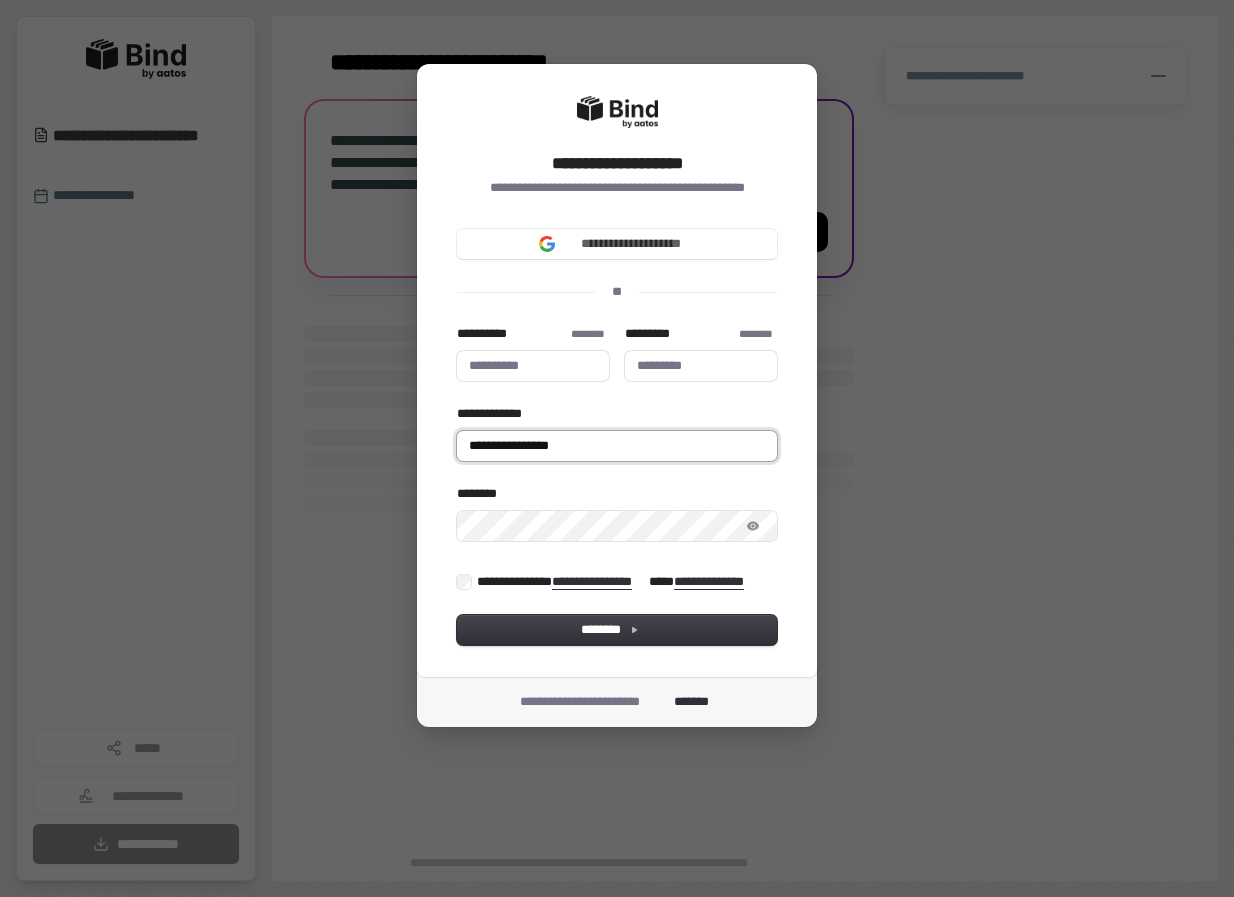 type 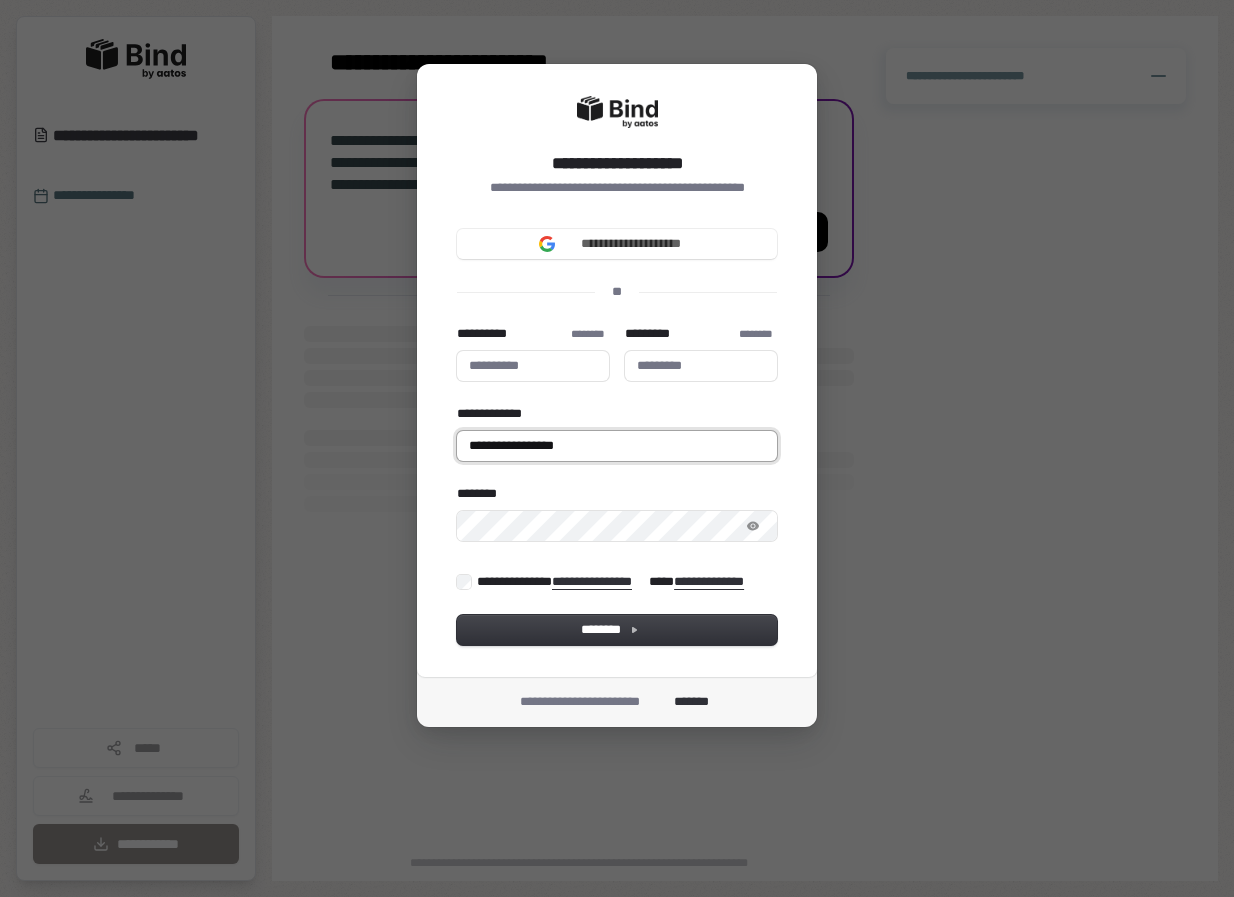 type 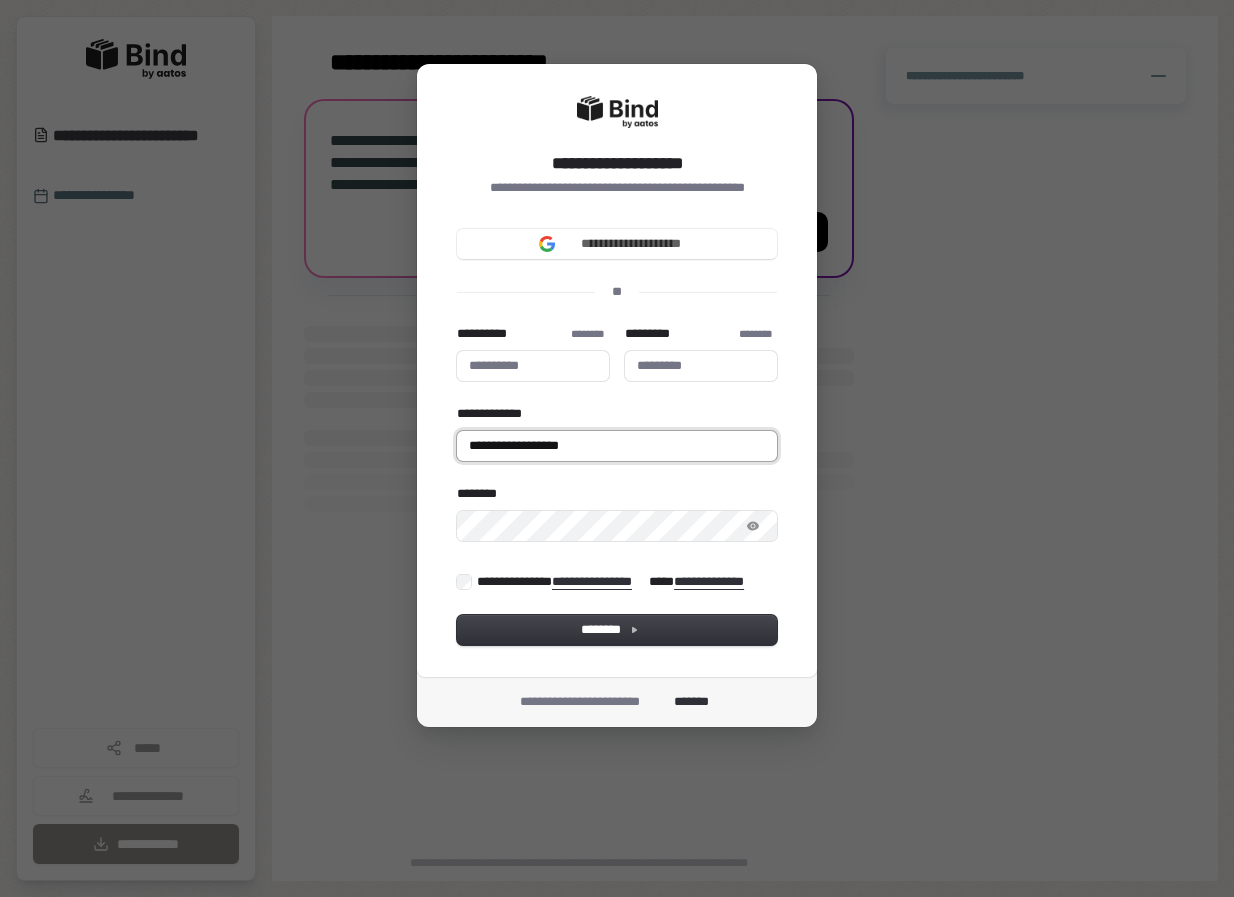 type 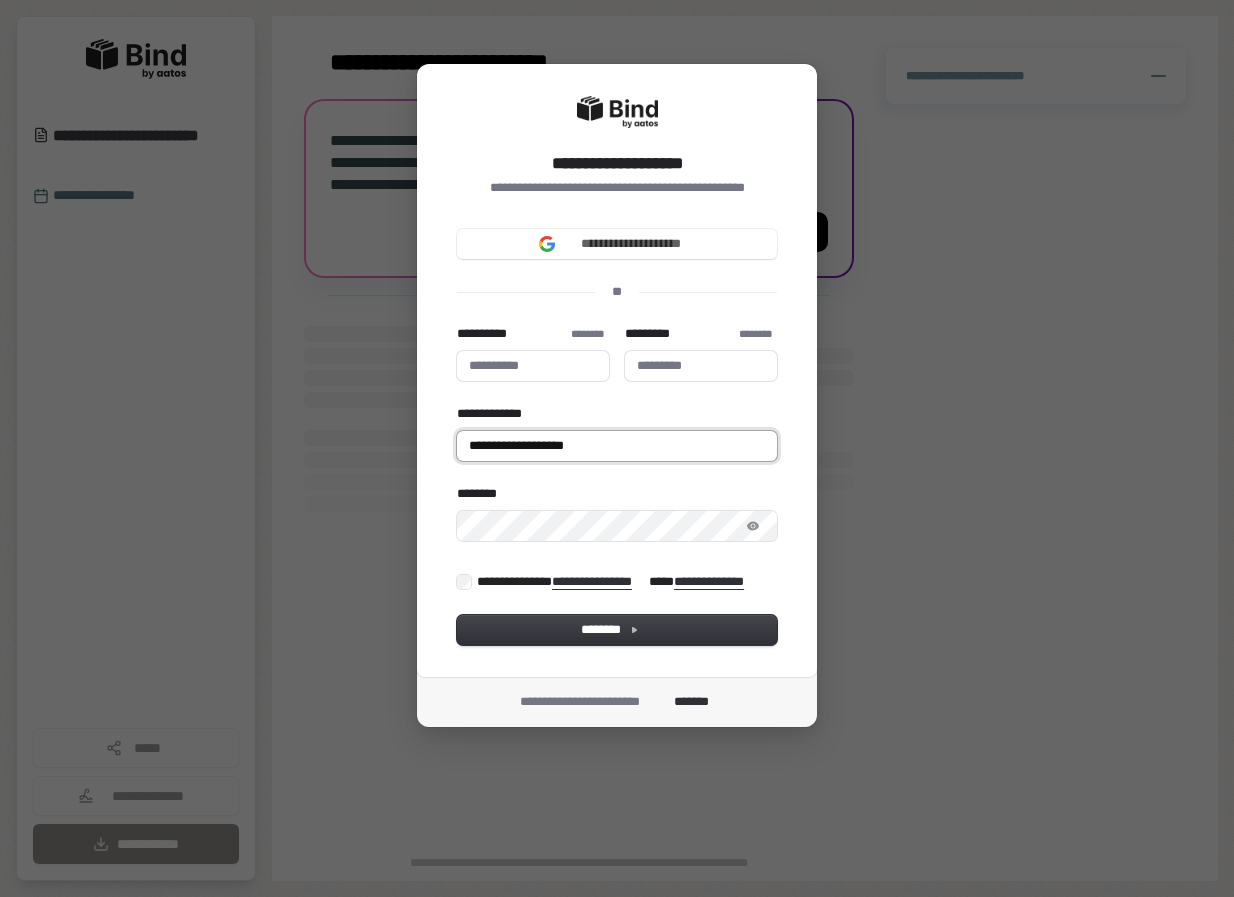 type on "**********" 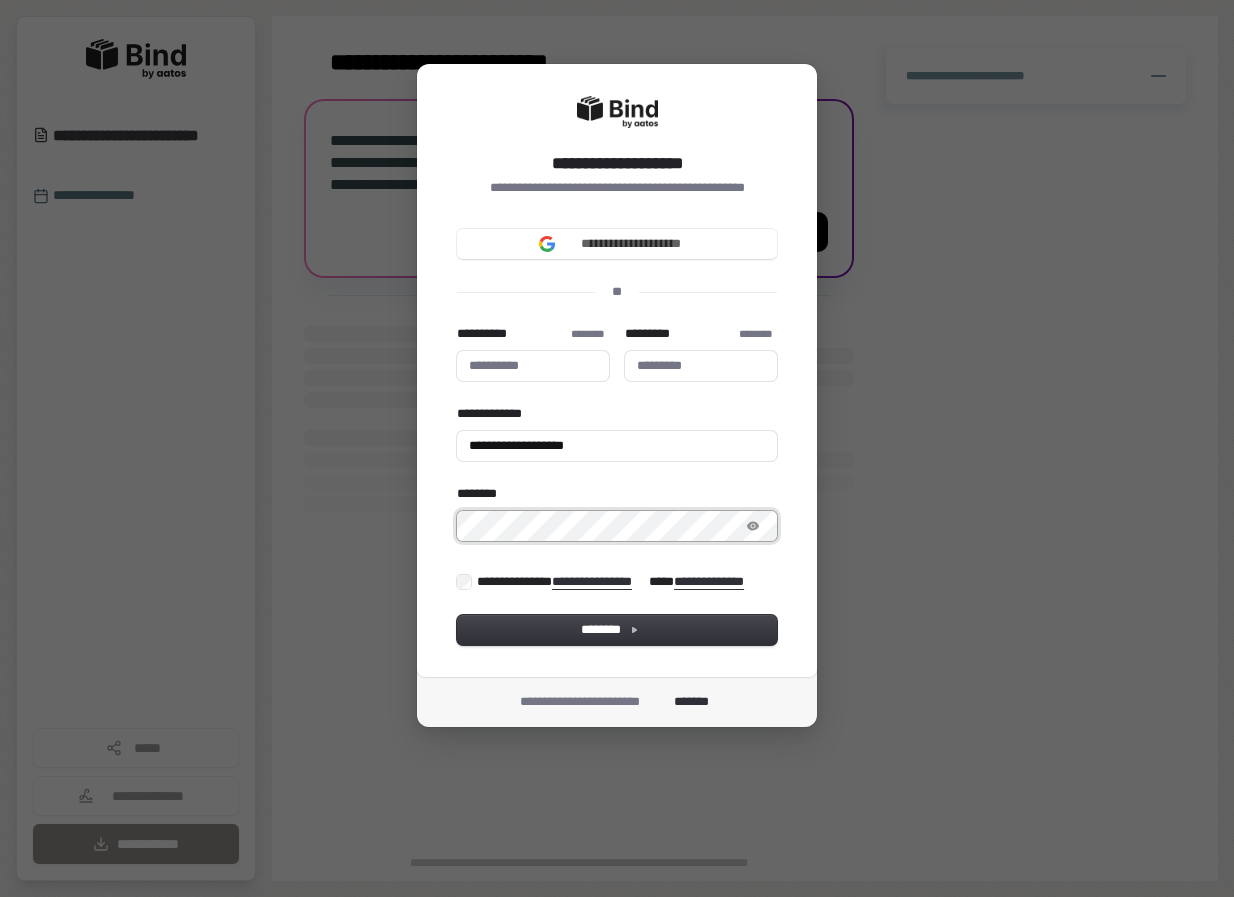 type 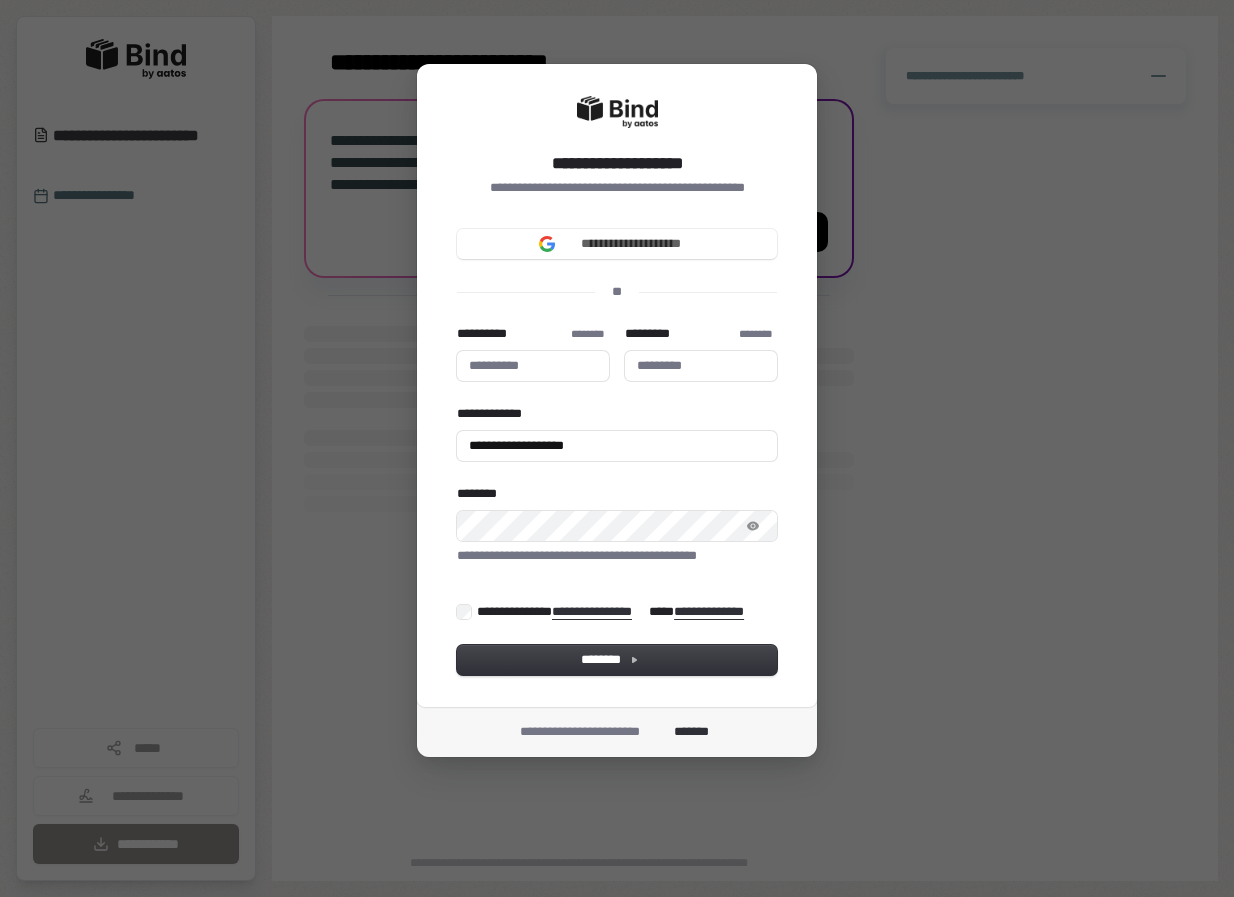 type 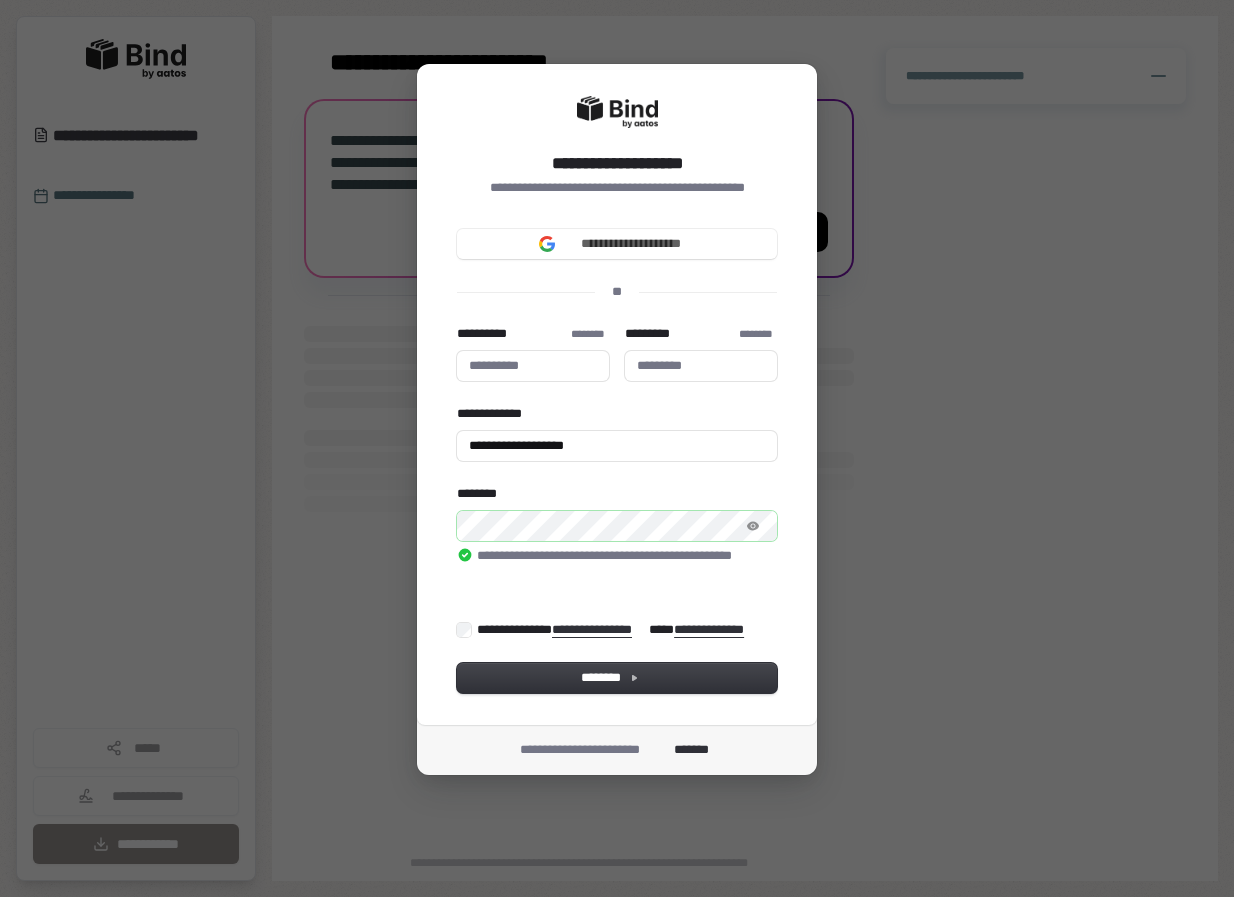 type 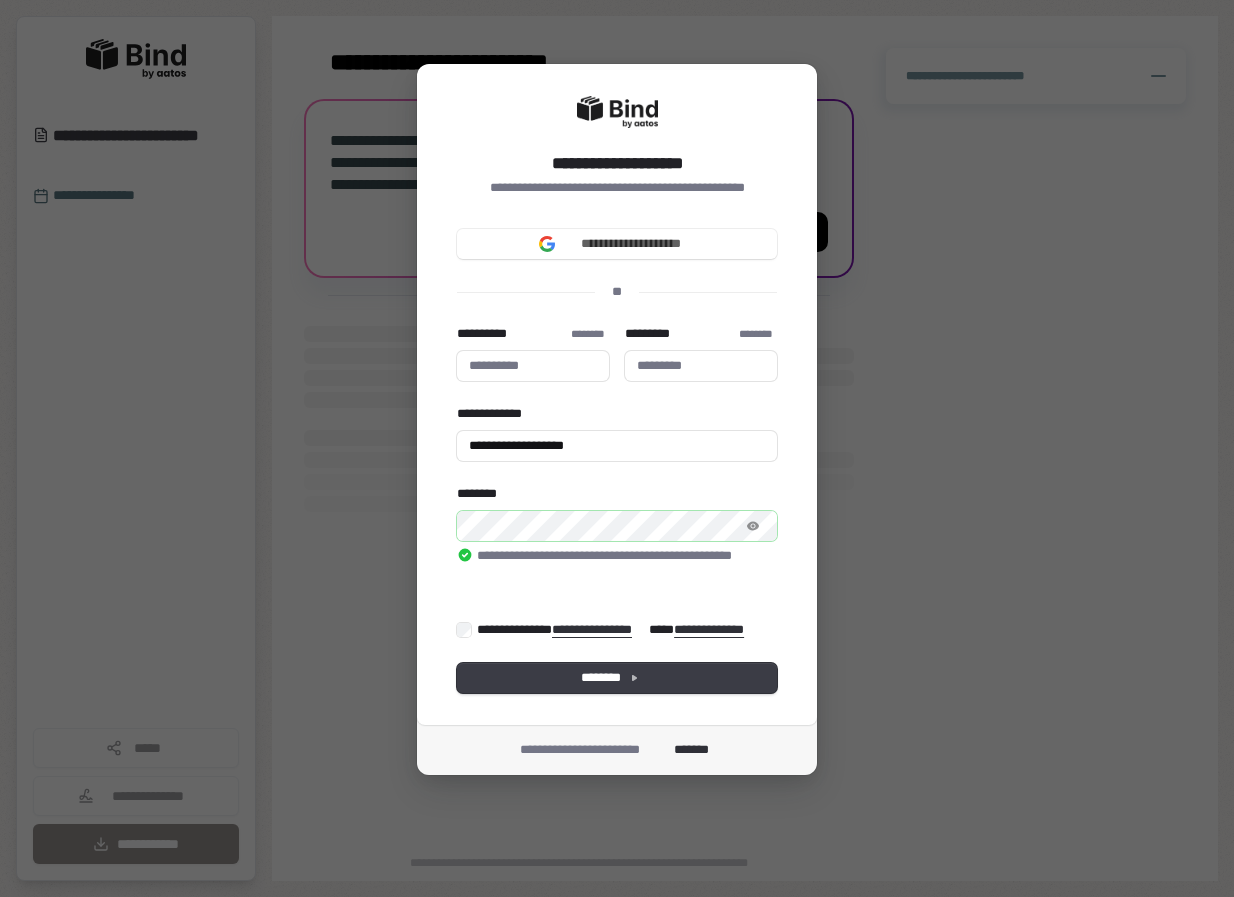 click on "********" at bounding box center (617, 678) 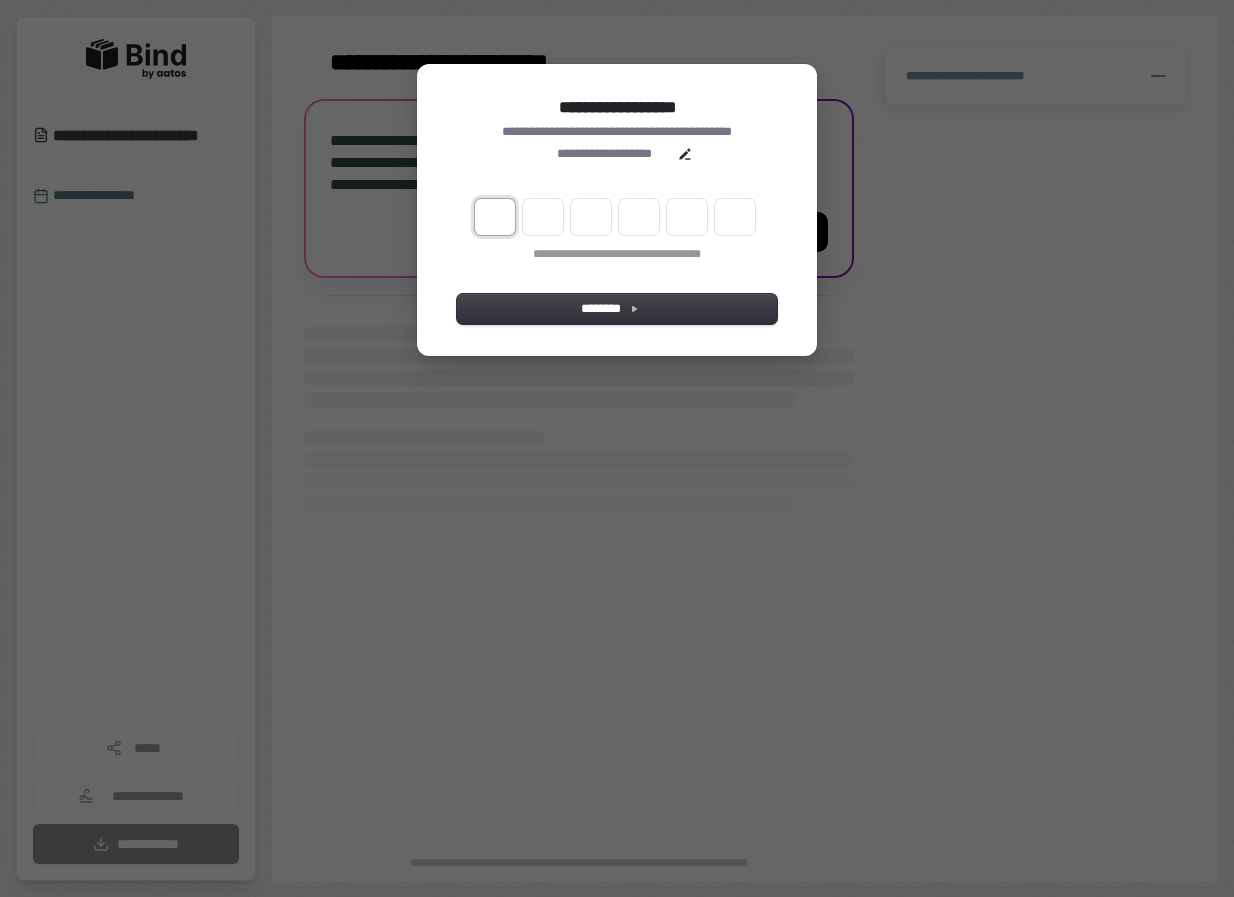 type on "*" 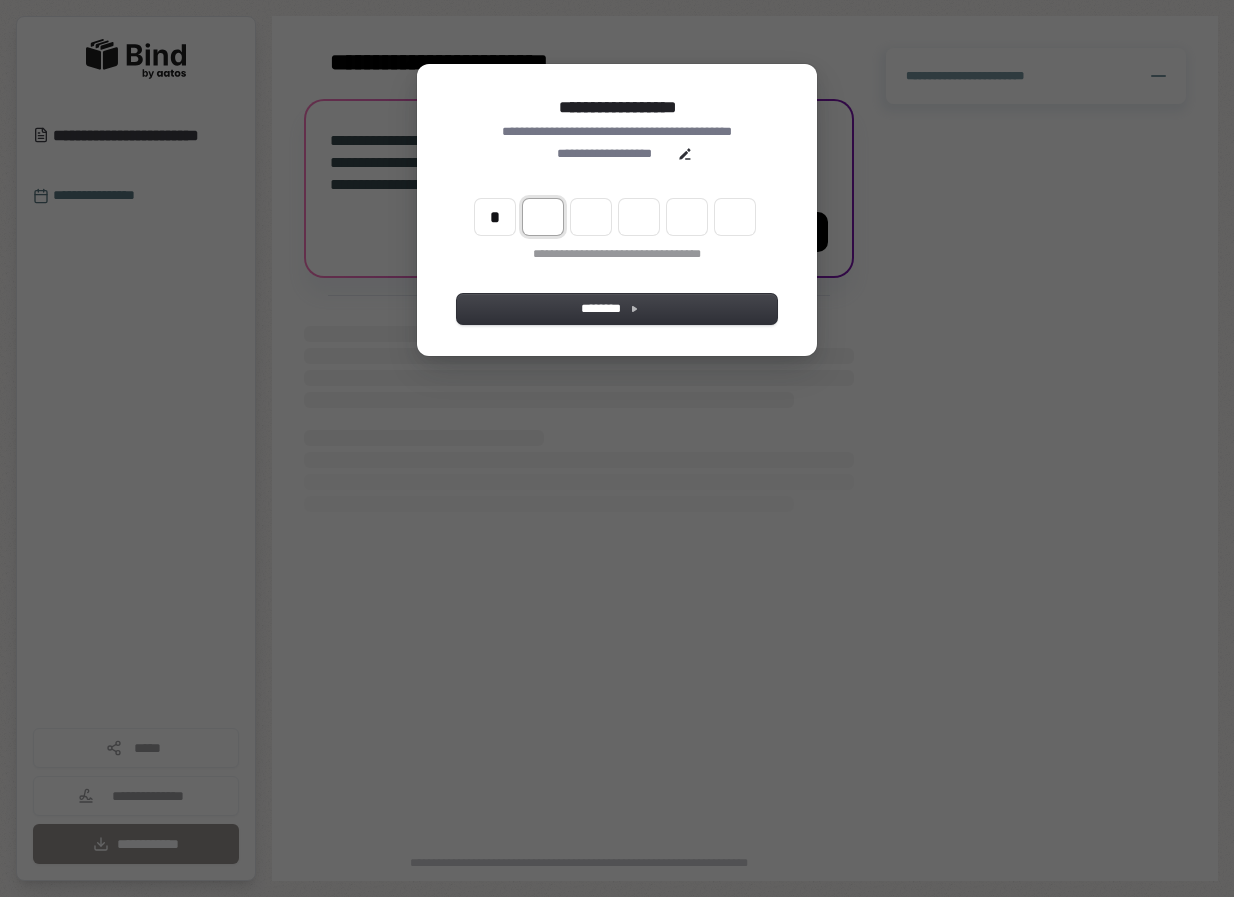 type on "*" 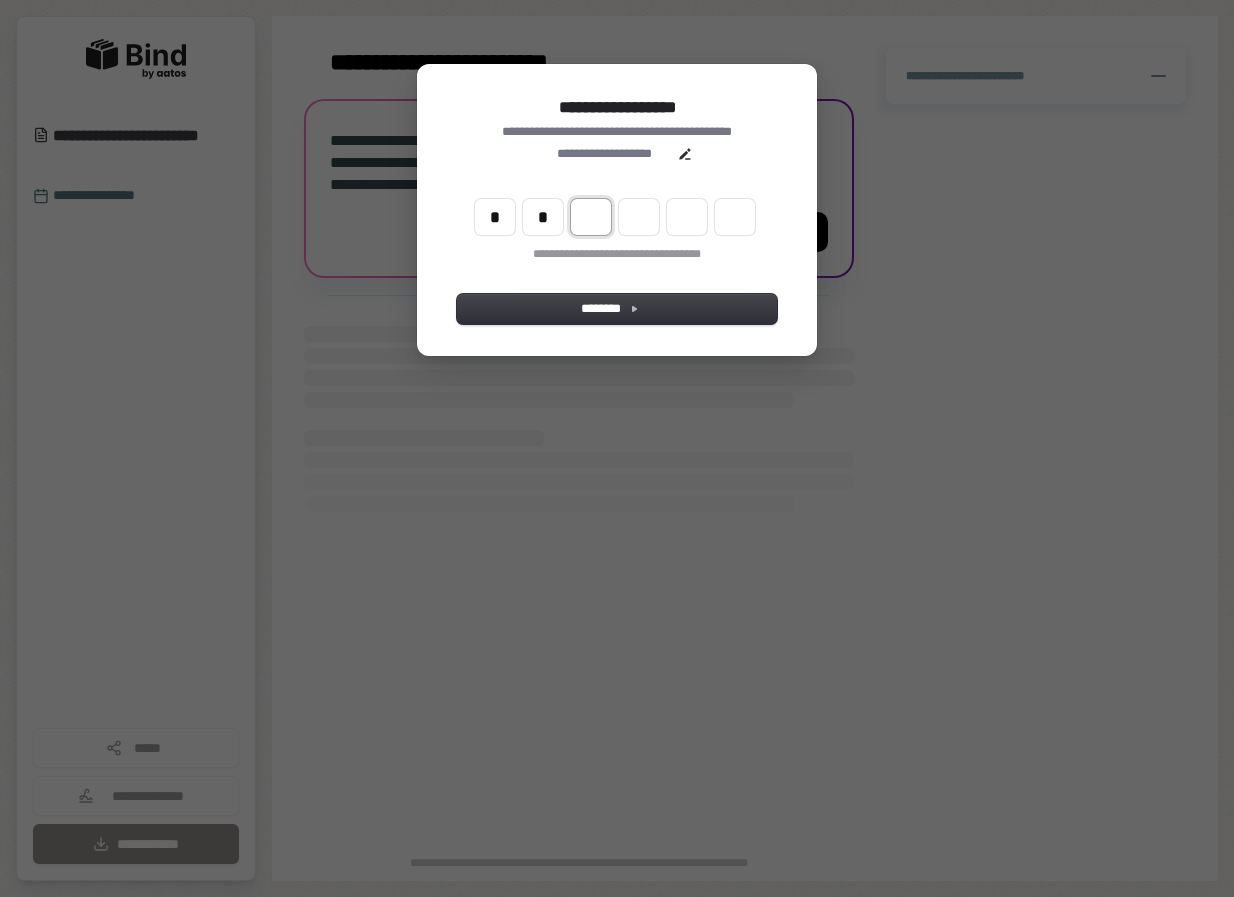type on "*" 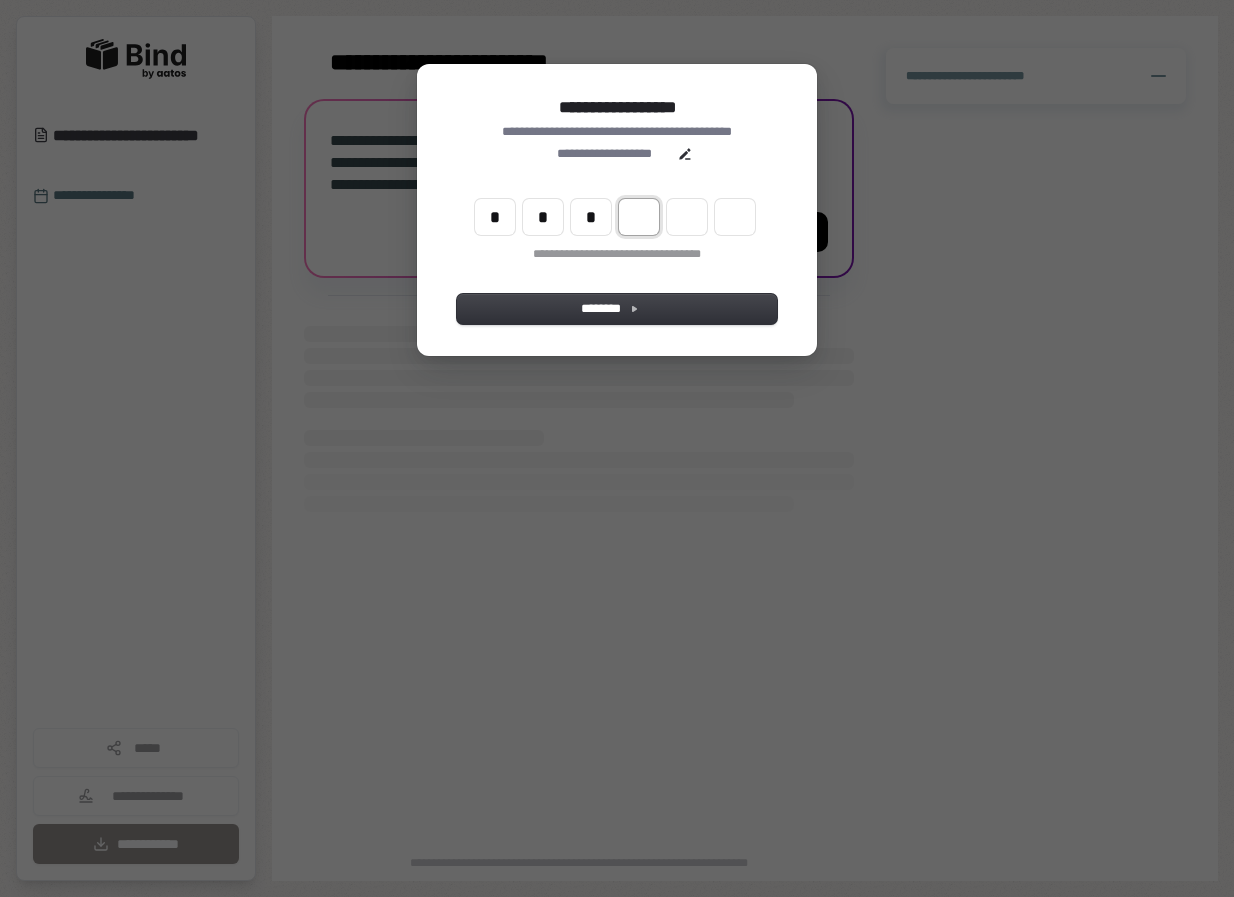 type on "*" 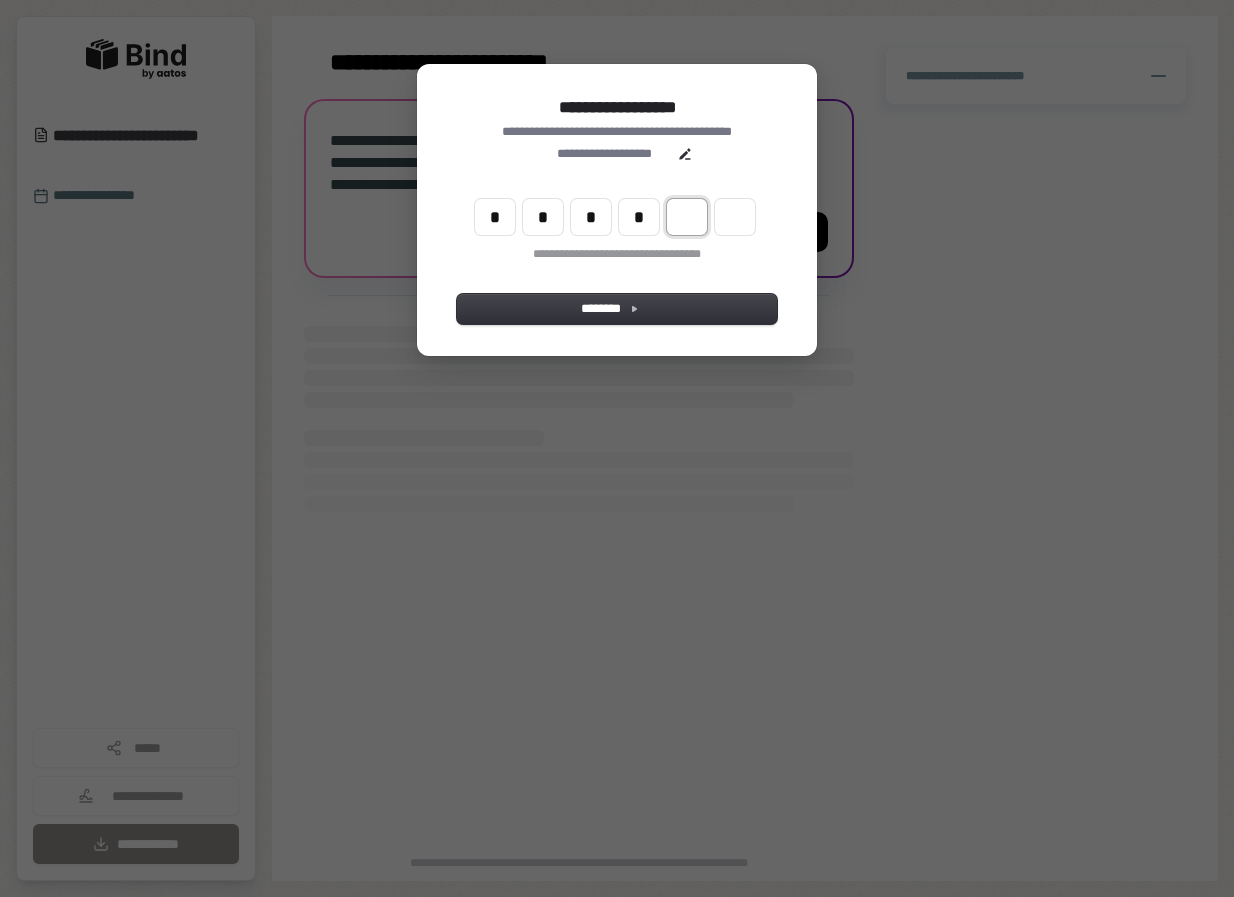 type on "*" 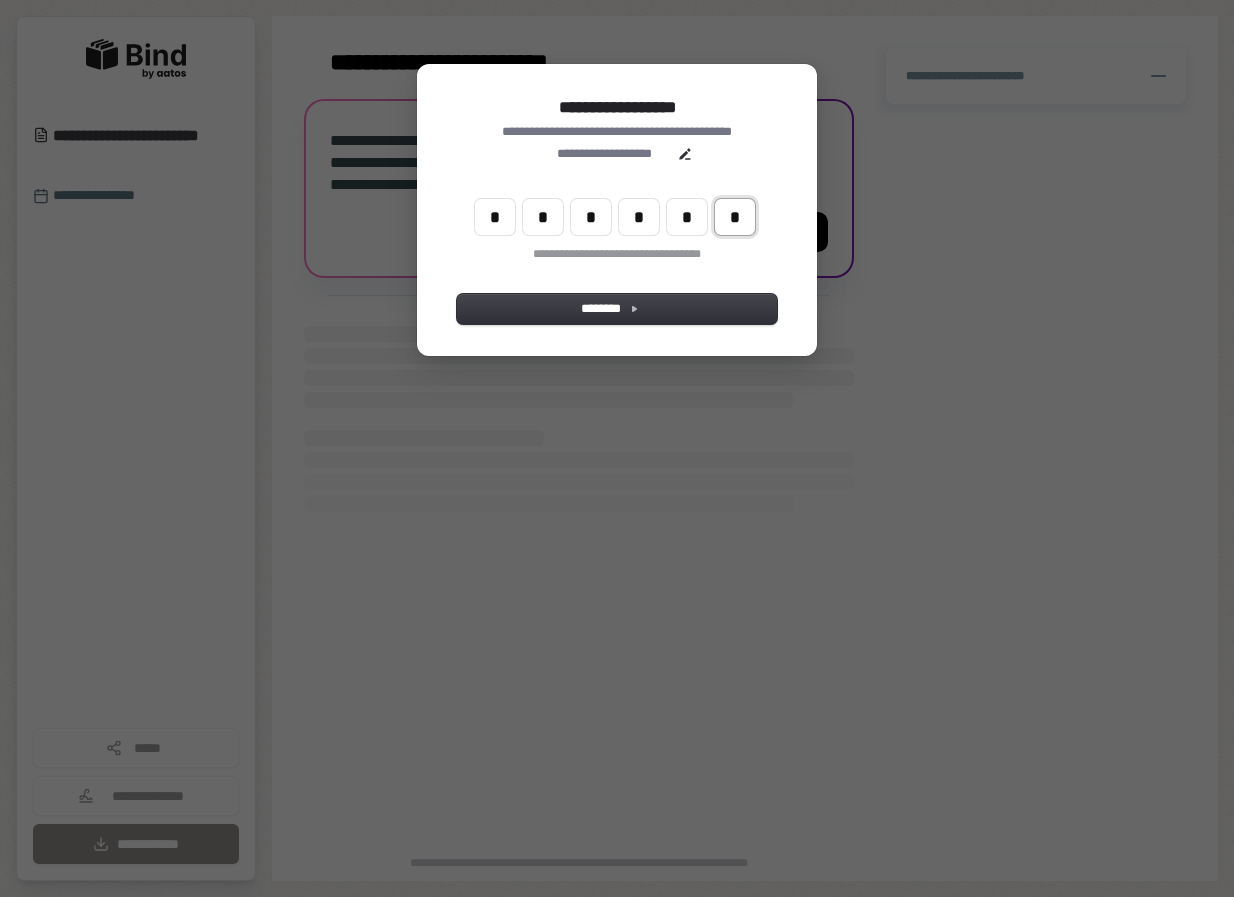 type on "*" 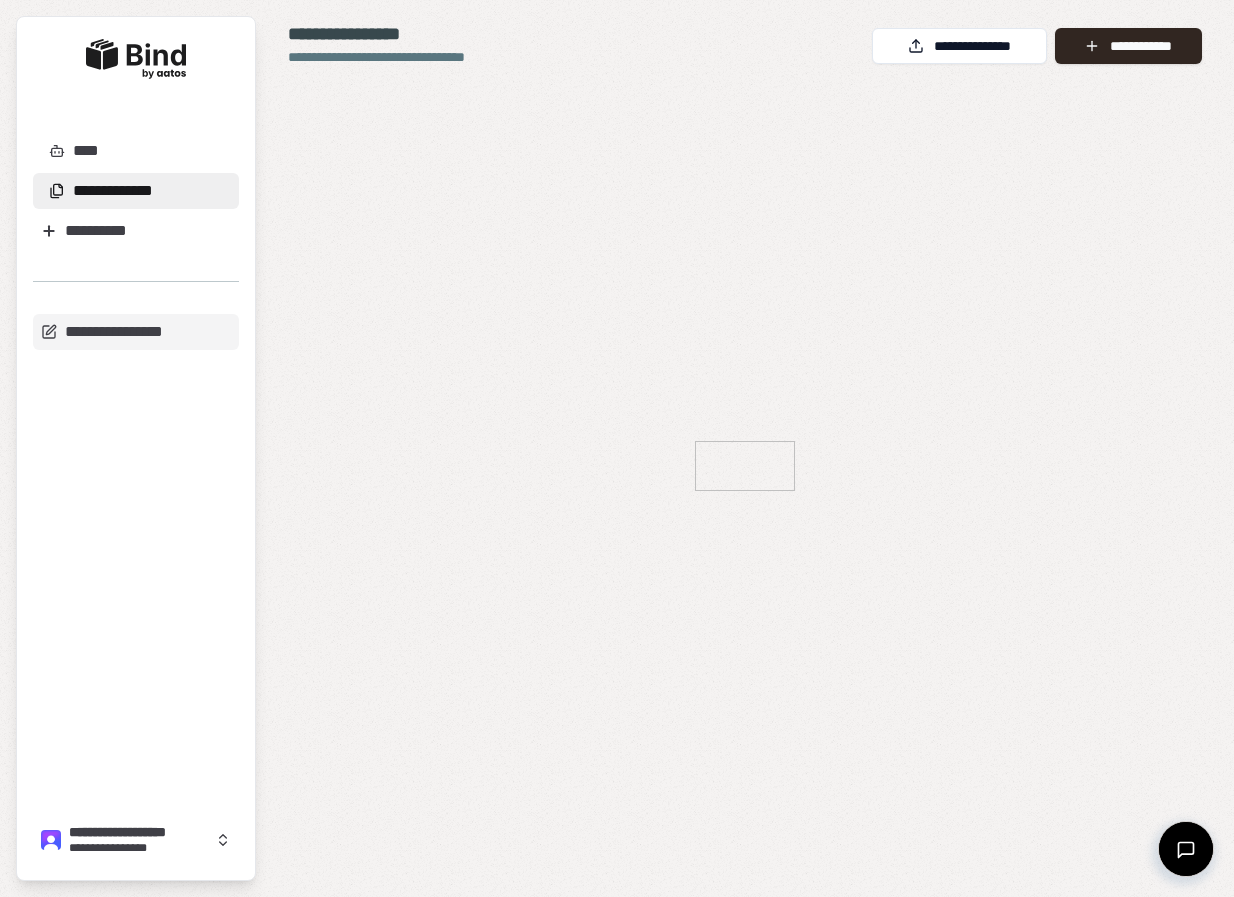 scroll, scrollTop: 0, scrollLeft: 0, axis: both 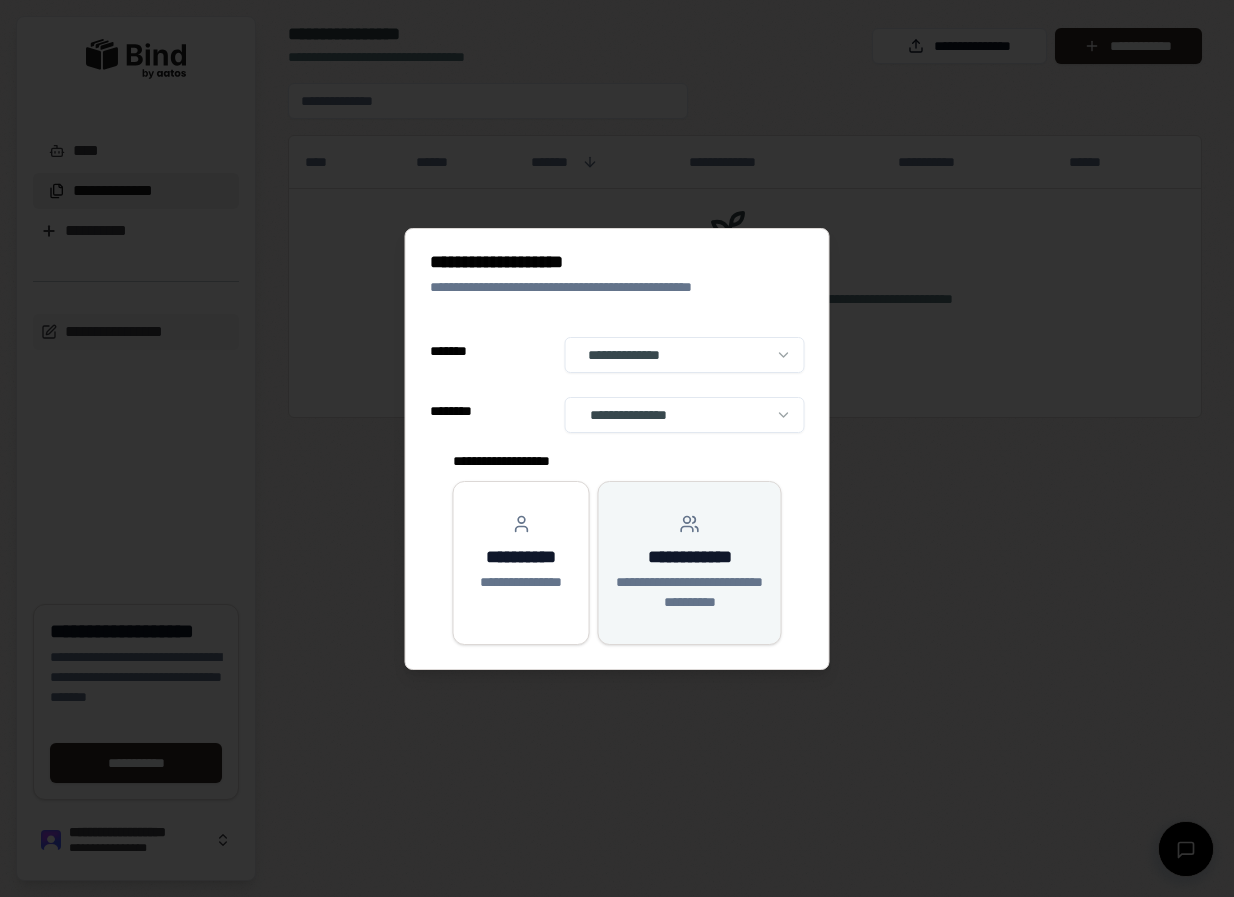 select on "**" 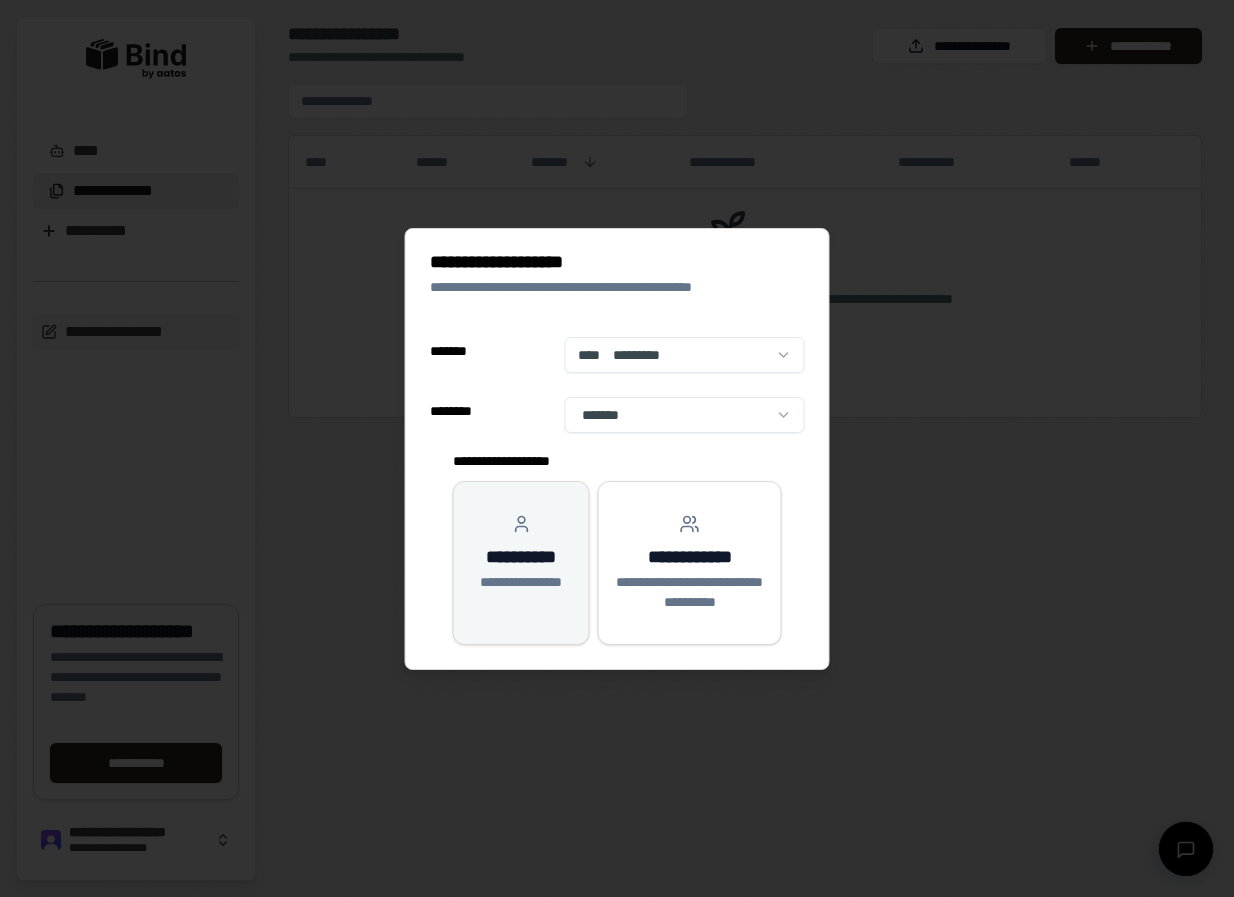 click on "**********" at bounding box center (521, 557) 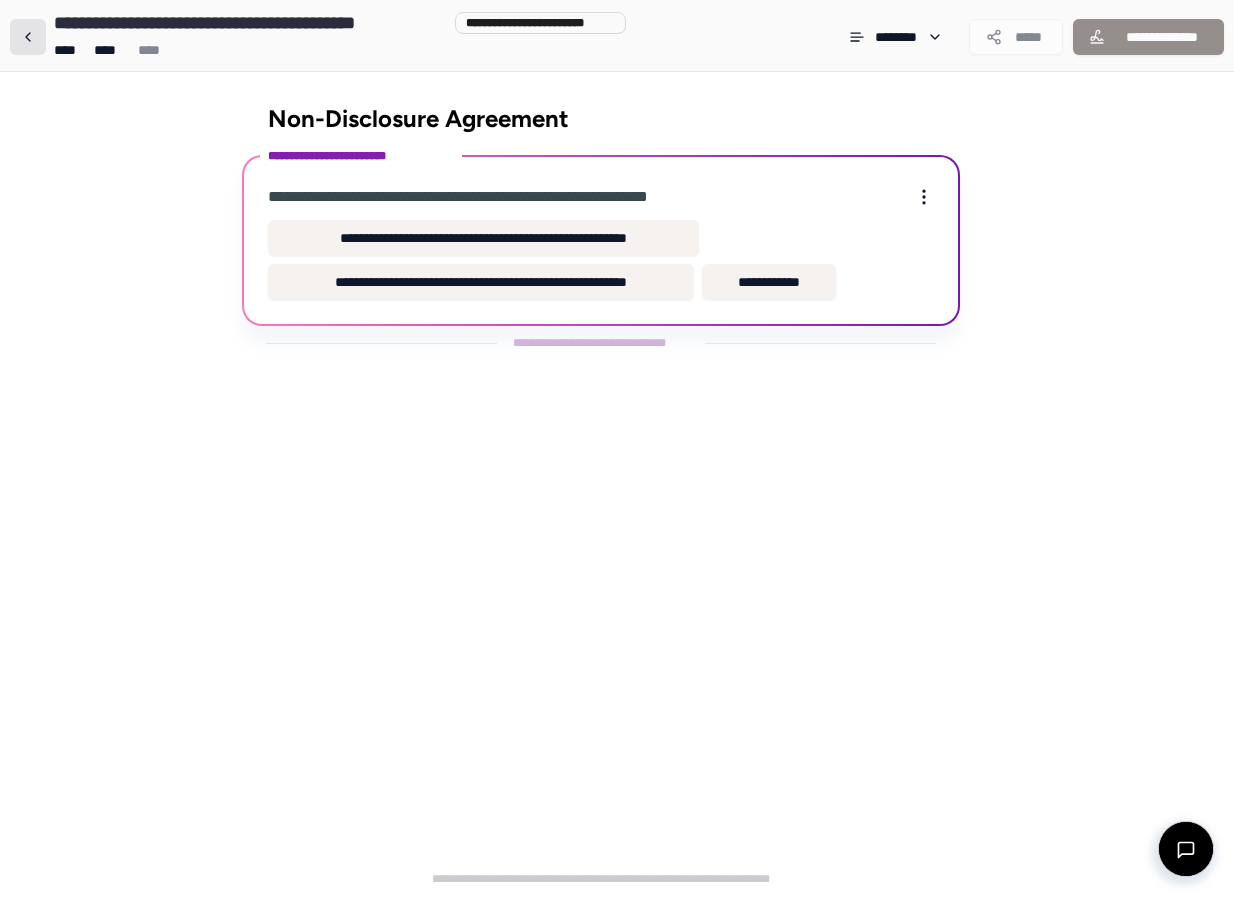 click at bounding box center [28, 37] 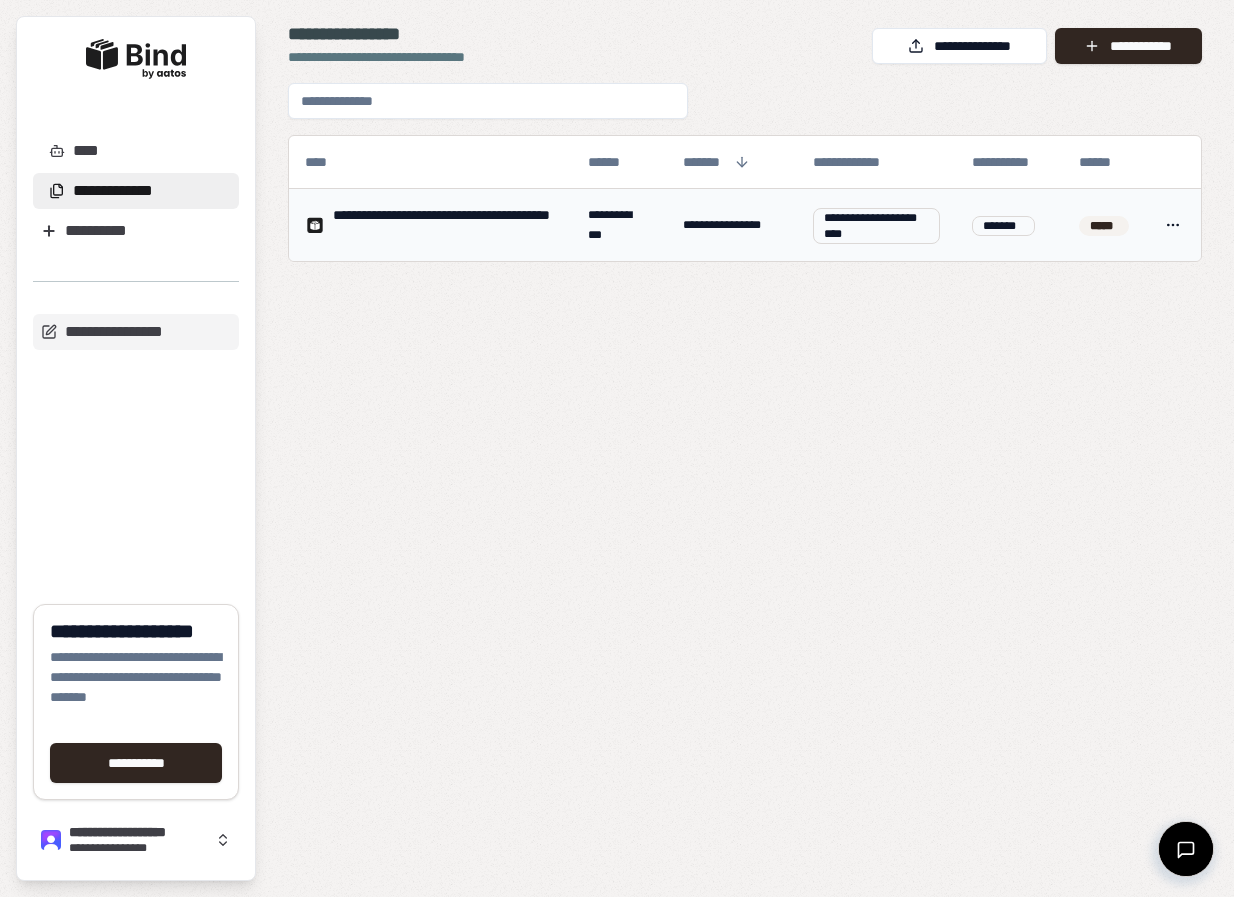 click on "**********" at bounding box center [619, 225] 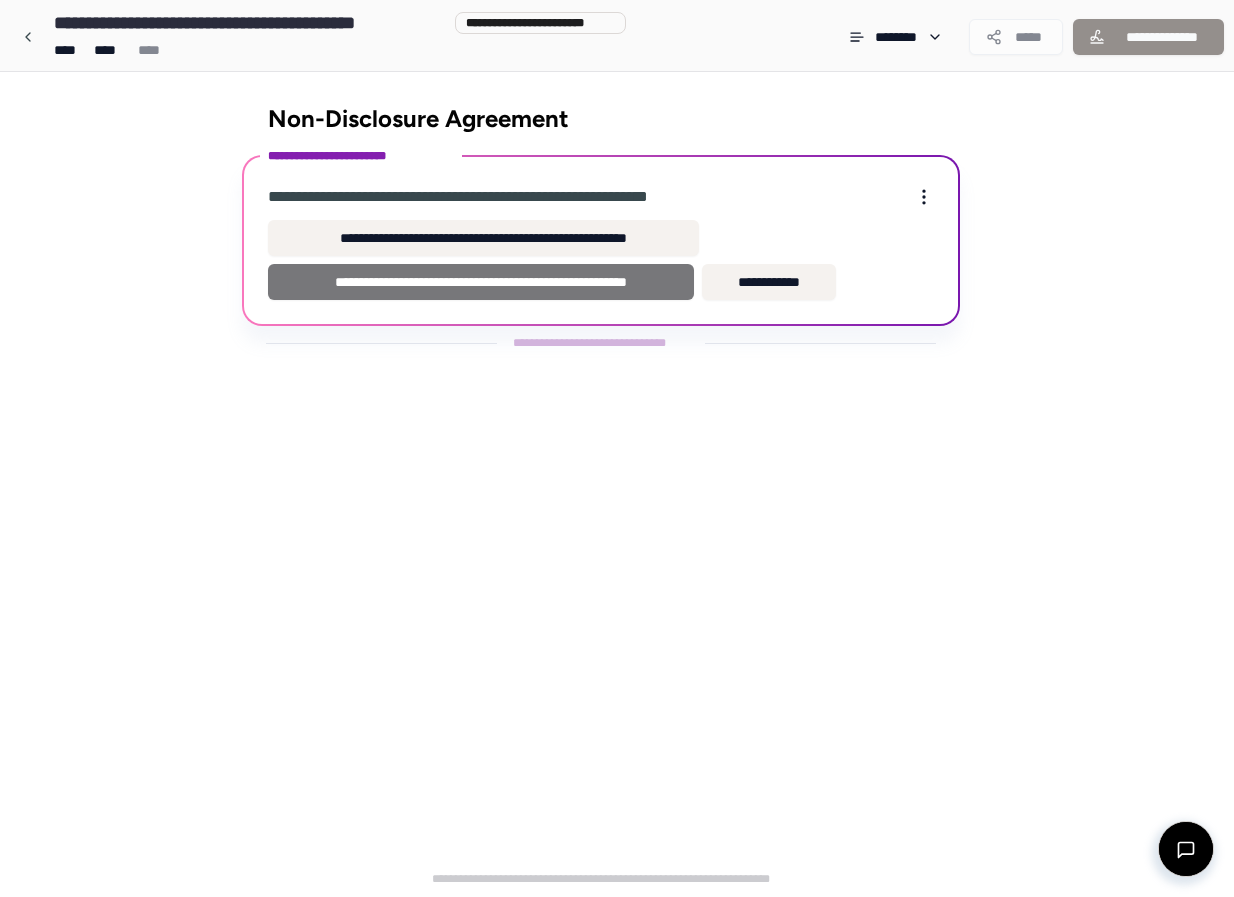 click on "**********" at bounding box center (481, 282) 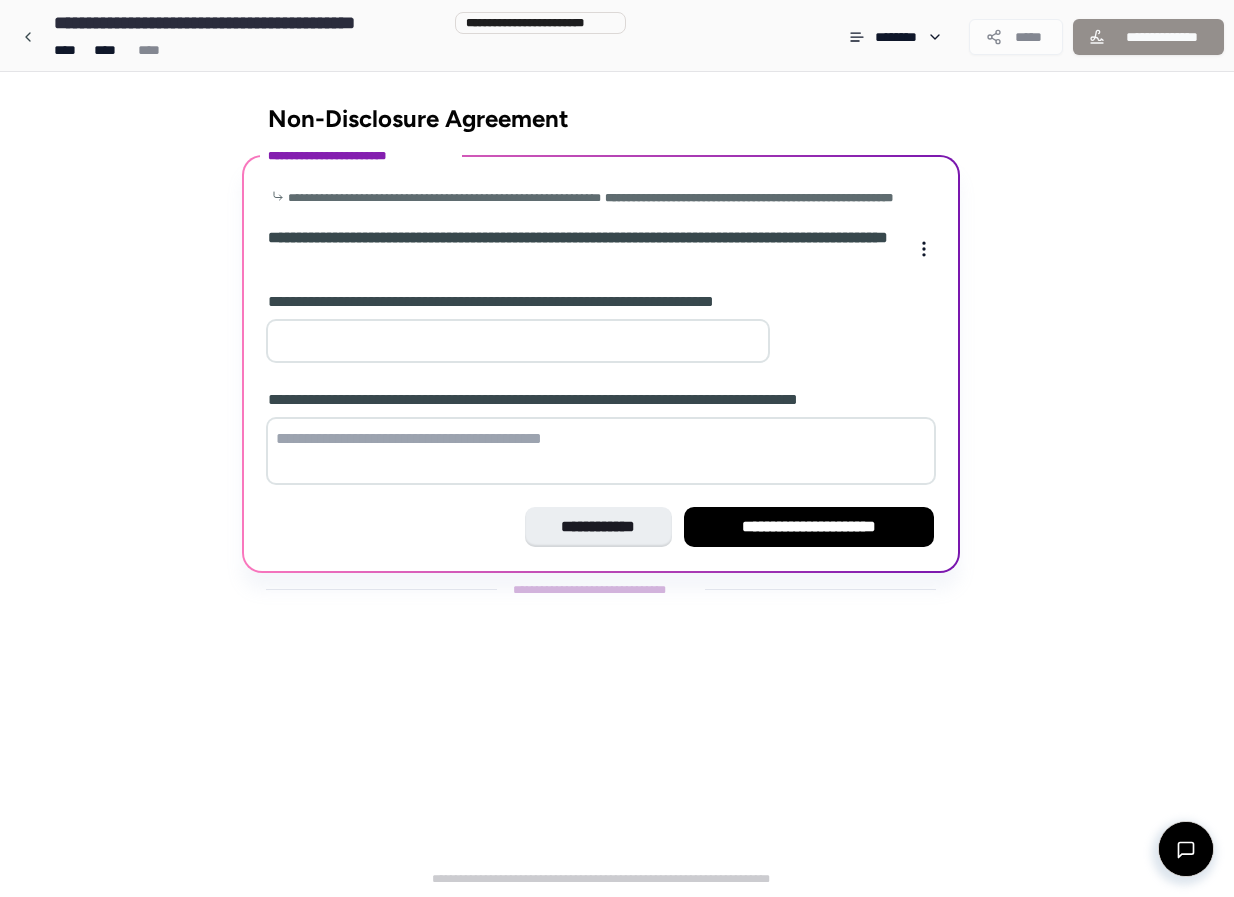 click on "**" at bounding box center (518, 341) 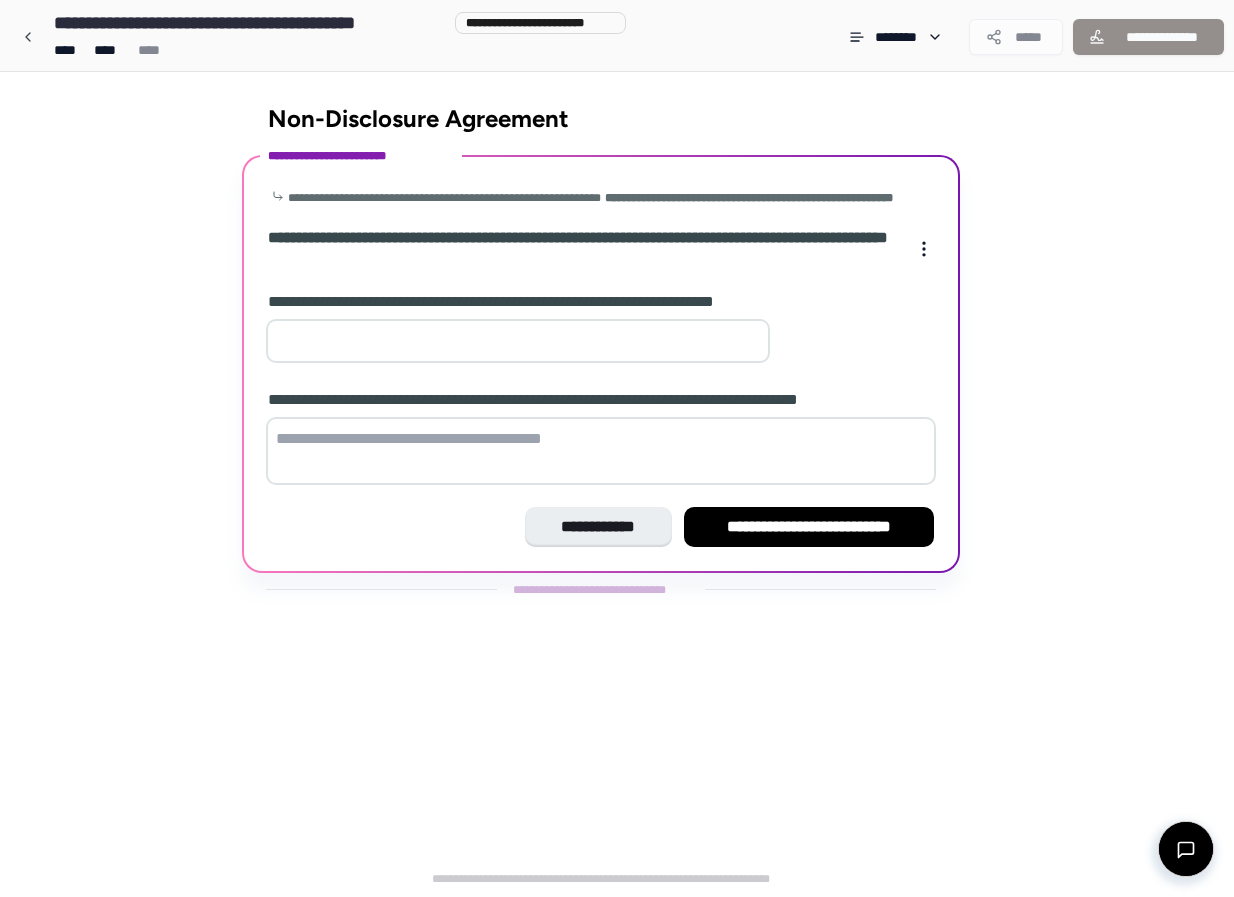 click on "*" at bounding box center [518, 341] 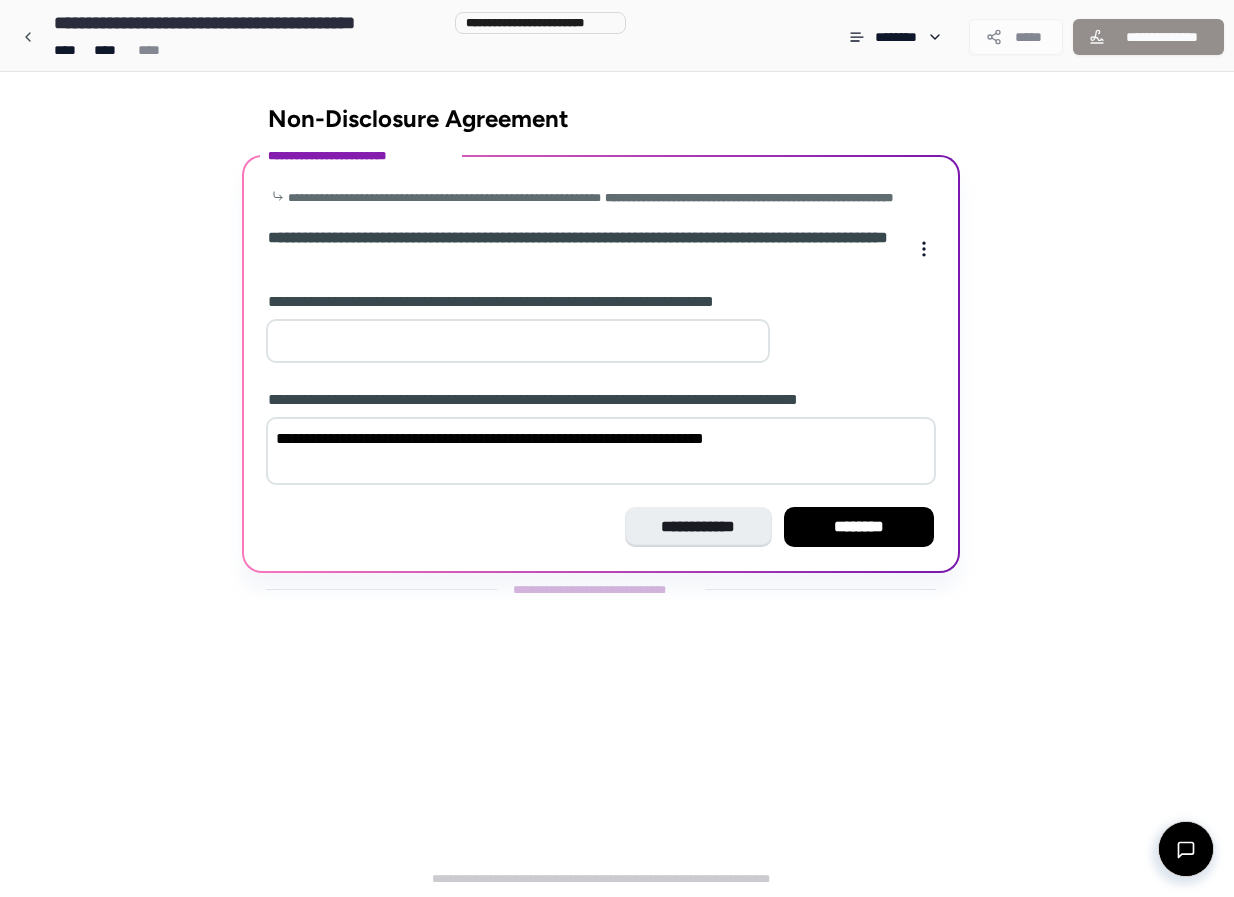 type on "**********" 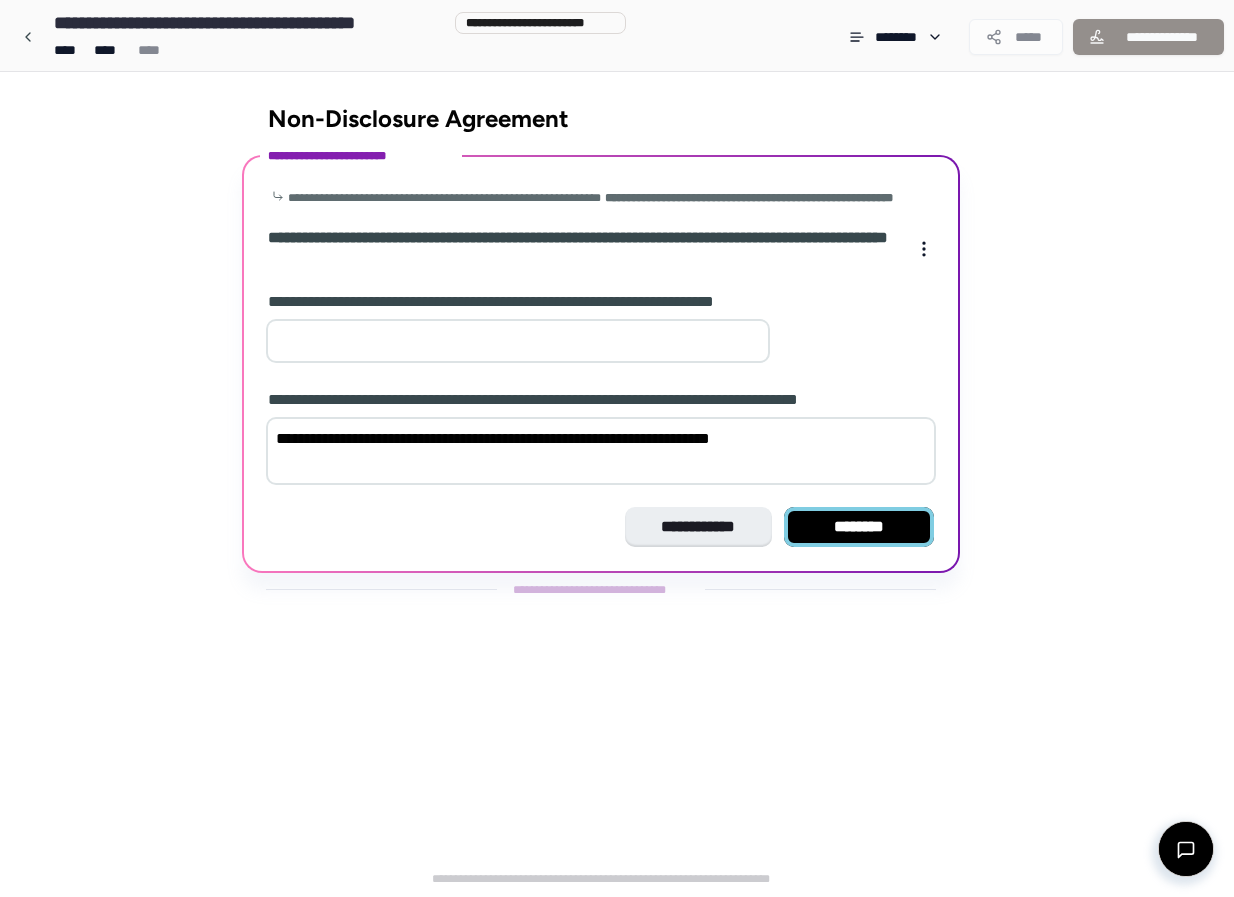 click on "********" at bounding box center (859, 527) 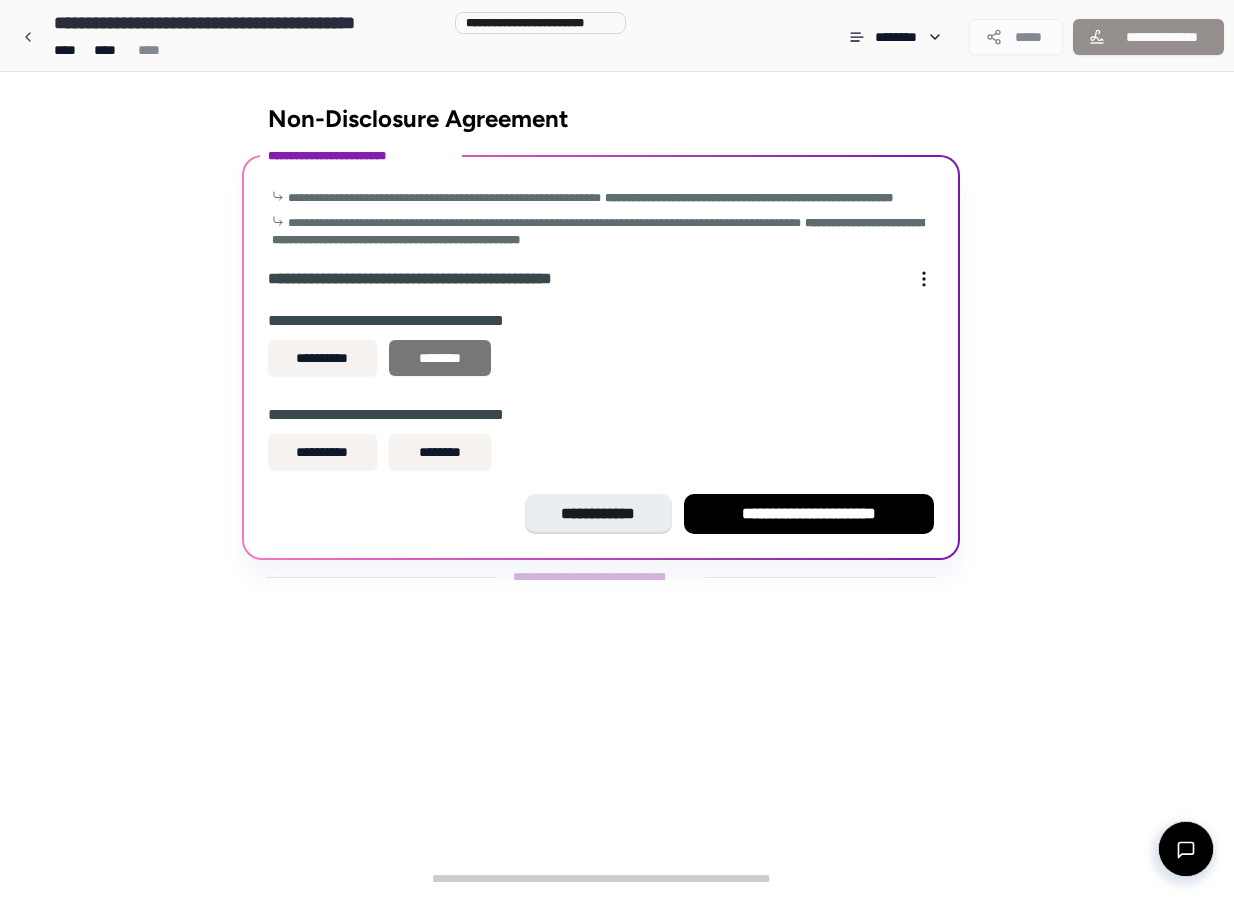 click on "********" at bounding box center [440, 358] 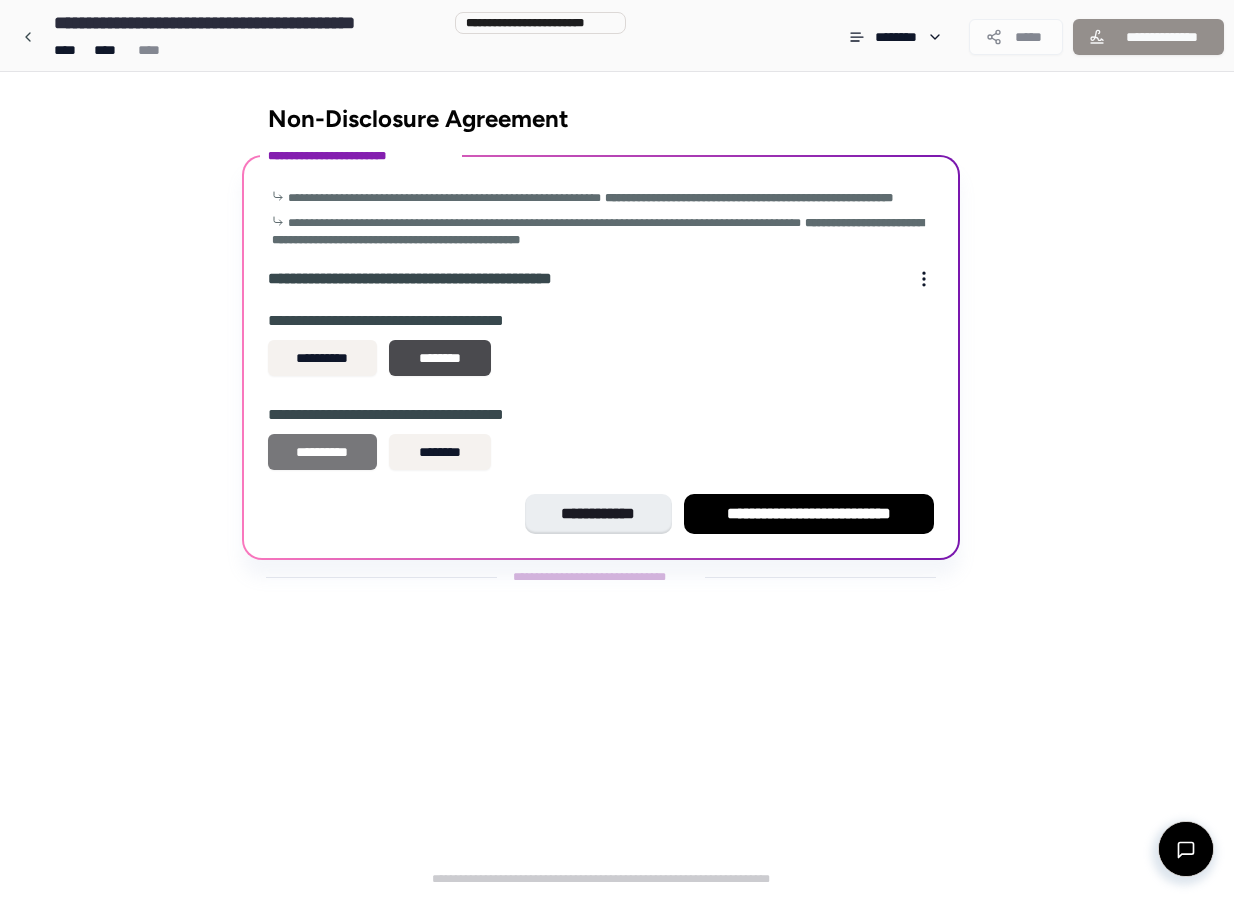 click on "**********" at bounding box center (322, 452) 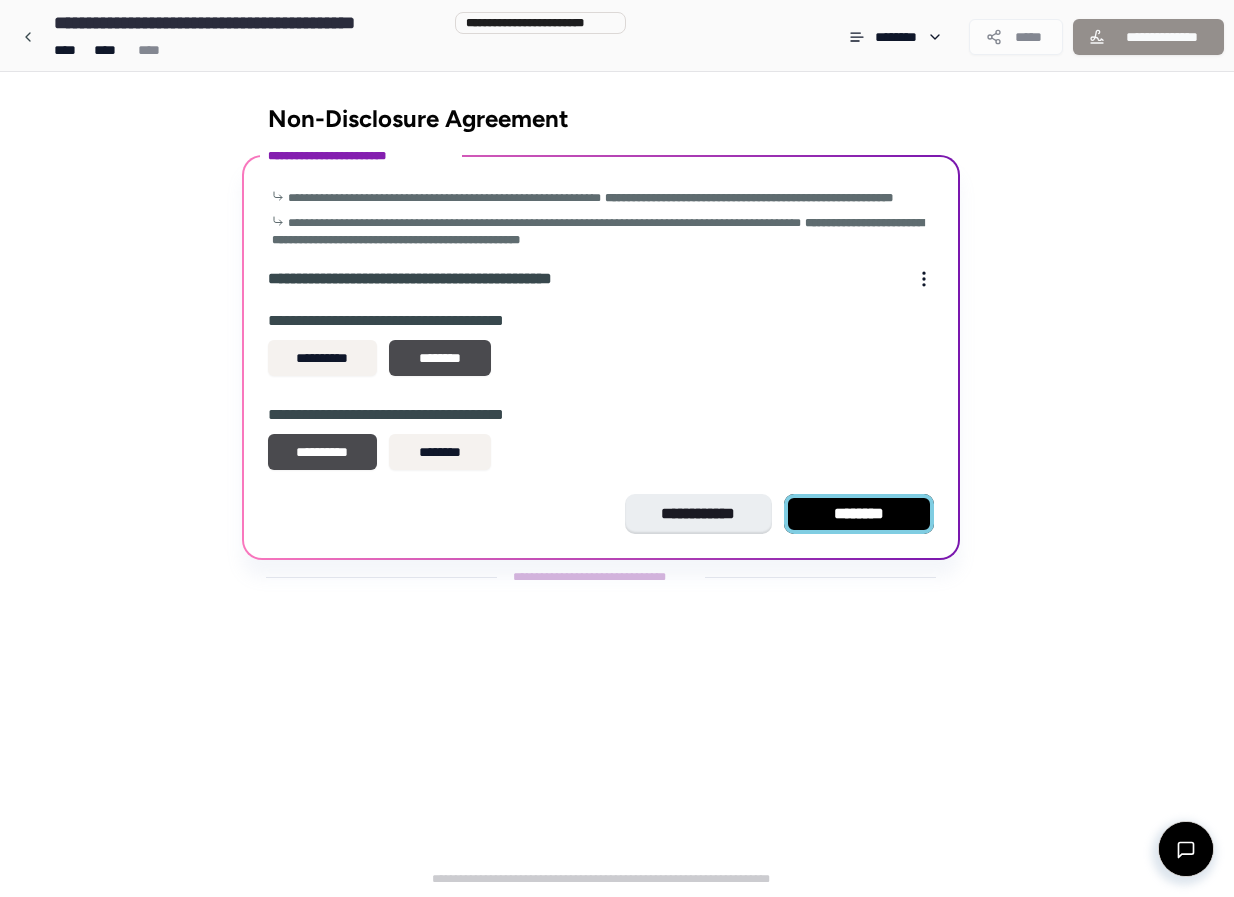 click on "********" at bounding box center (859, 514) 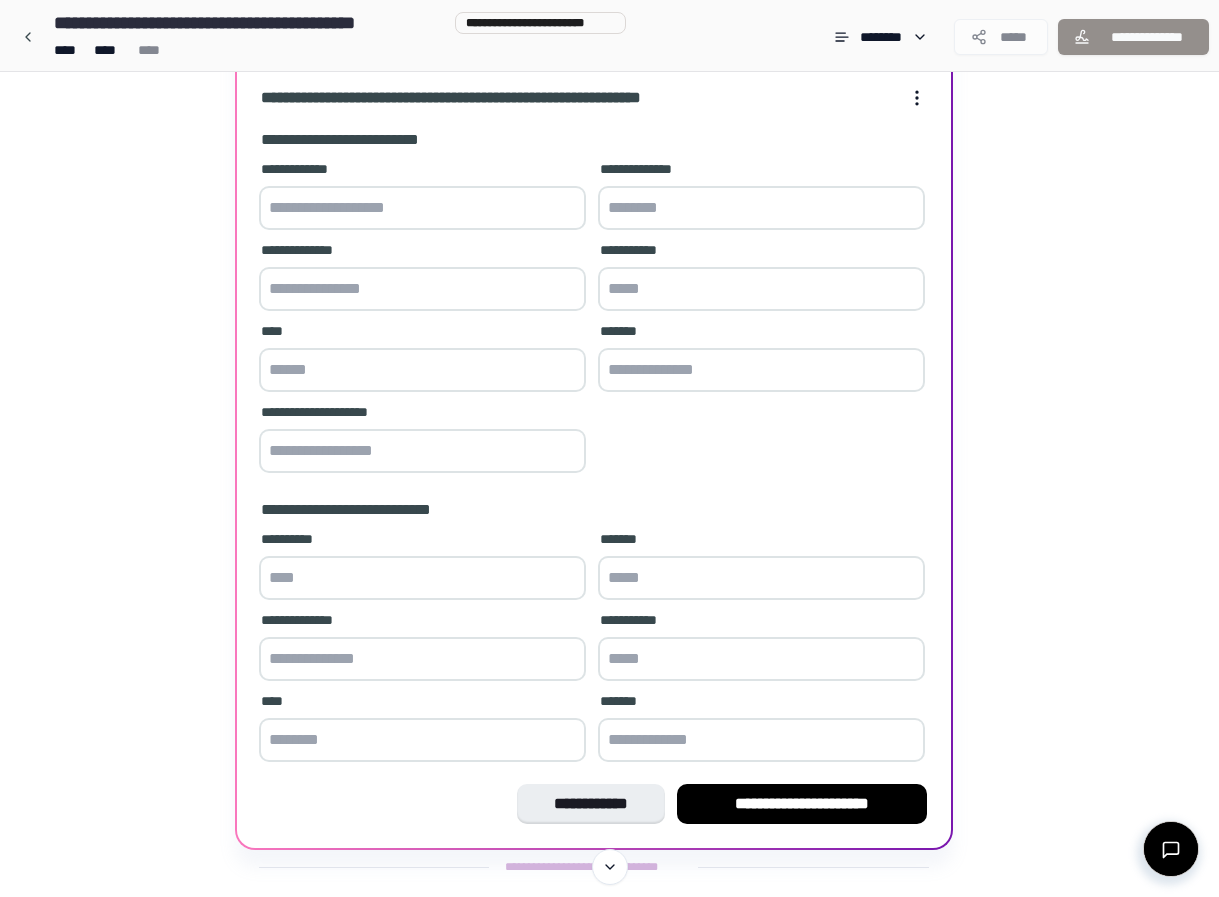 scroll, scrollTop: 201, scrollLeft: 0, axis: vertical 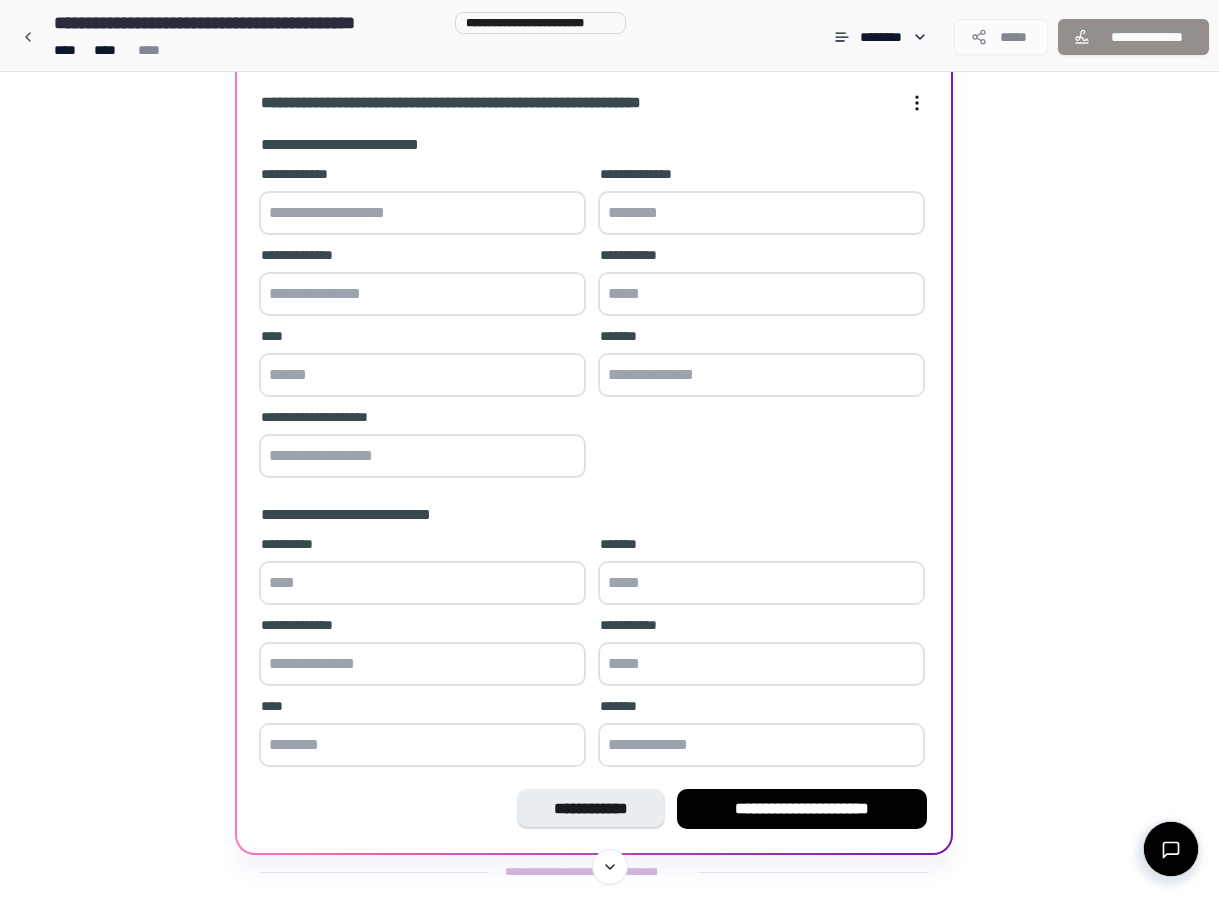 click at bounding box center (422, 213) 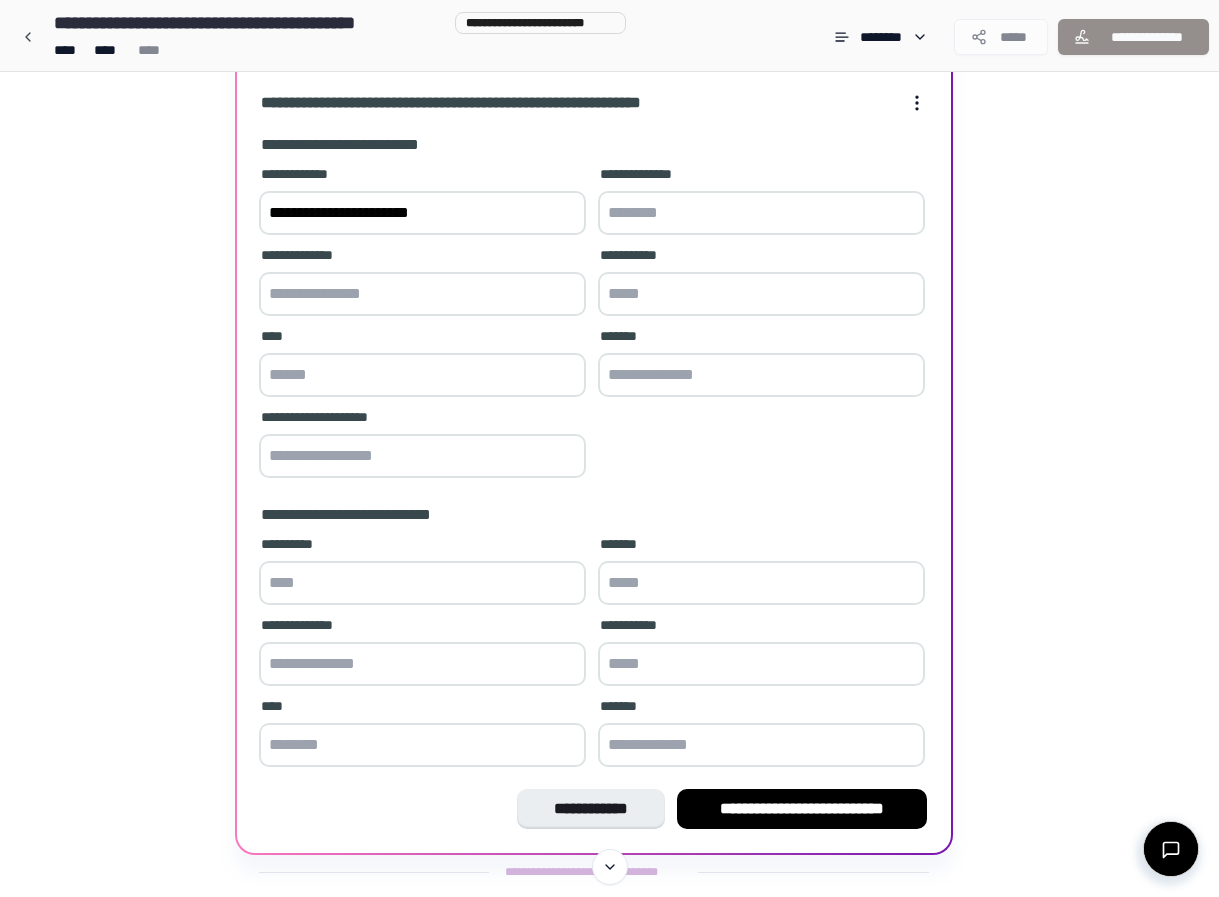 type on "**********" 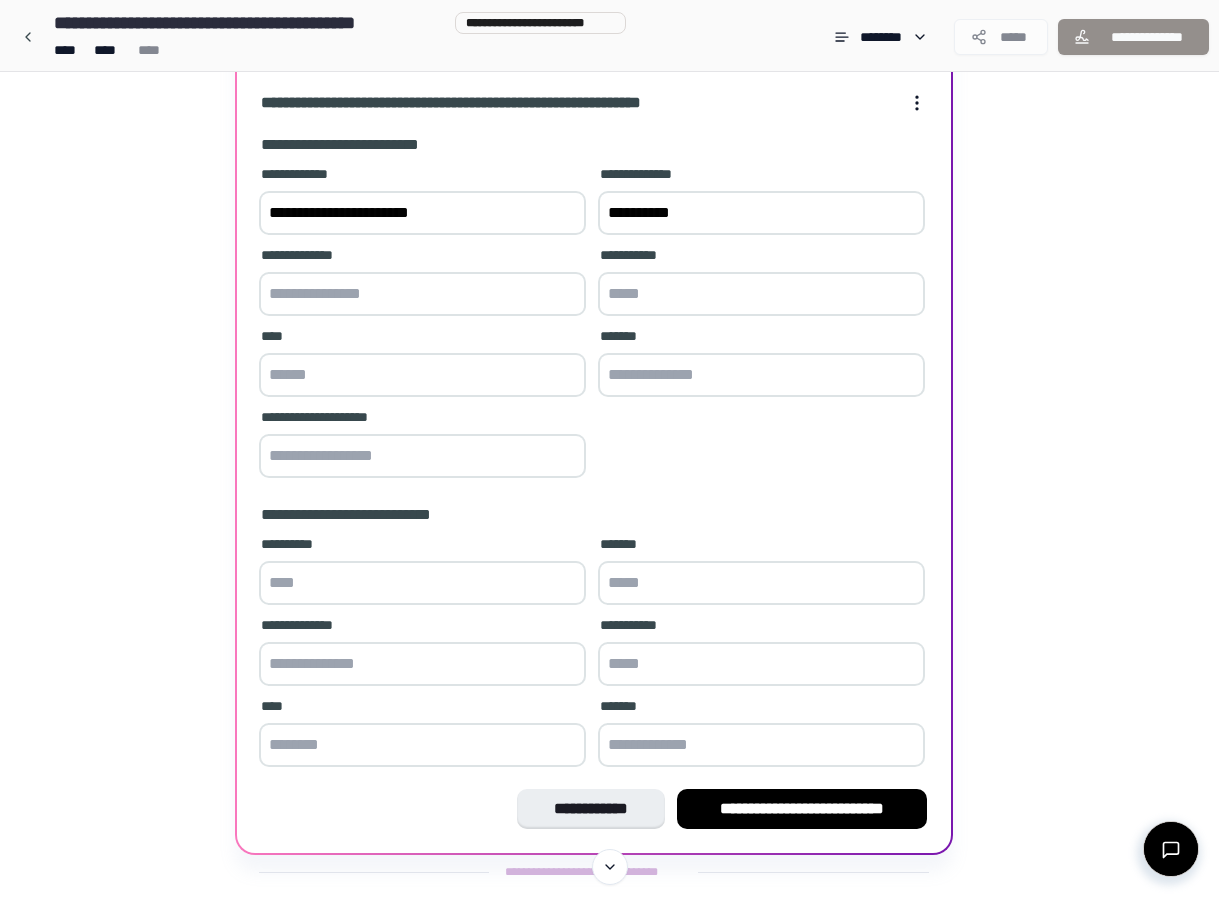 type on "**********" 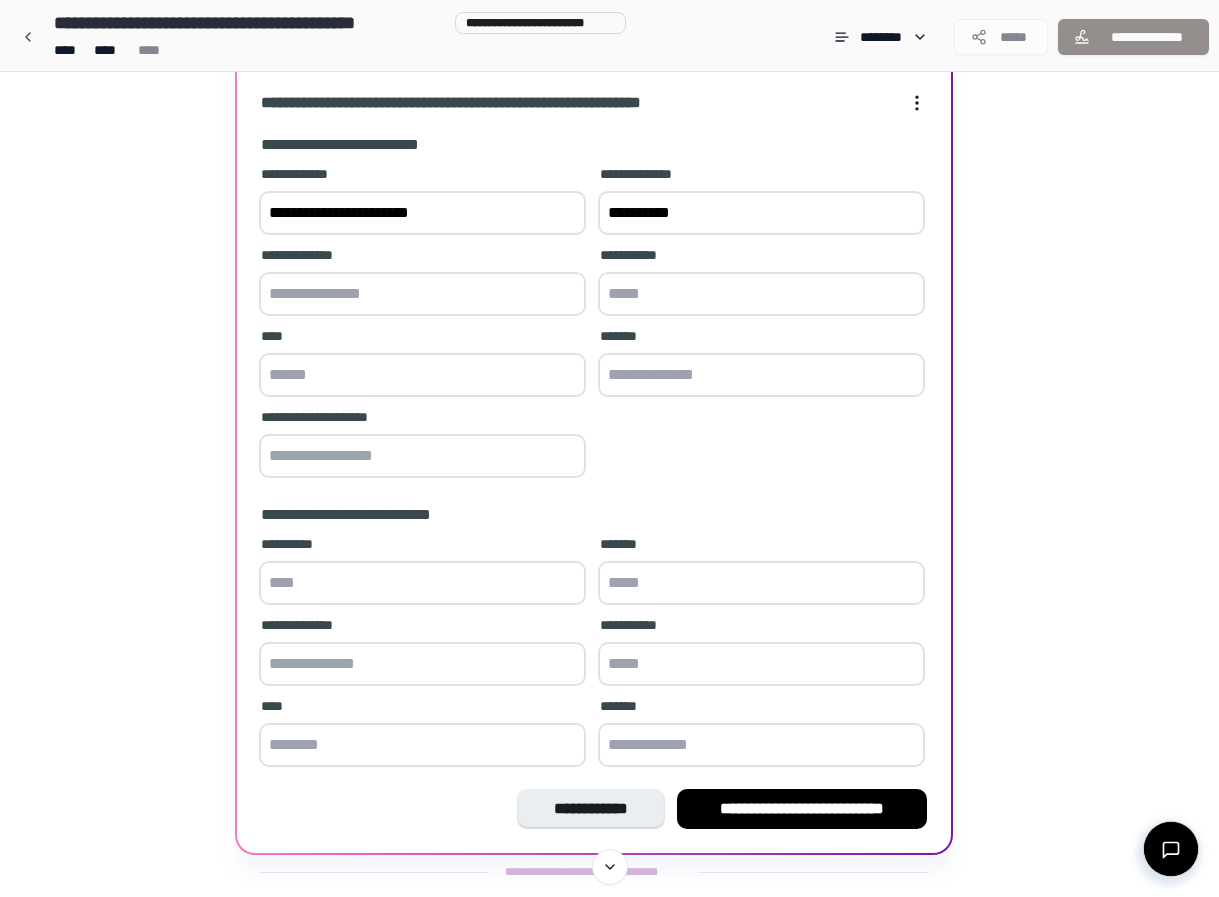 click at bounding box center (422, 294) 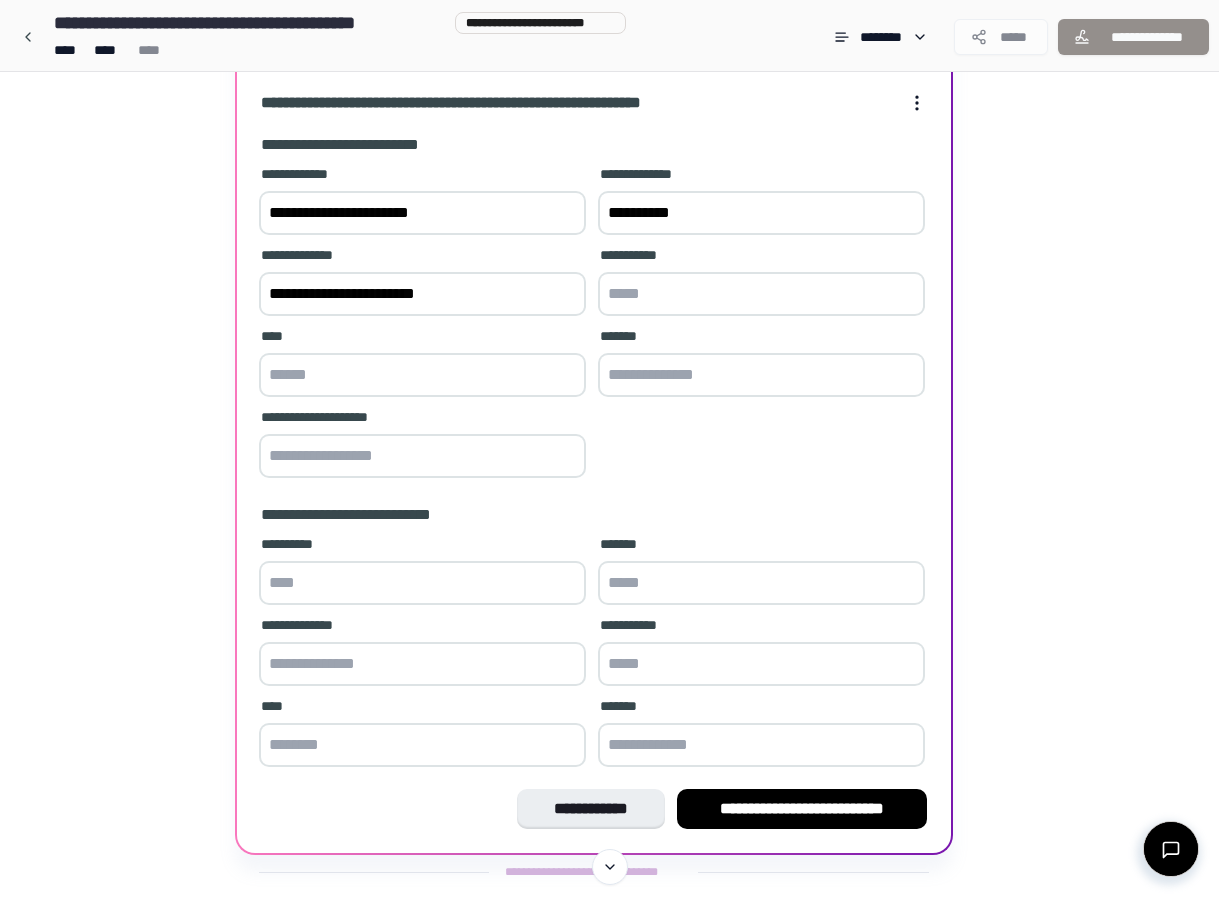 type on "**********" 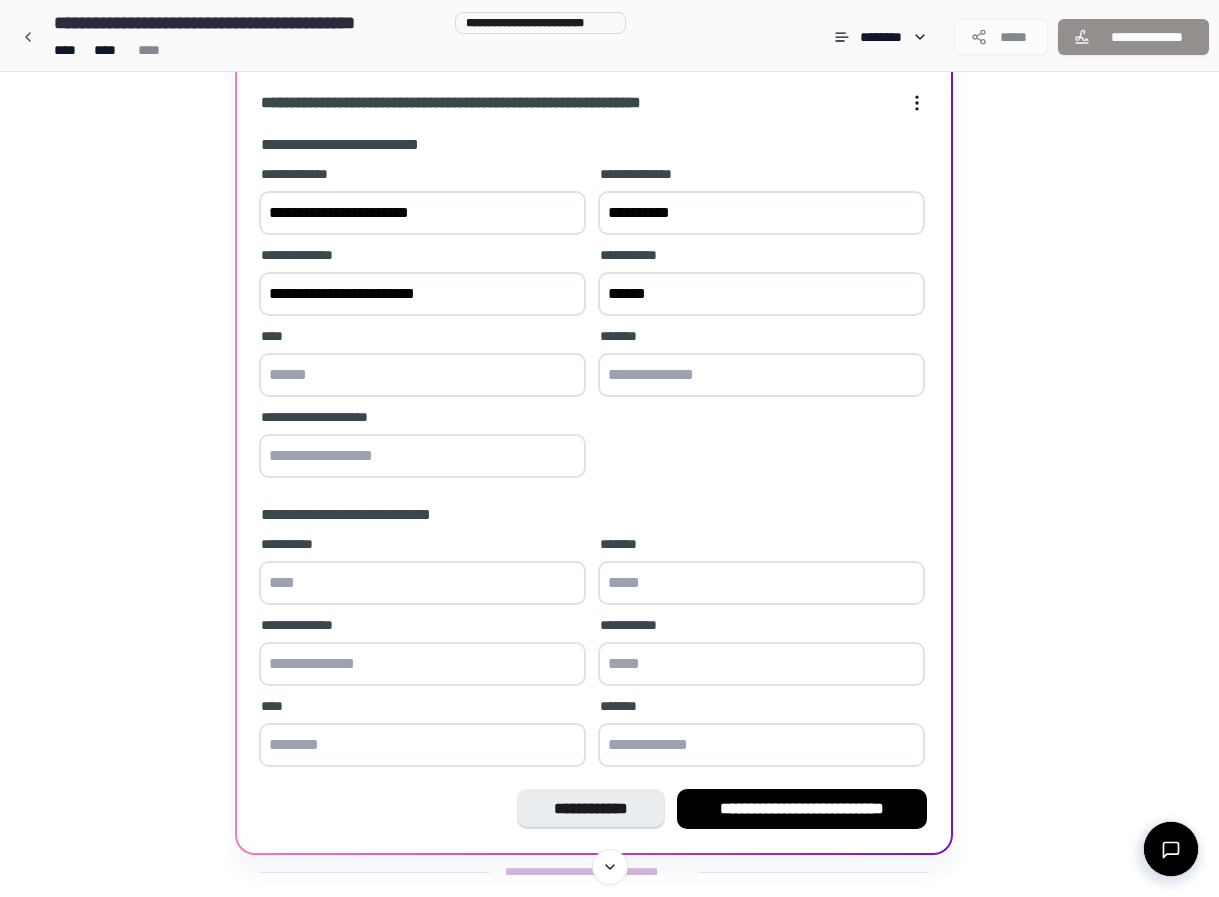 type on "******" 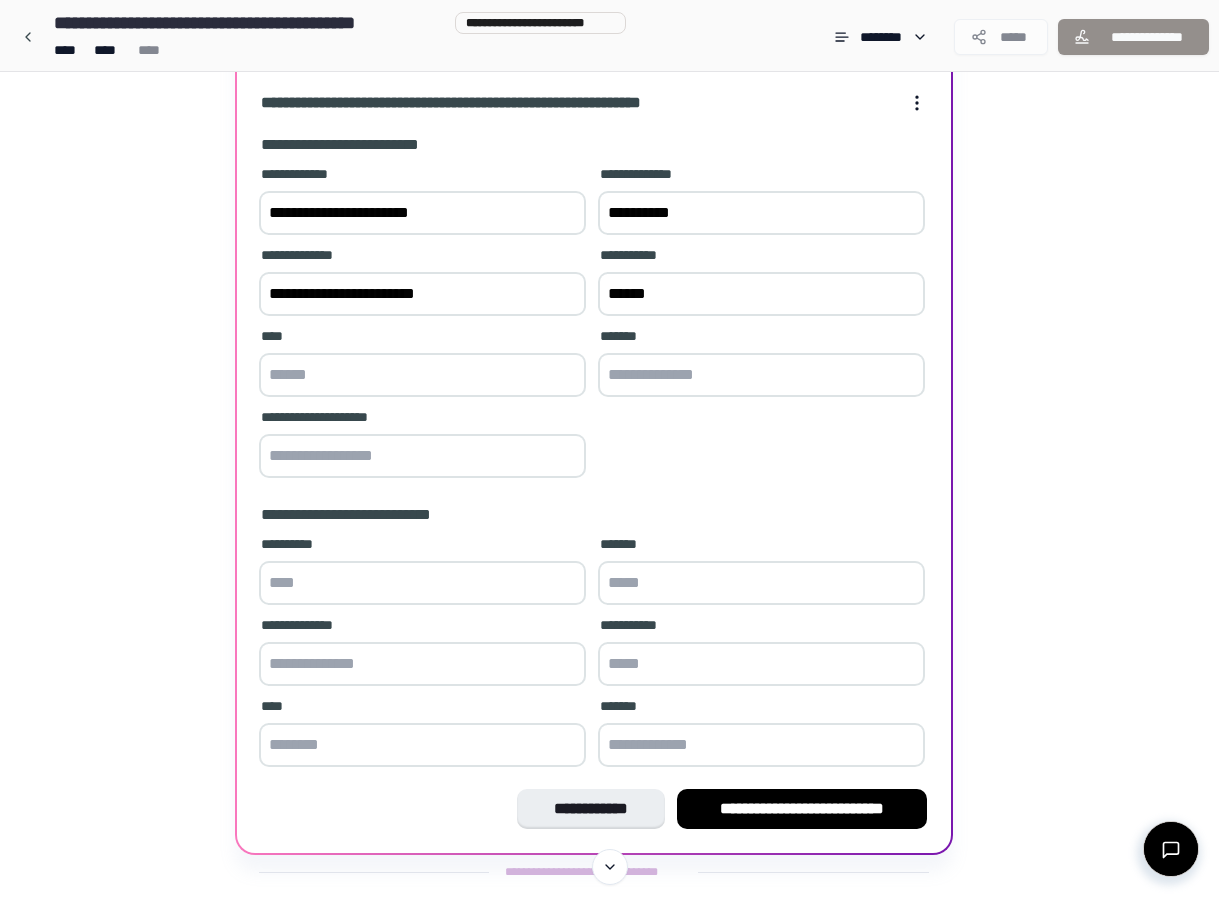 click at bounding box center [422, 375] 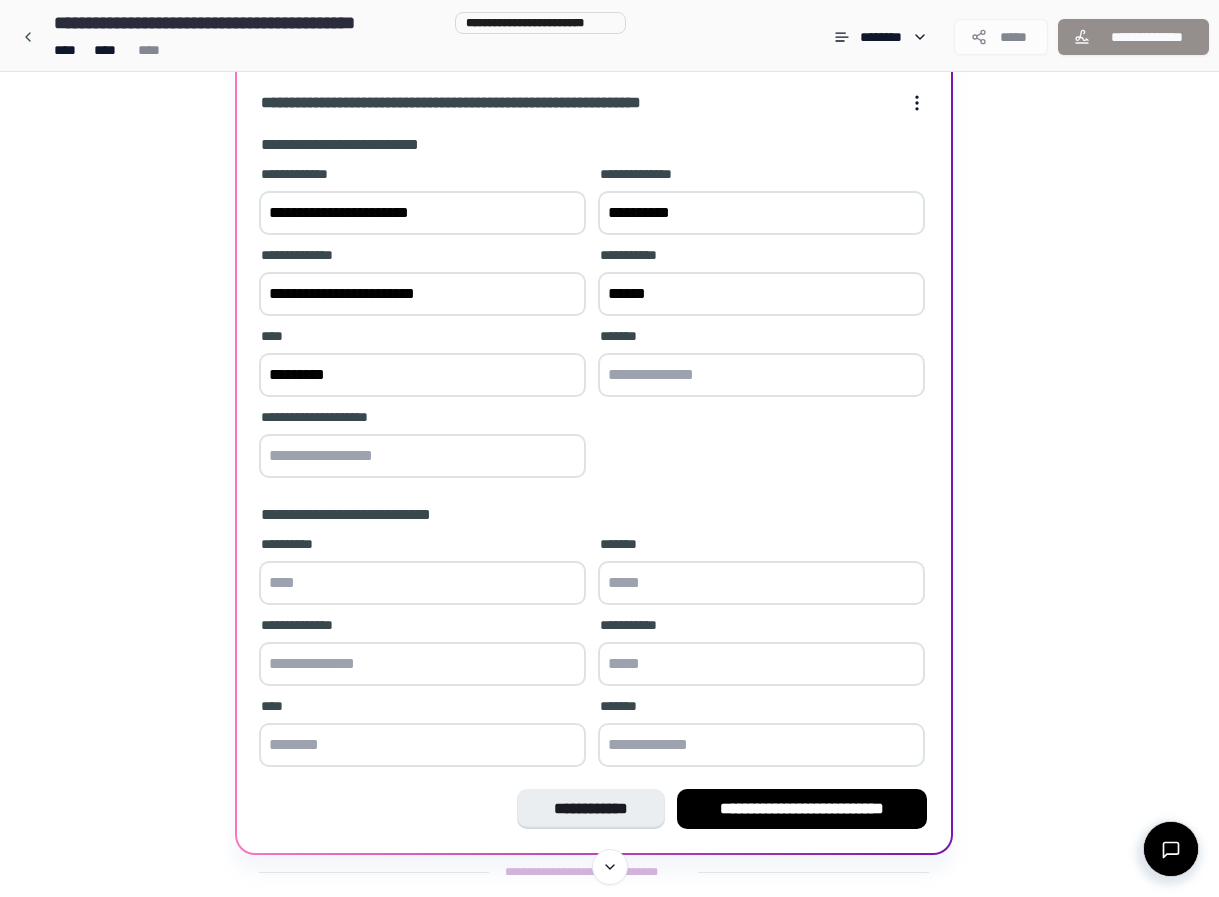 type on "*********" 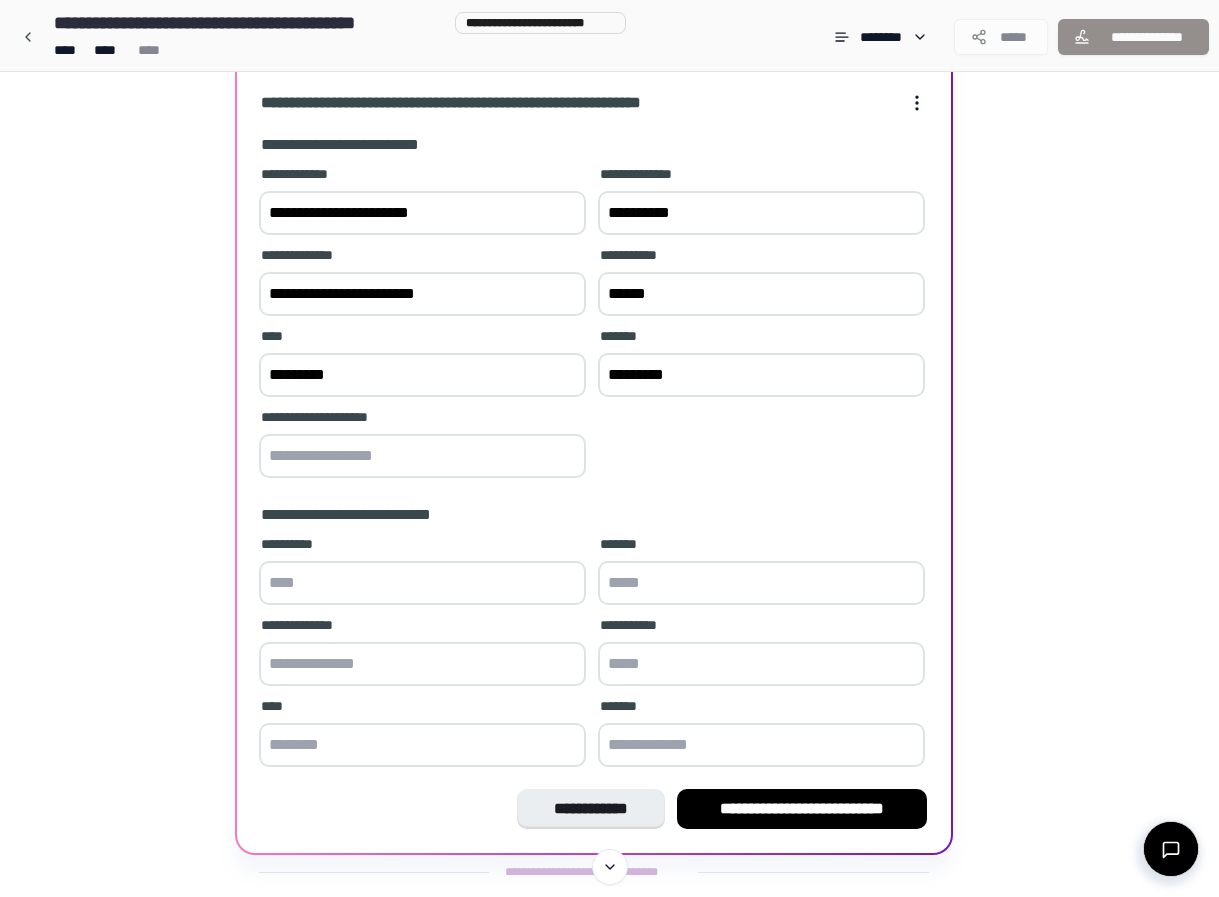 type on "*********" 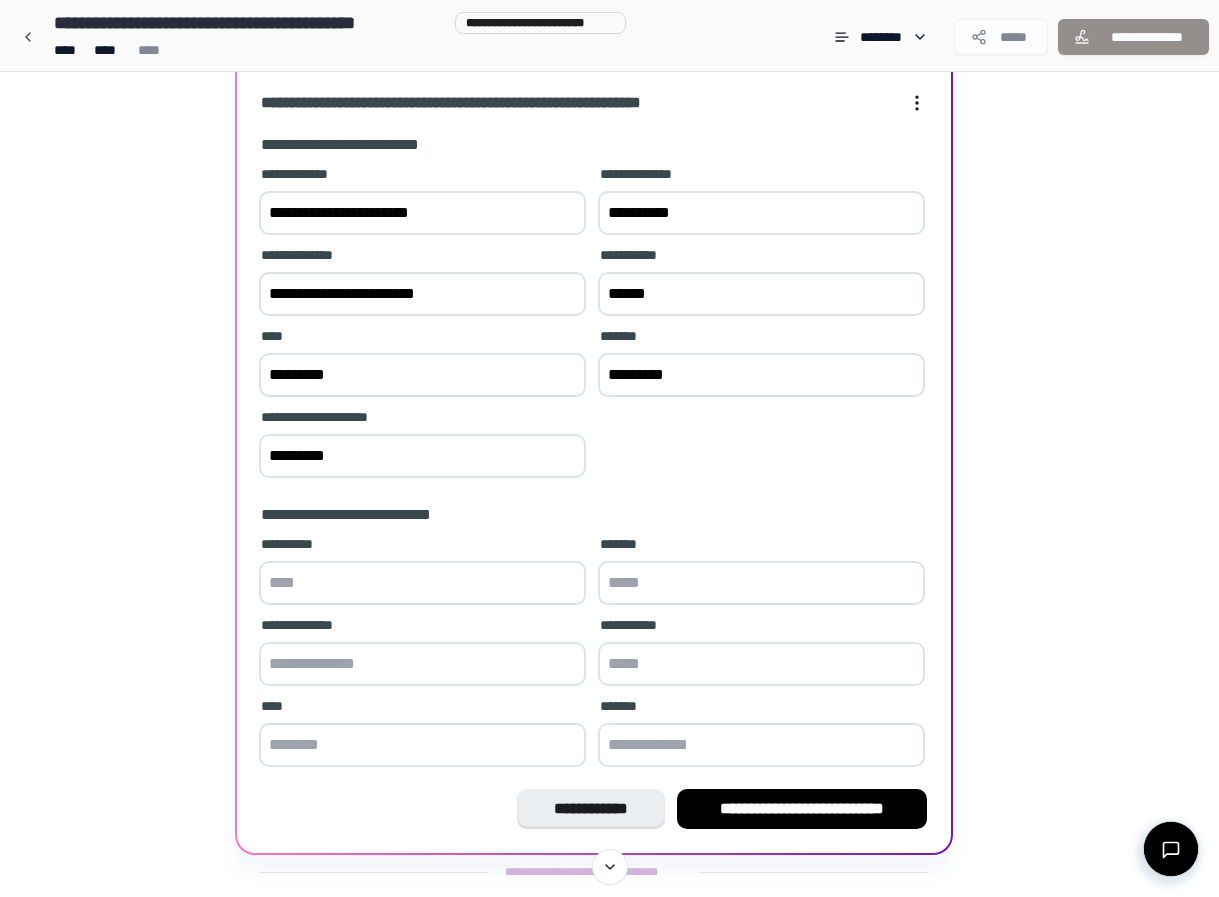 type on "*********" 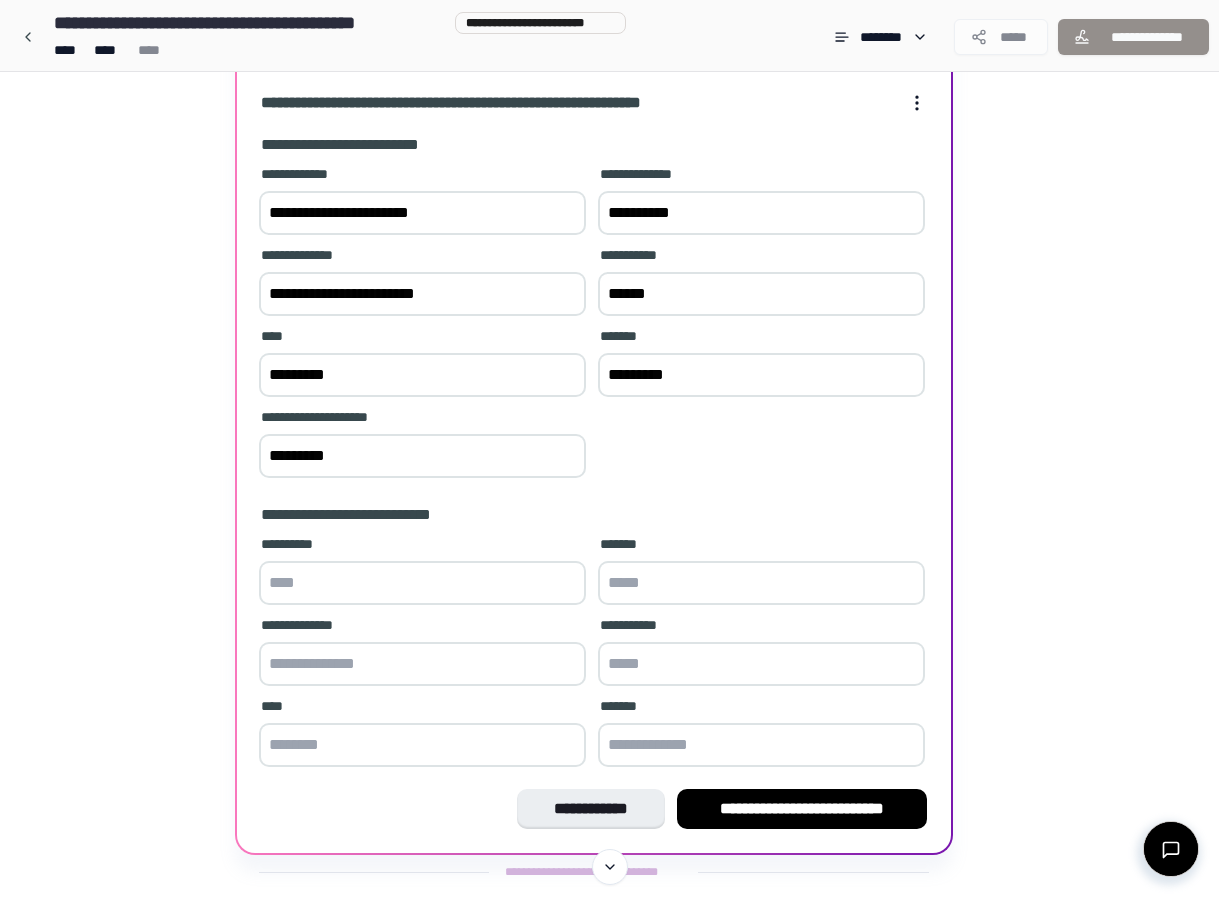 click at bounding box center (422, 583) 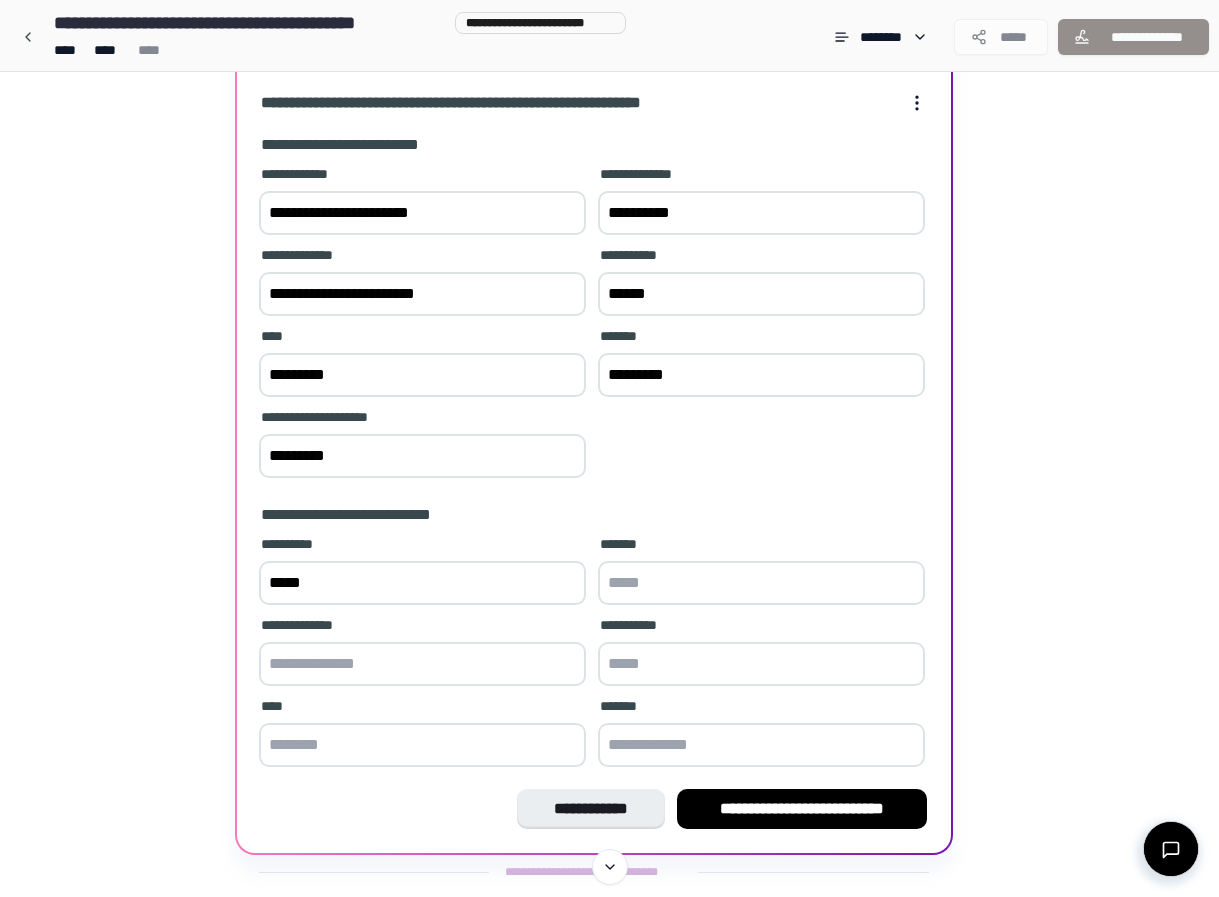 type on "*****" 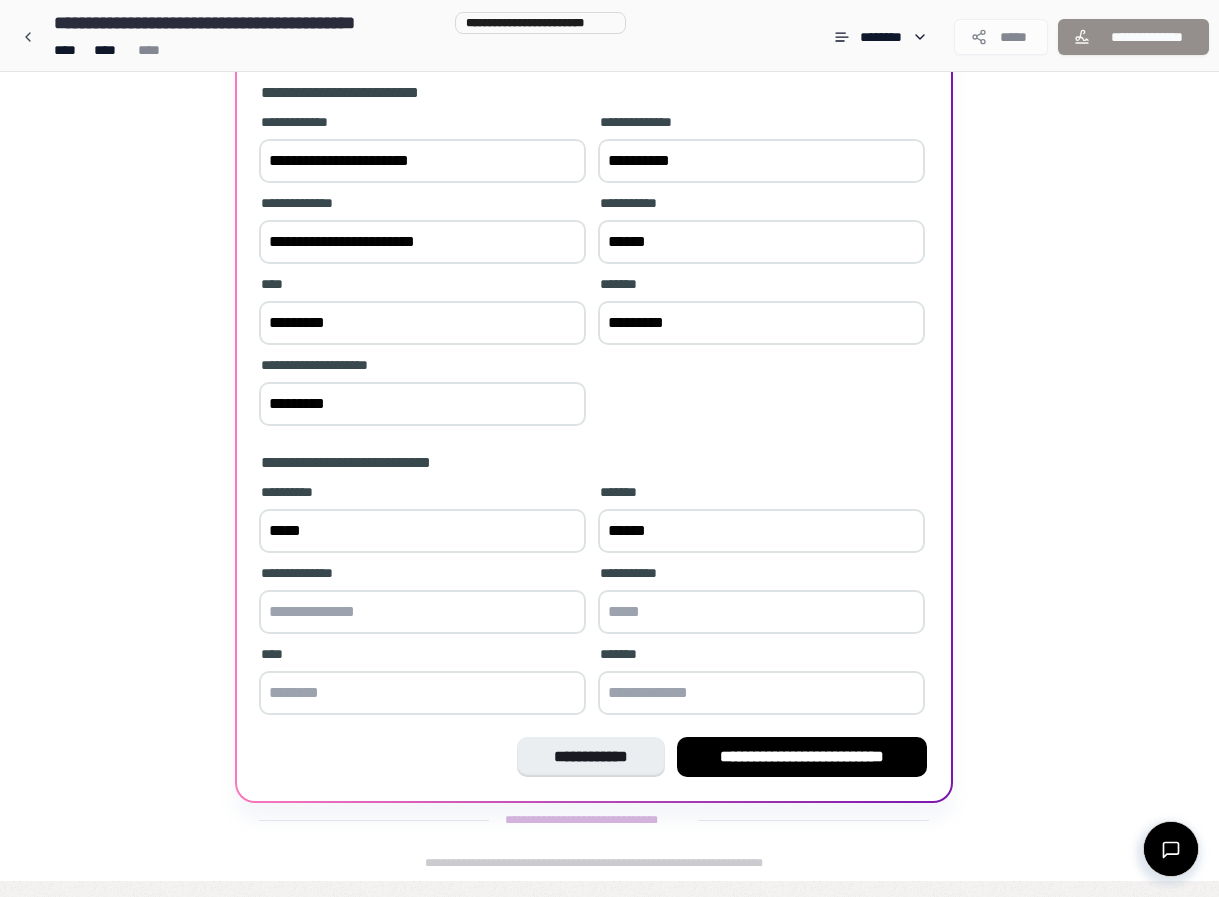 scroll, scrollTop: 253, scrollLeft: 0, axis: vertical 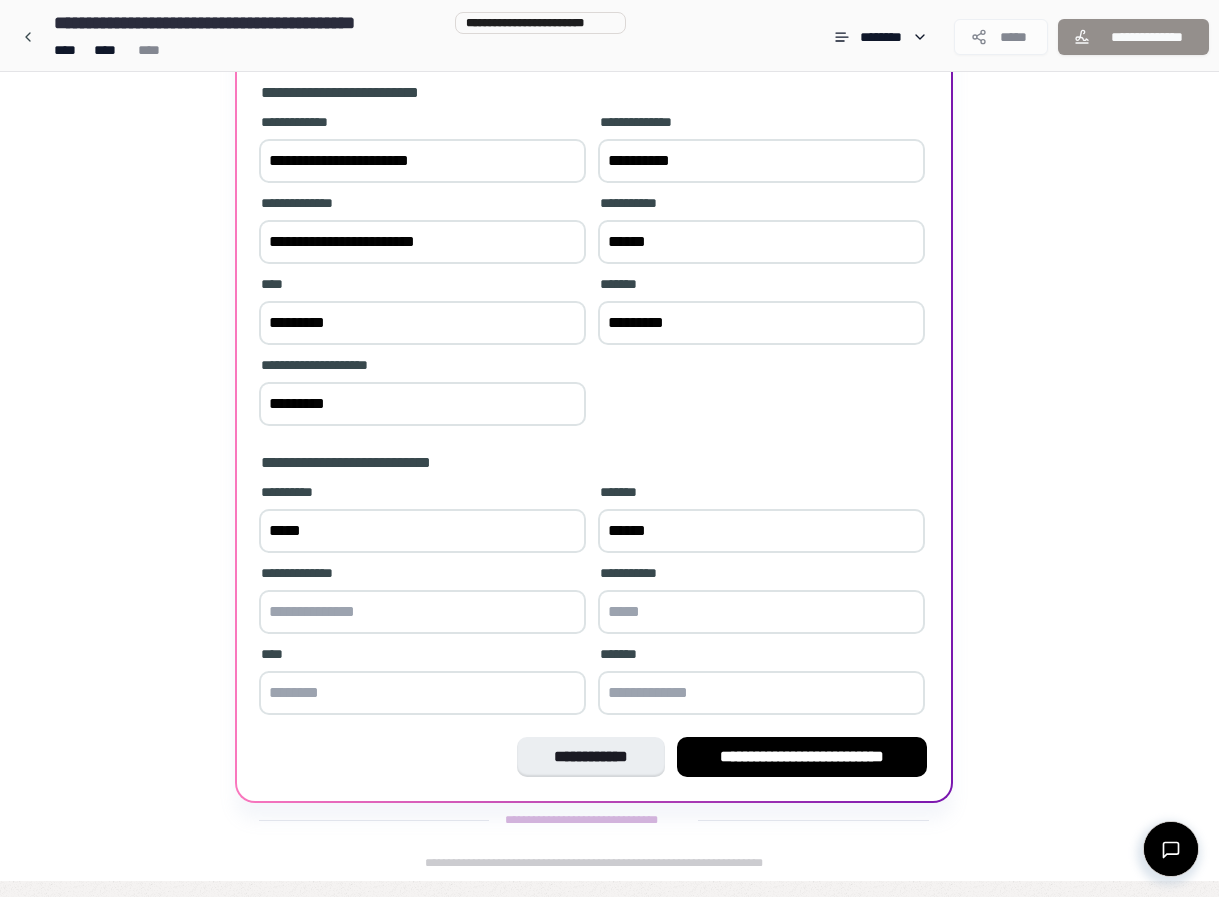 type on "******" 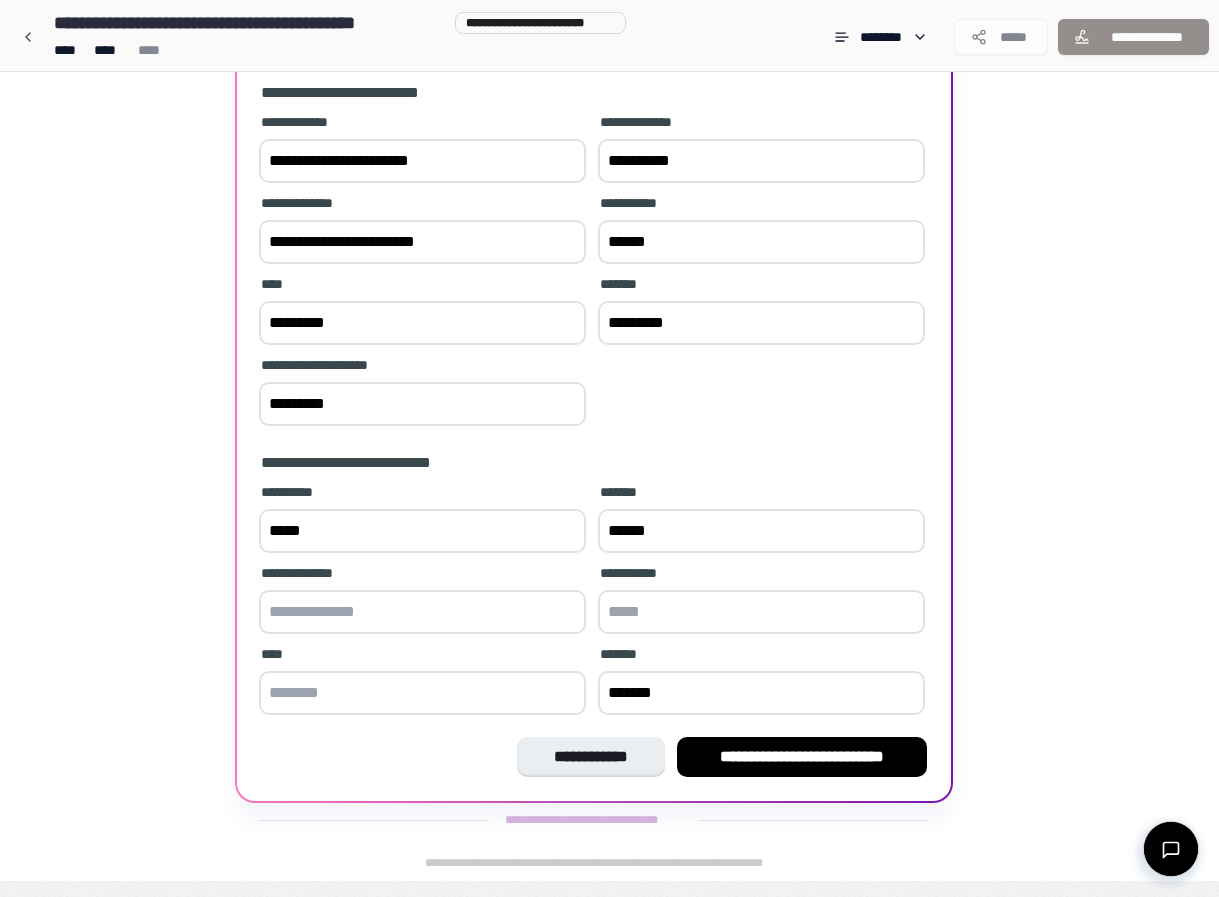 type on "********" 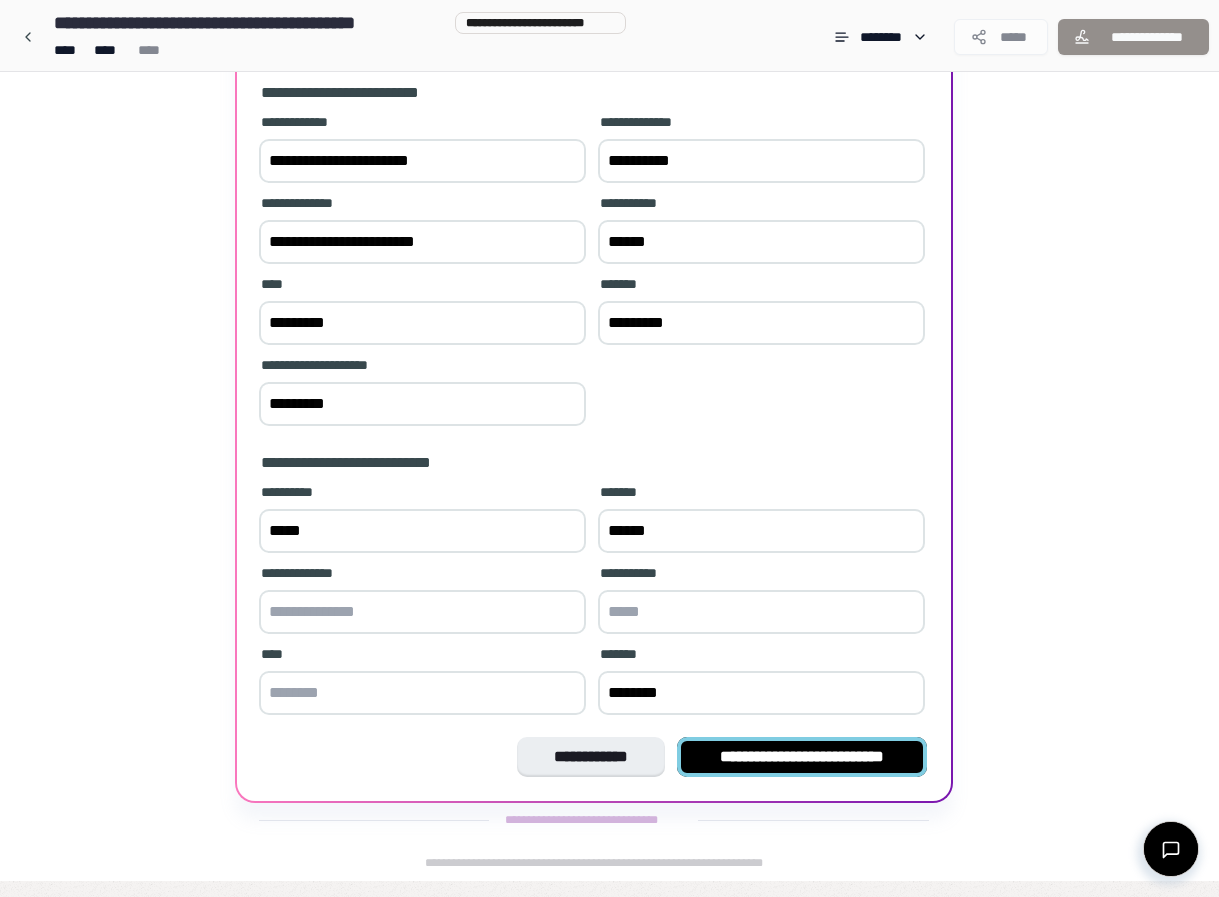 click on "**********" at bounding box center [802, 757] 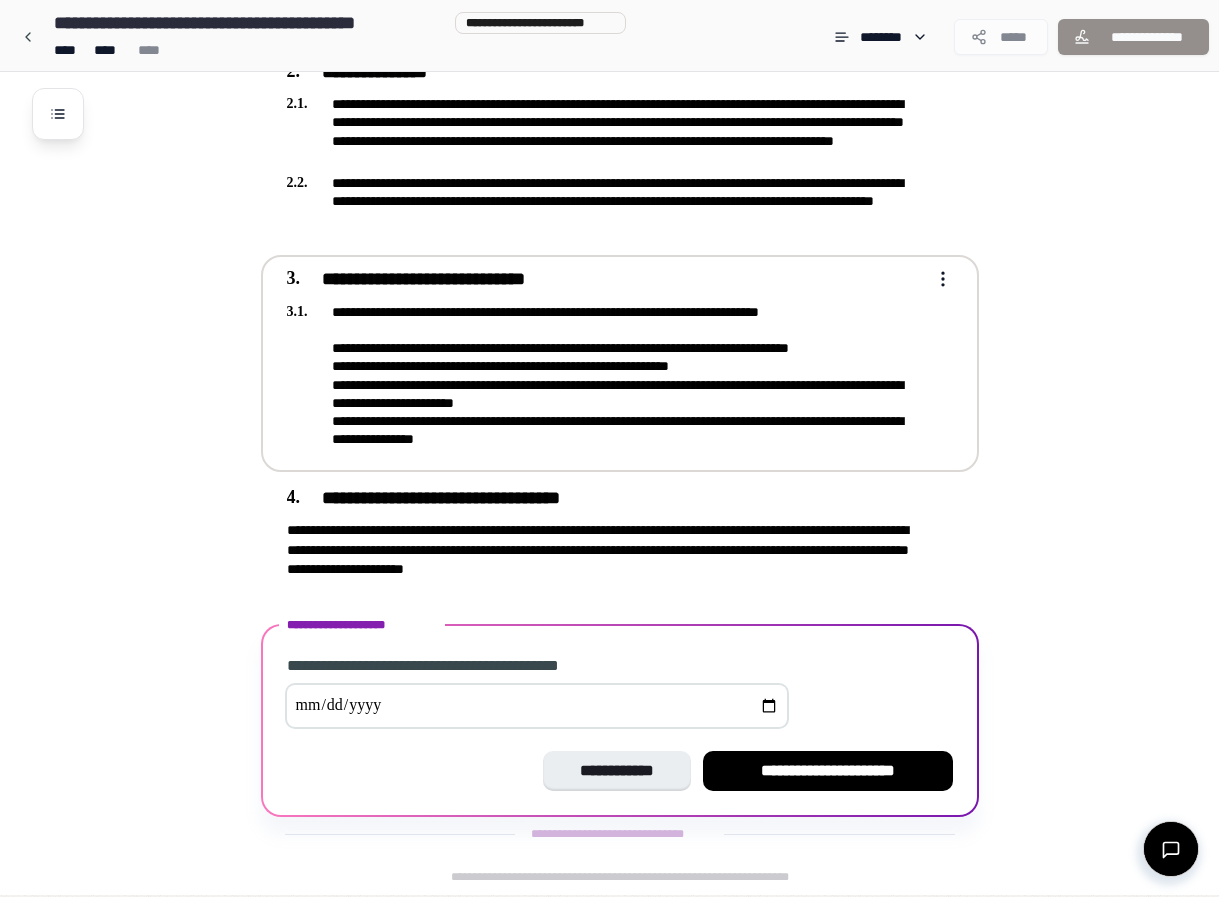 scroll, scrollTop: 619, scrollLeft: 0, axis: vertical 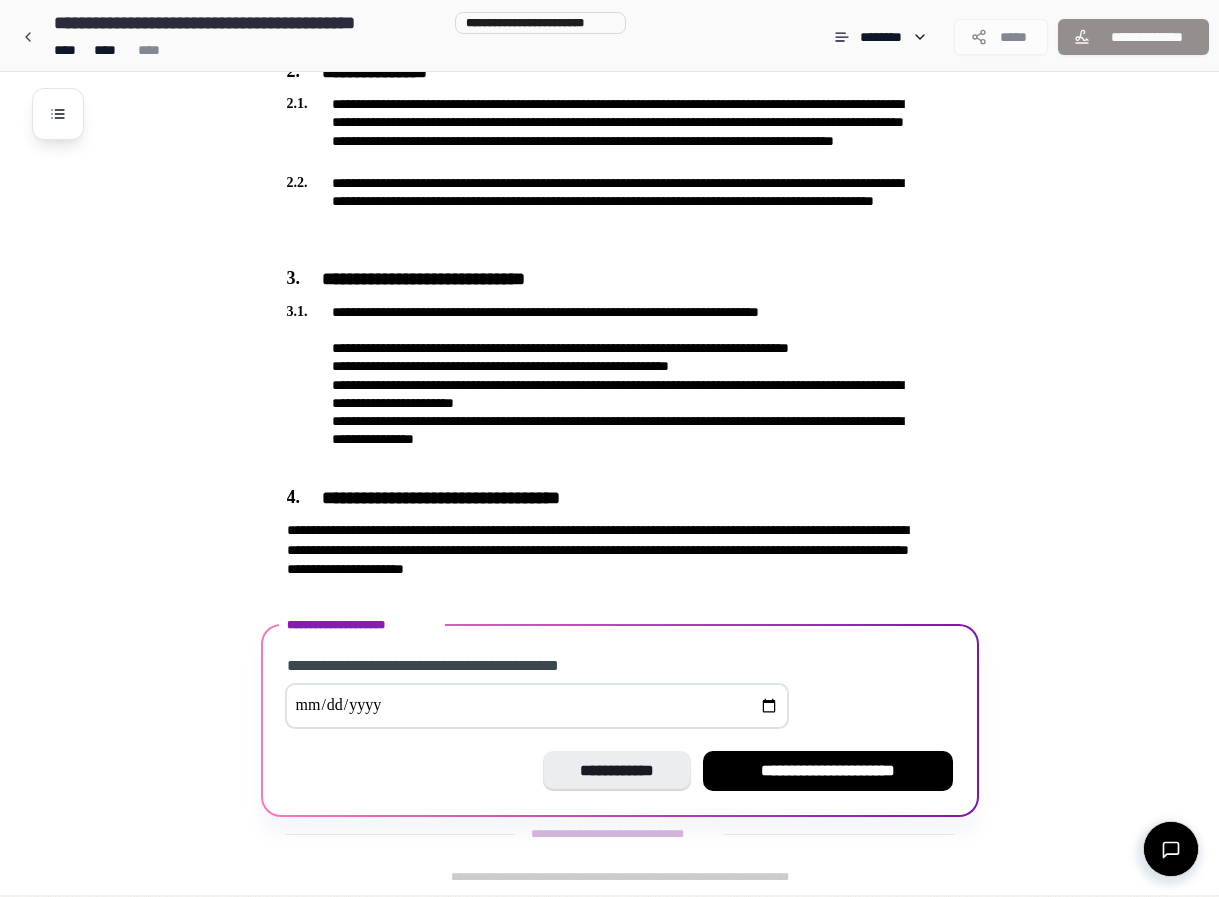 click at bounding box center [537, 706] 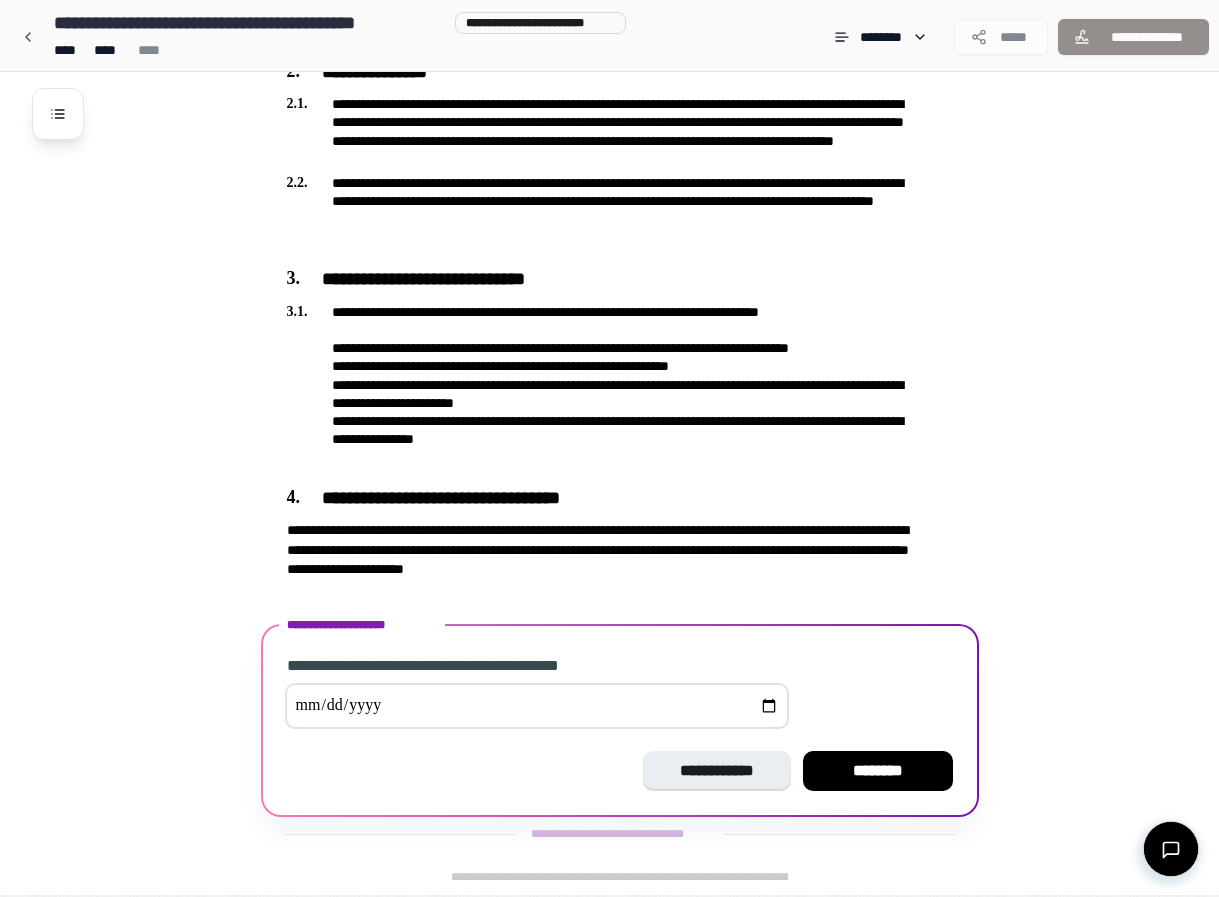 scroll, scrollTop: 619, scrollLeft: 0, axis: vertical 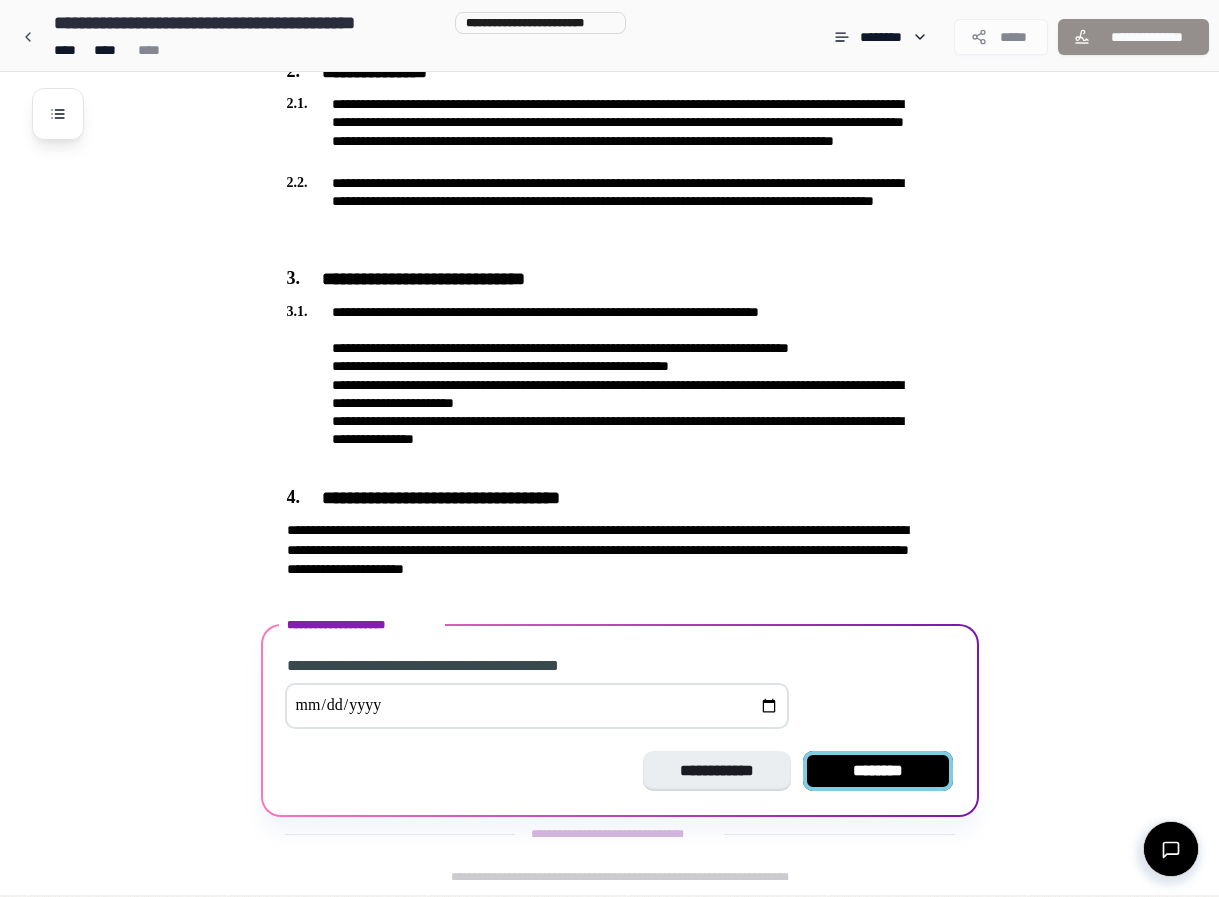 click on "********" at bounding box center (878, 771) 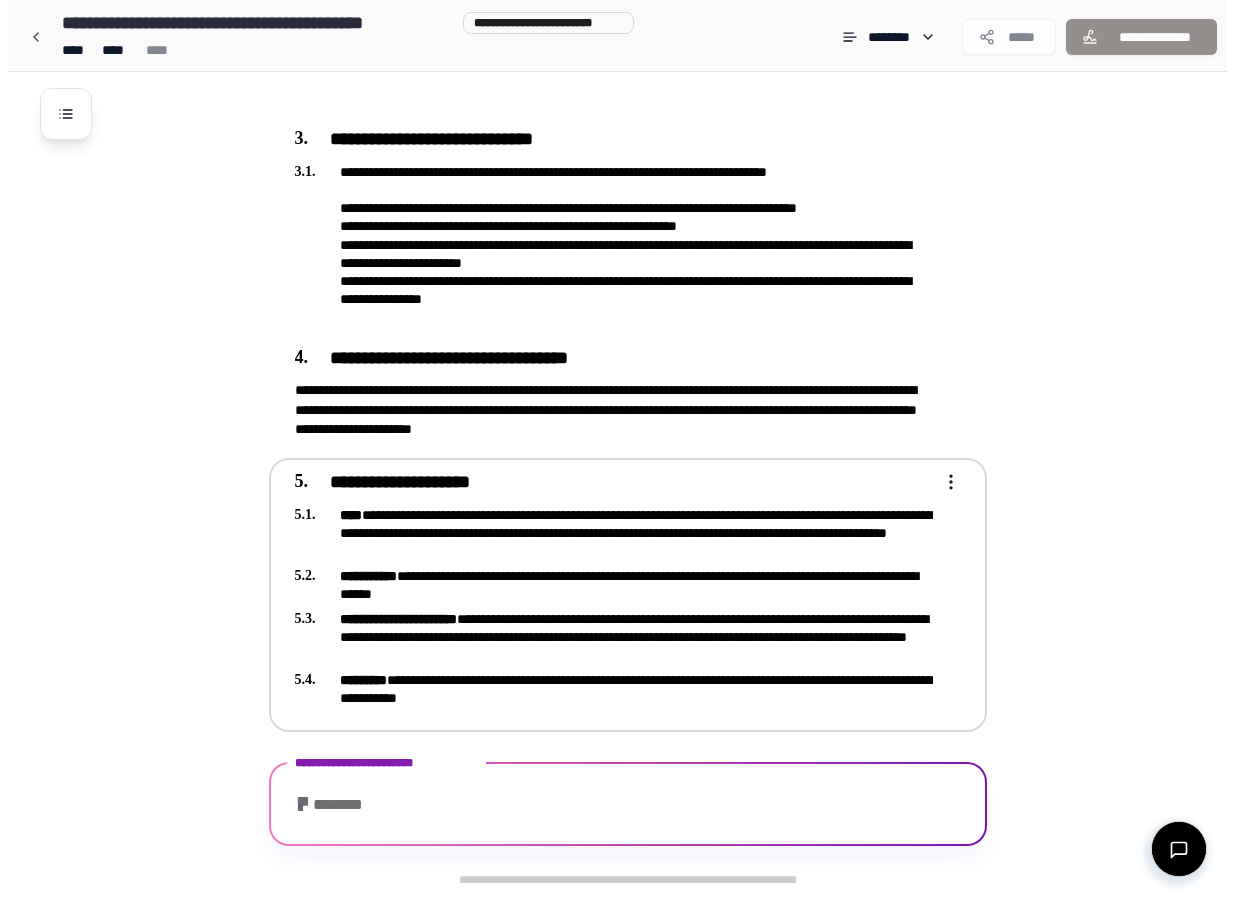 scroll, scrollTop: 898, scrollLeft: 0, axis: vertical 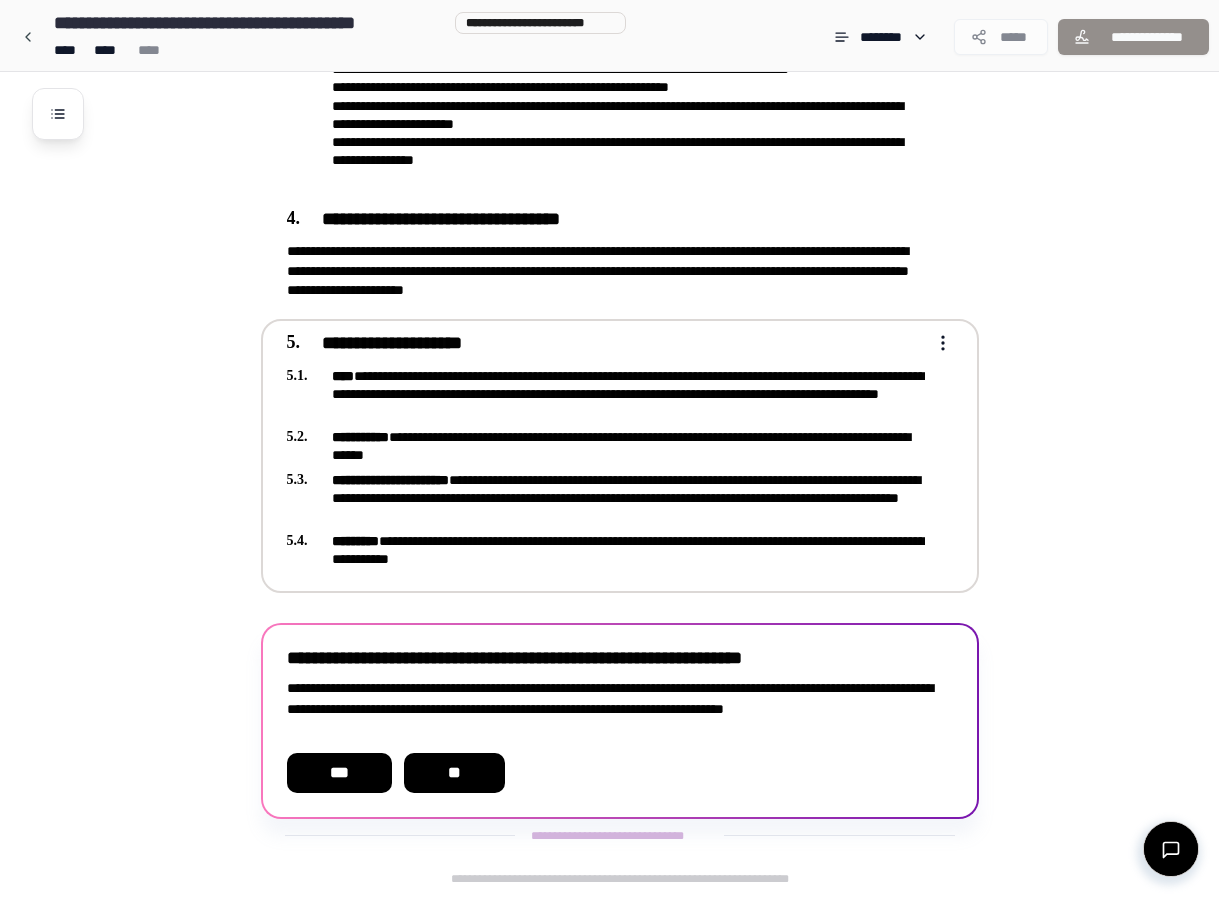 click on "**********" at bounding box center [609, -1] 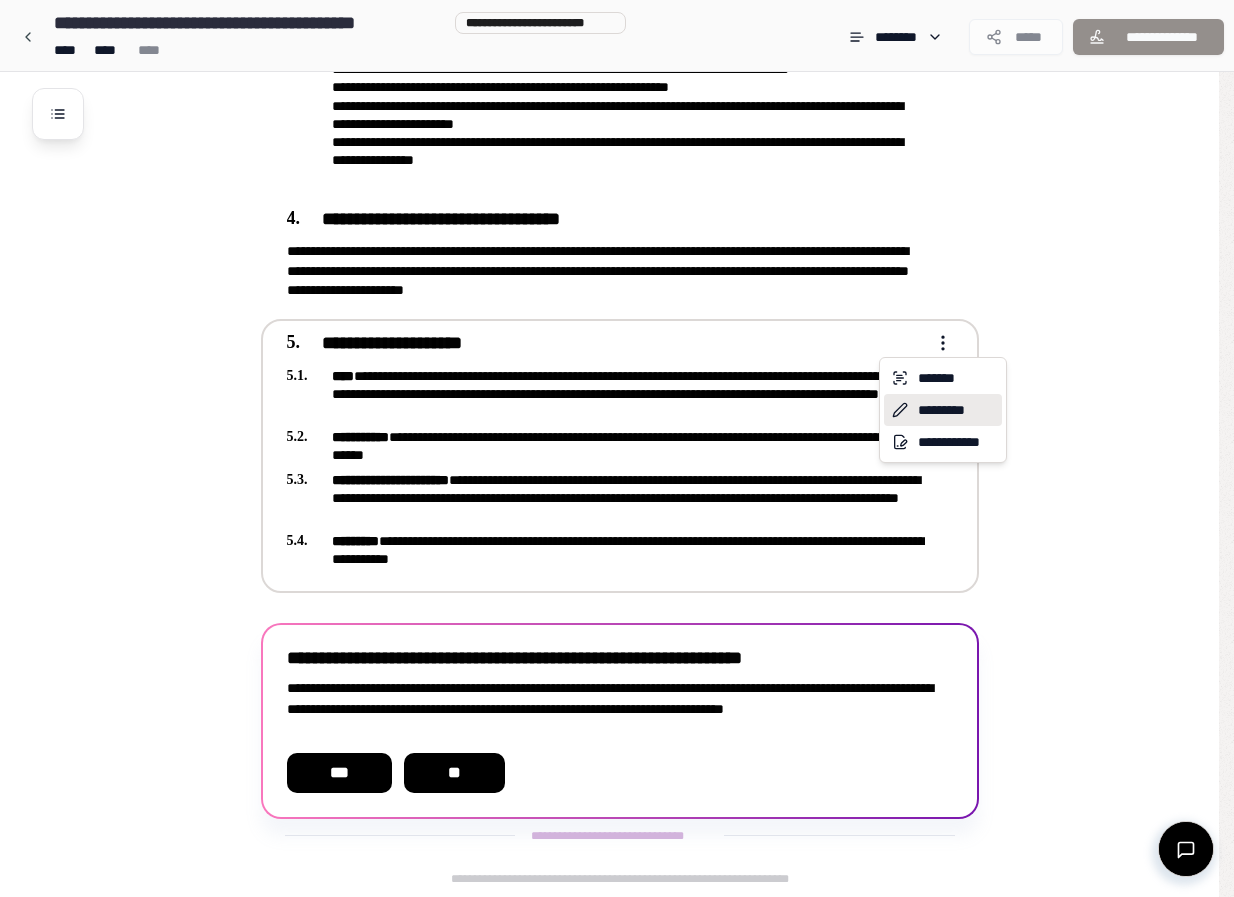 click on "*********" at bounding box center (943, 410) 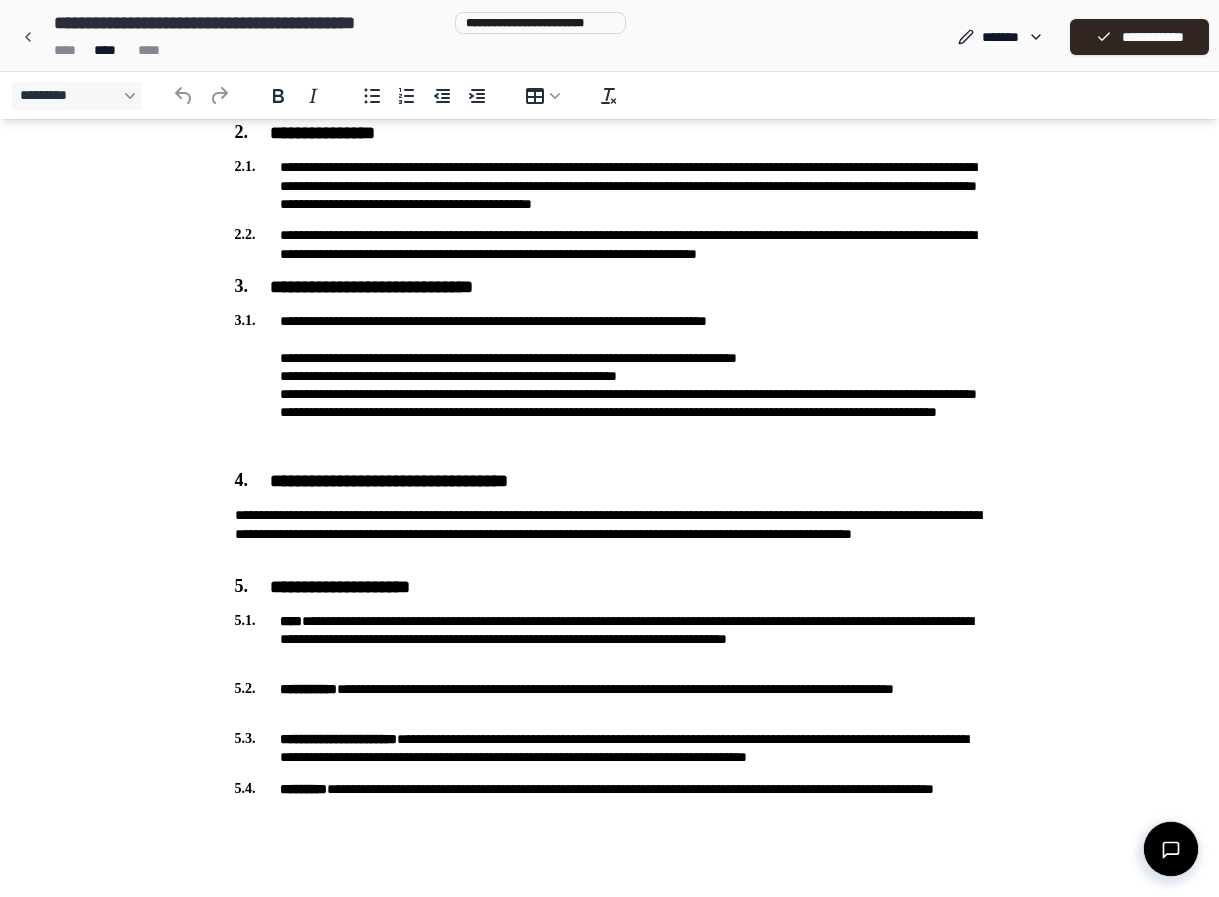 scroll, scrollTop: 512, scrollLeft: 0, axis: vertical 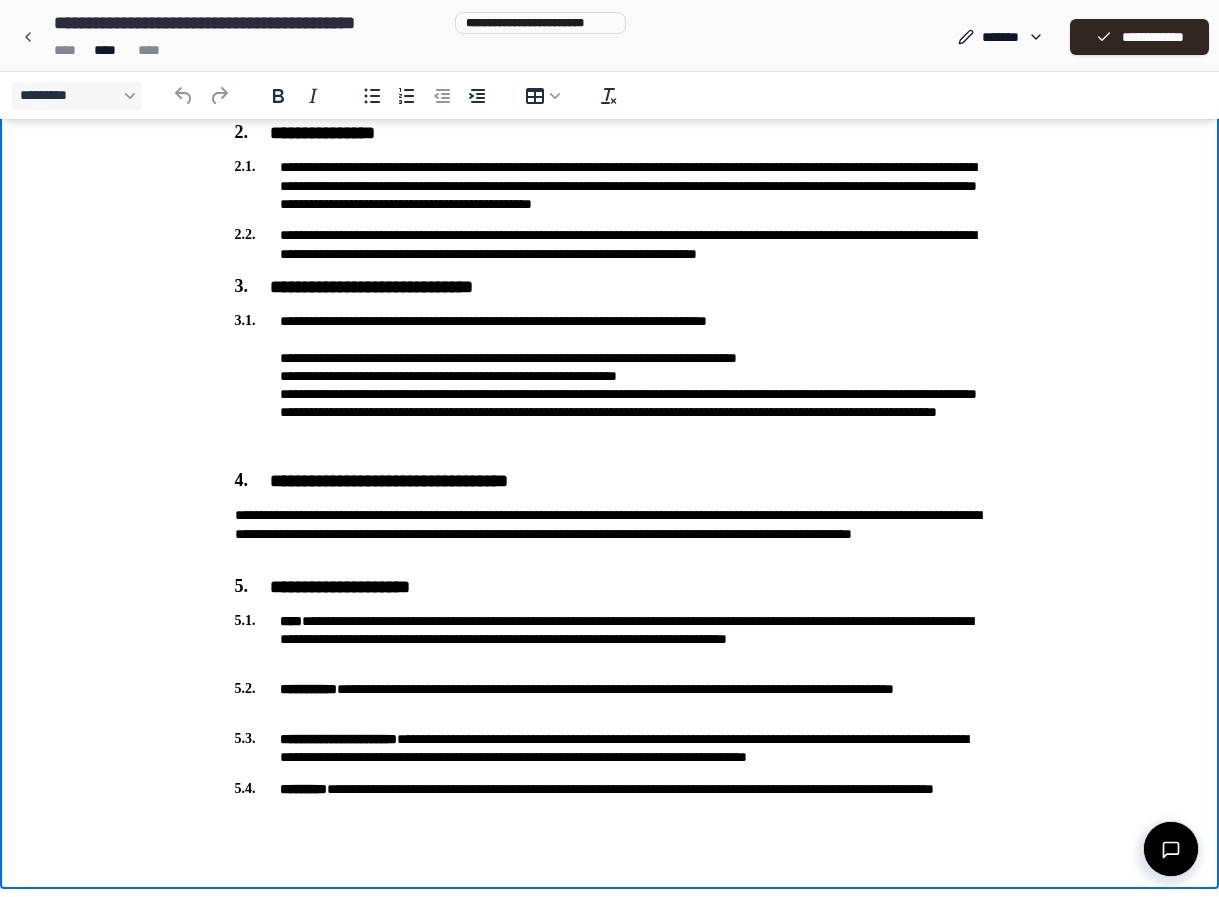 type 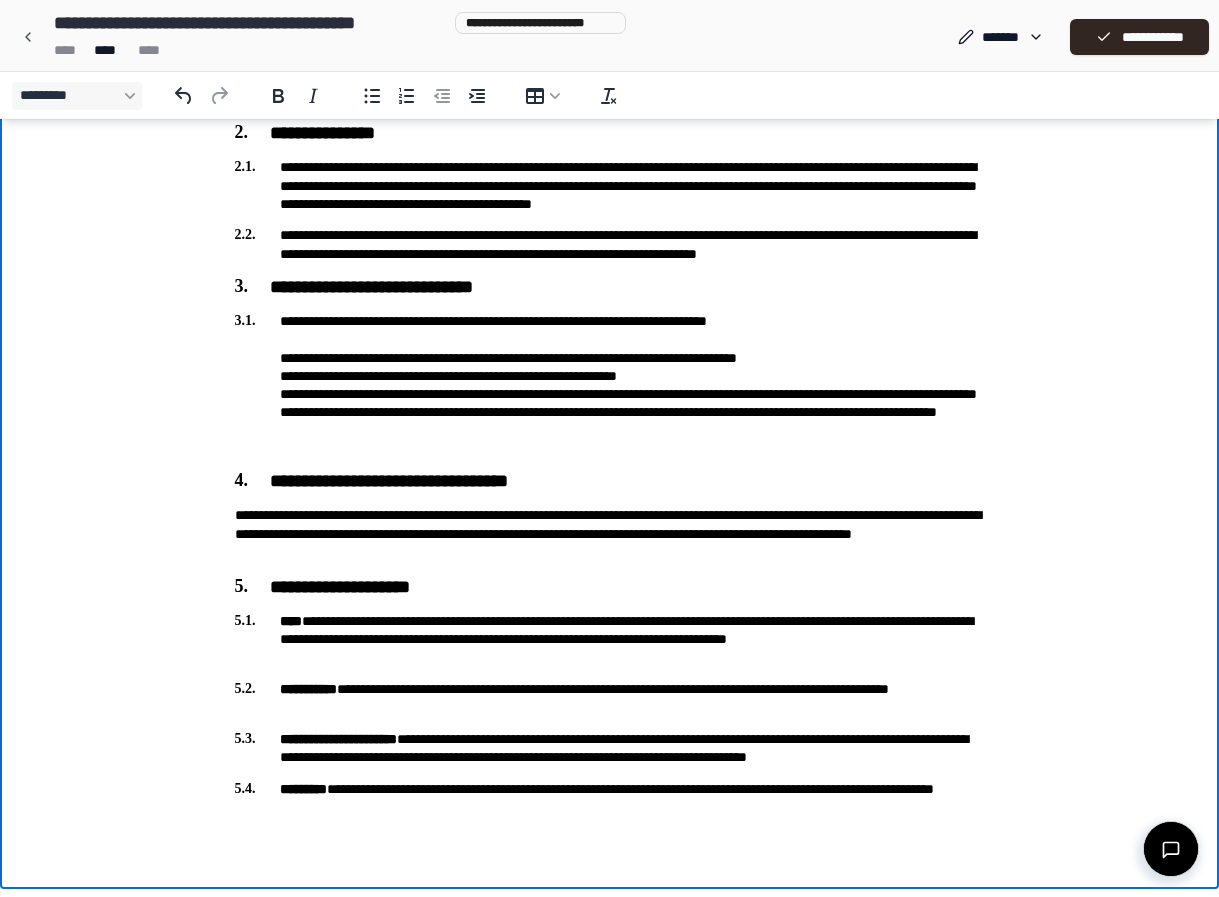 scroll, scrollTop: 512, scrollLeft: 0, axis: vertical 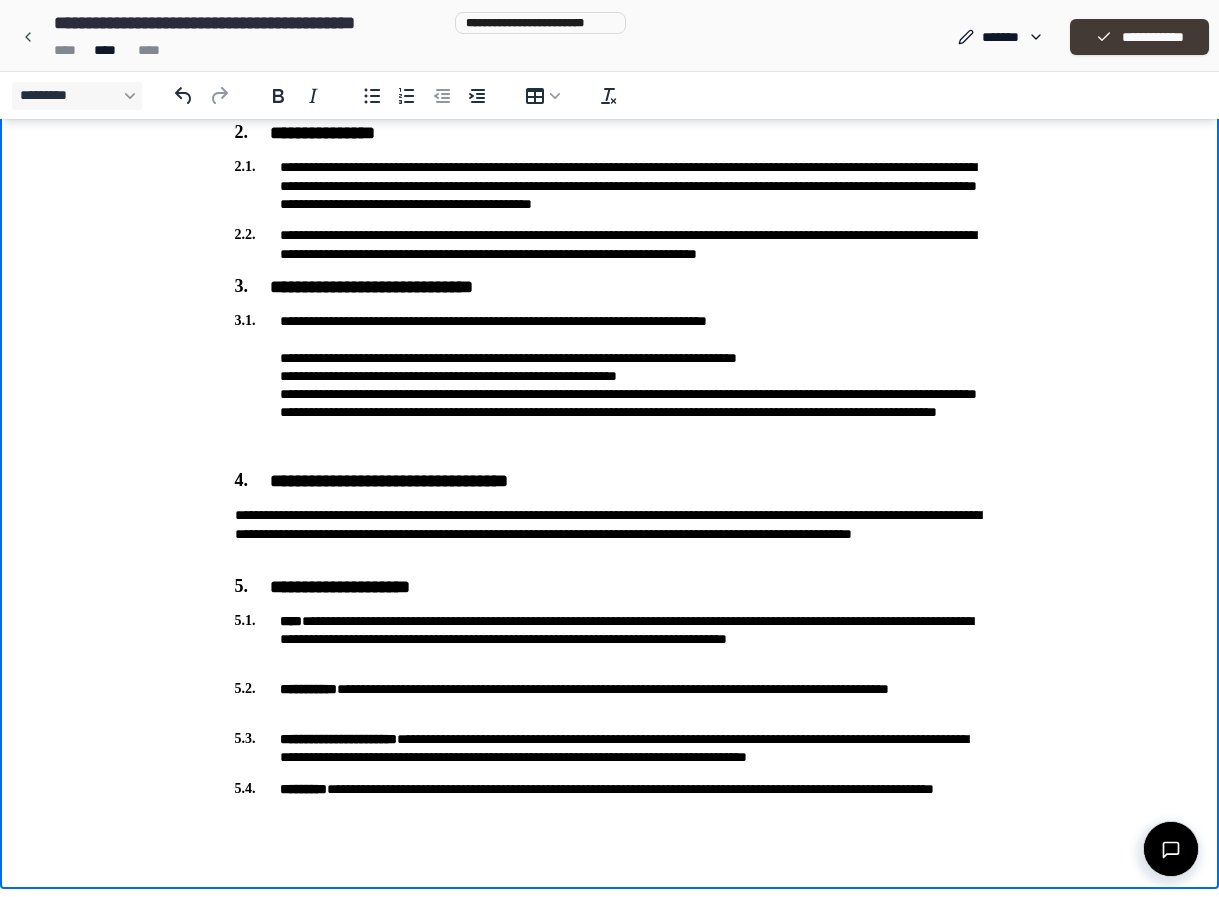 click on "**********" at bounding box center [1139, 37] 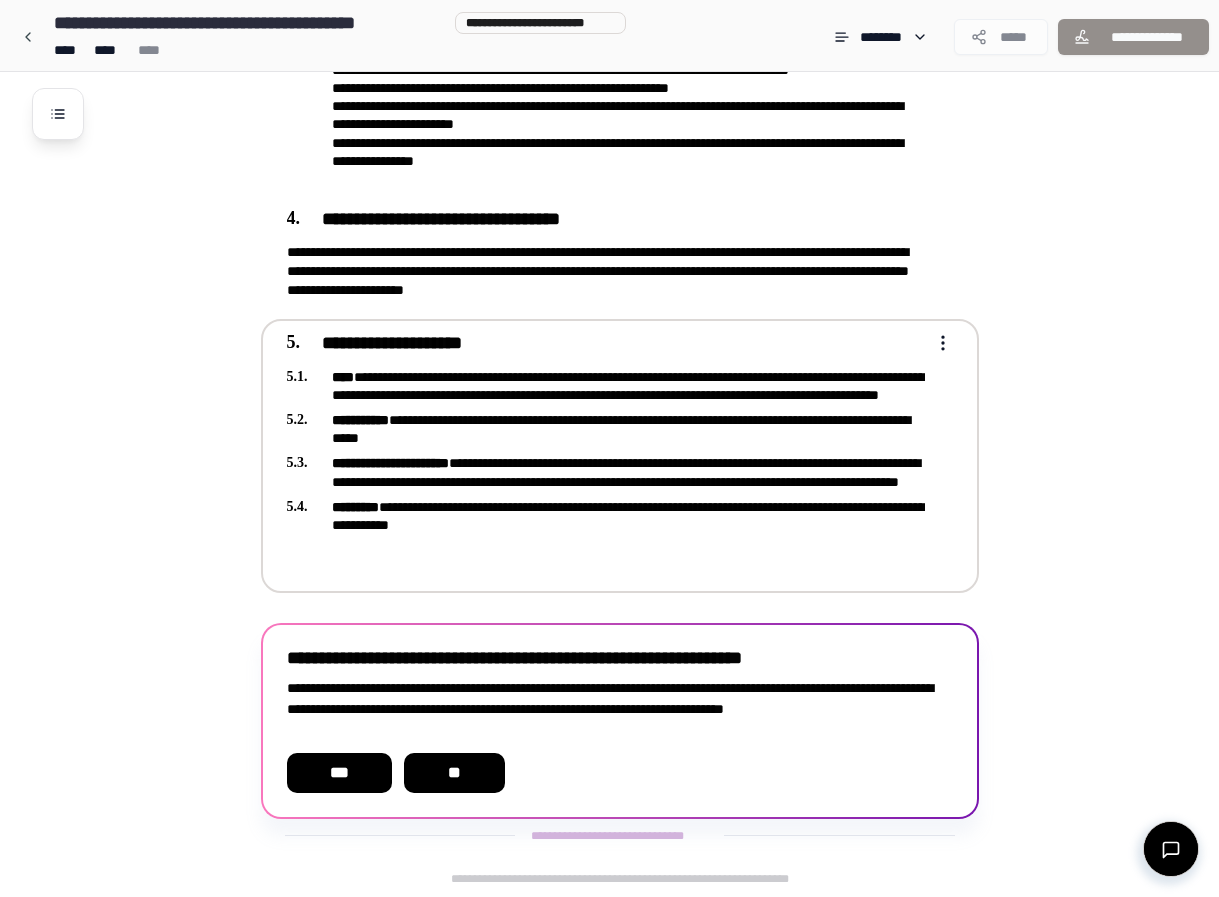 scroll, scrollTop: 898, scrollLeft: 0, axis: vertical 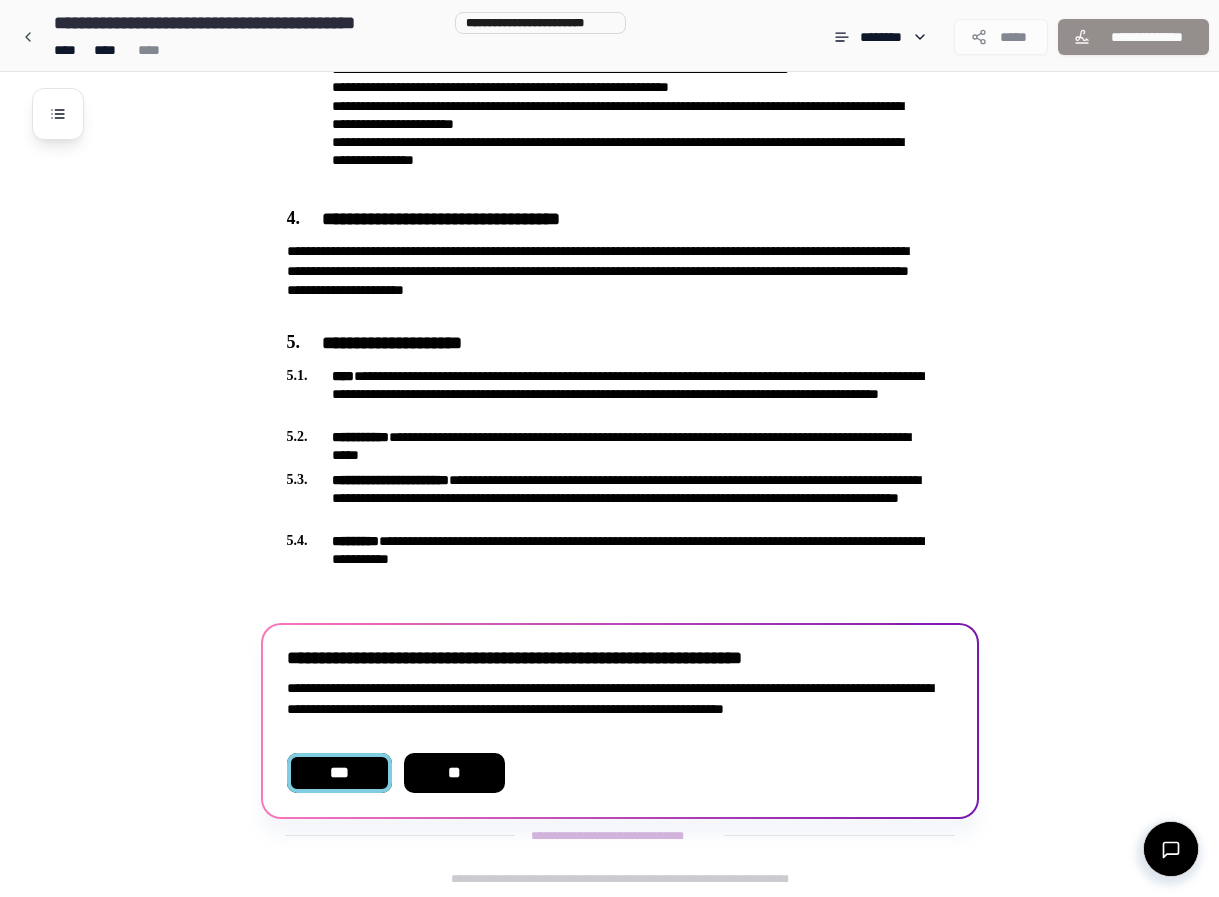 click on "***" at bounding box center [339, 773] 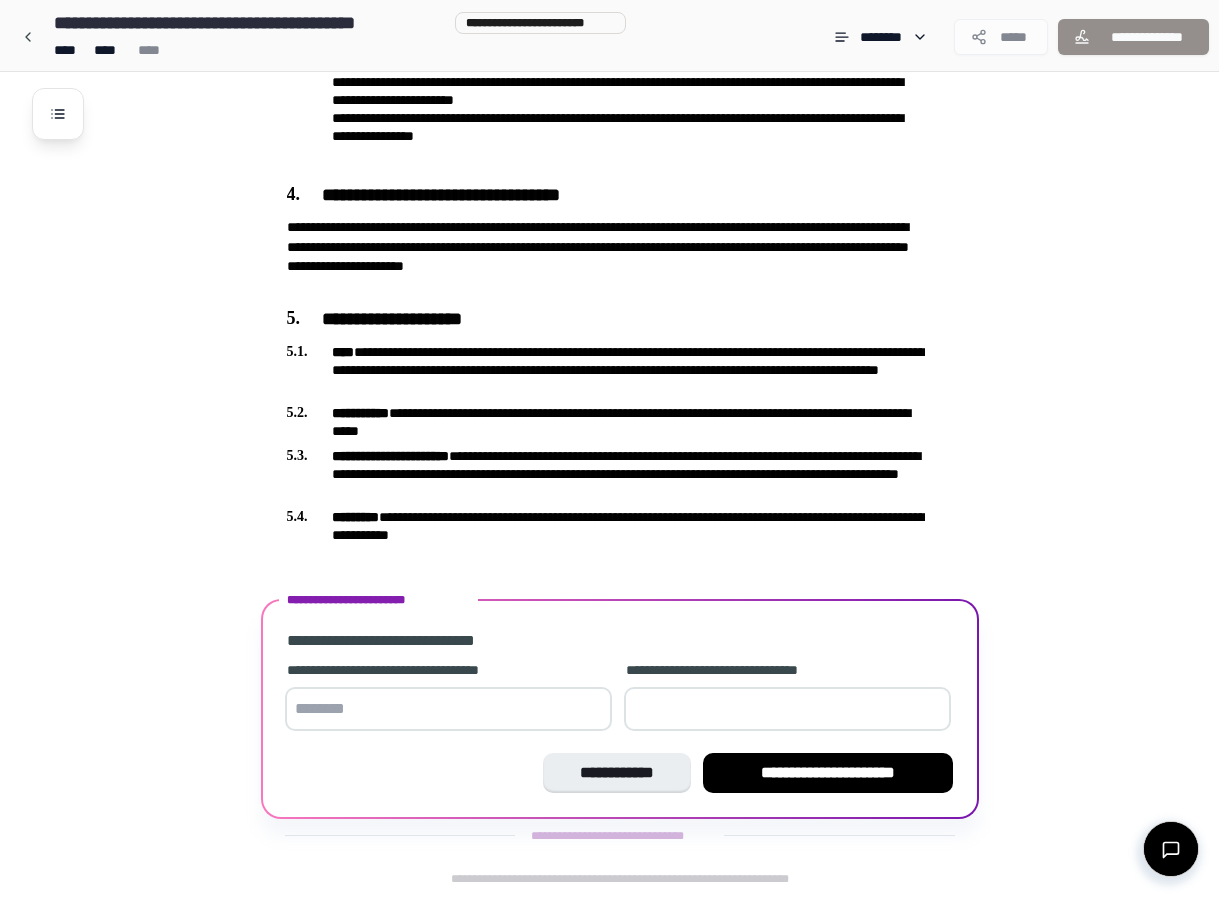 scroll, scrollTop: 922, scrollLeft: 0, axis: vertical 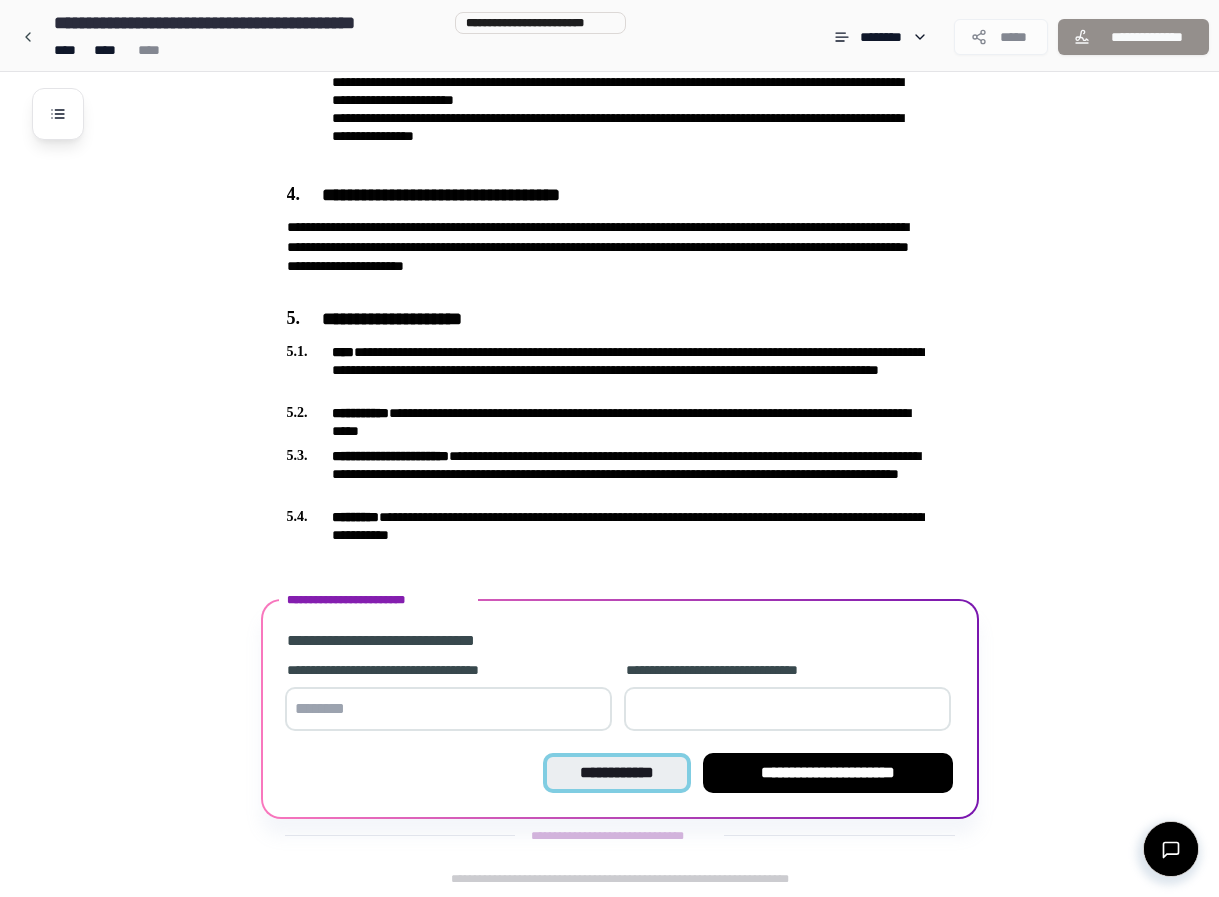 click on "**********" at bounding box center (616, 773) 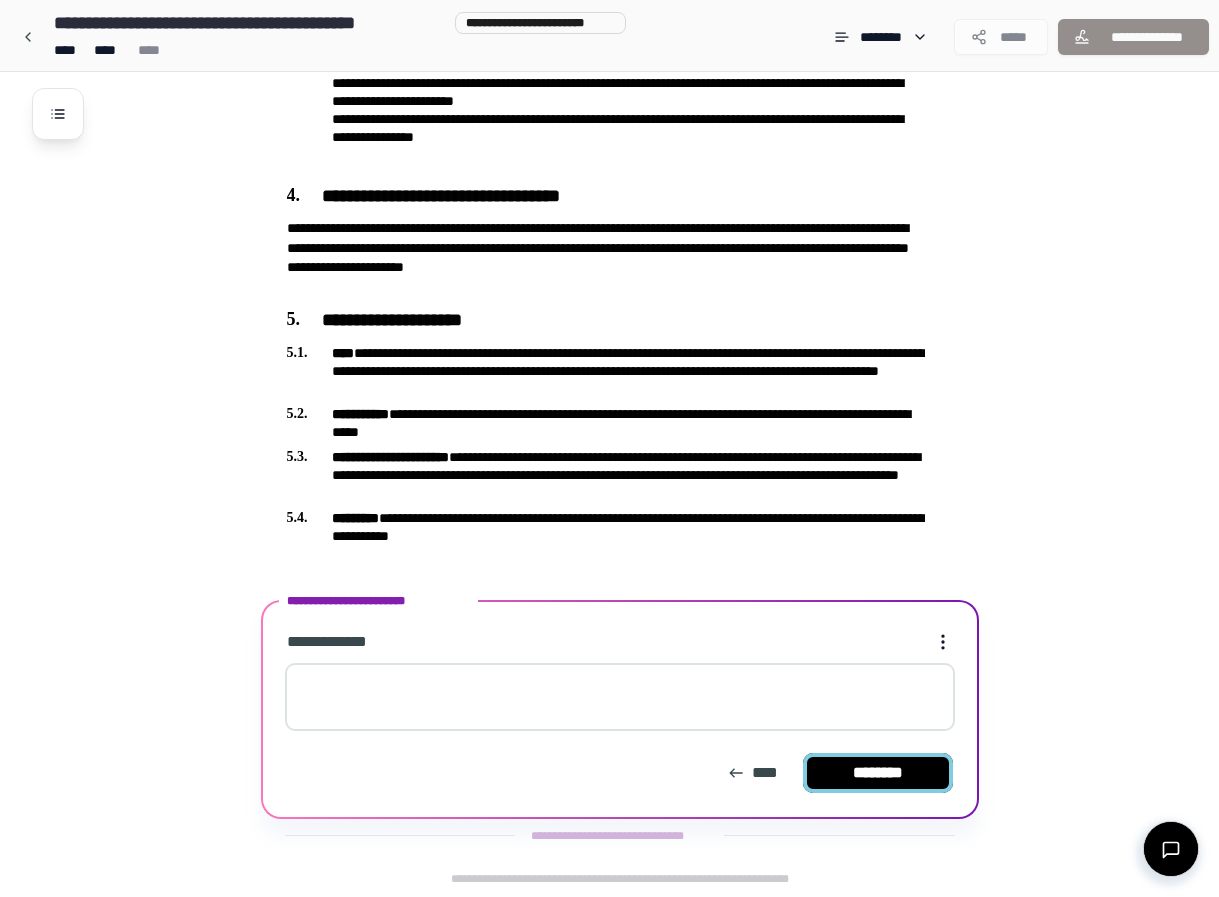 click on "********" at bounding box center [878, 773] 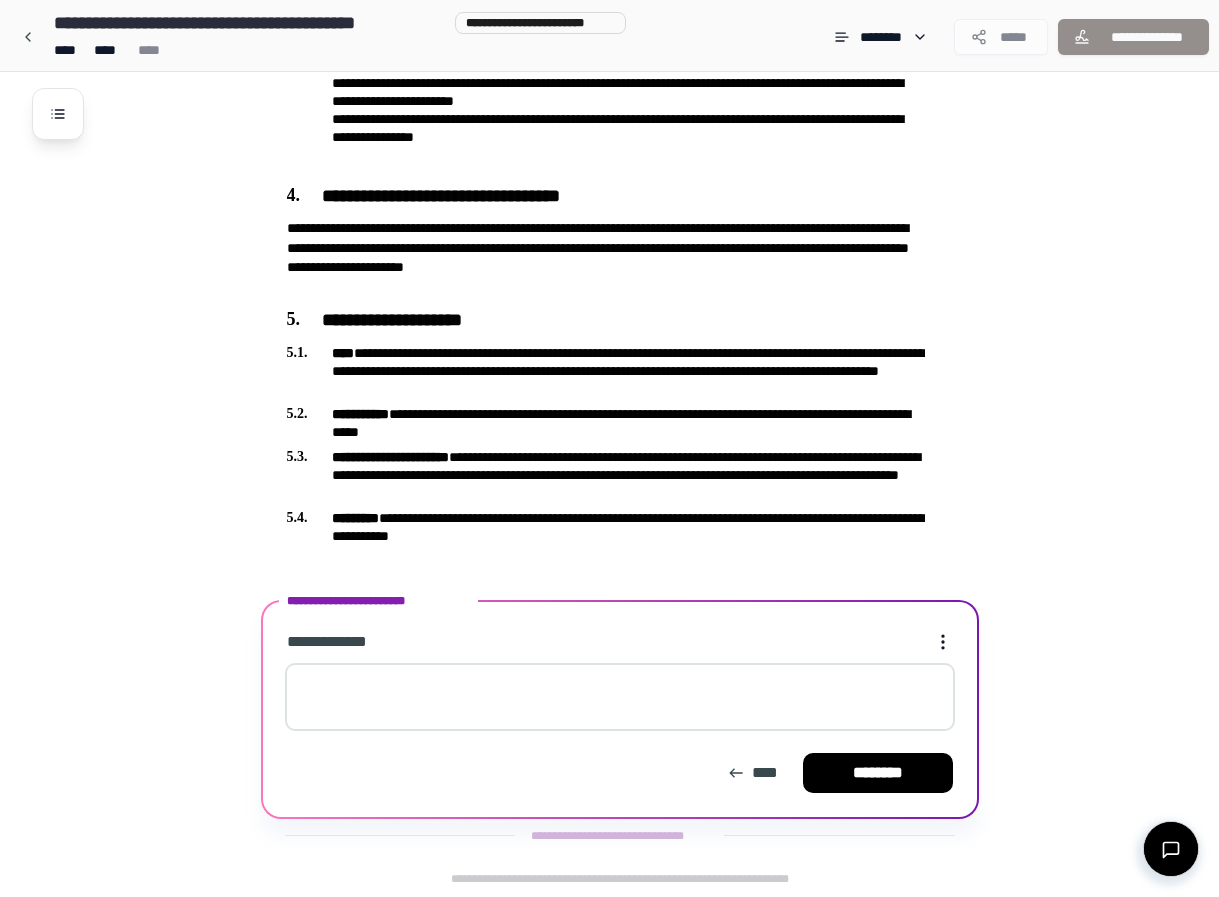 click on "**********" at bounding box center (609, -12) 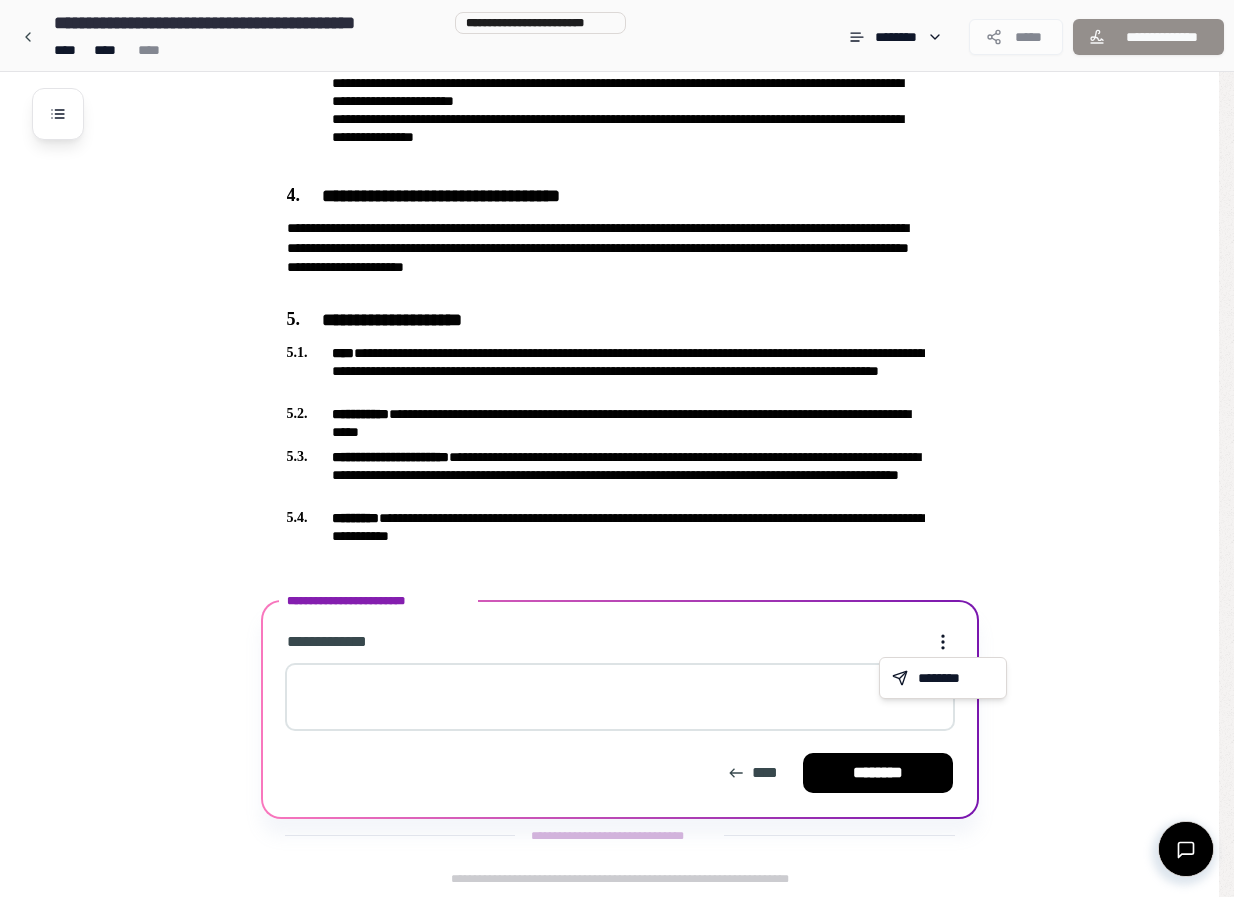 click on "**********" at bounding box center [617, -12] 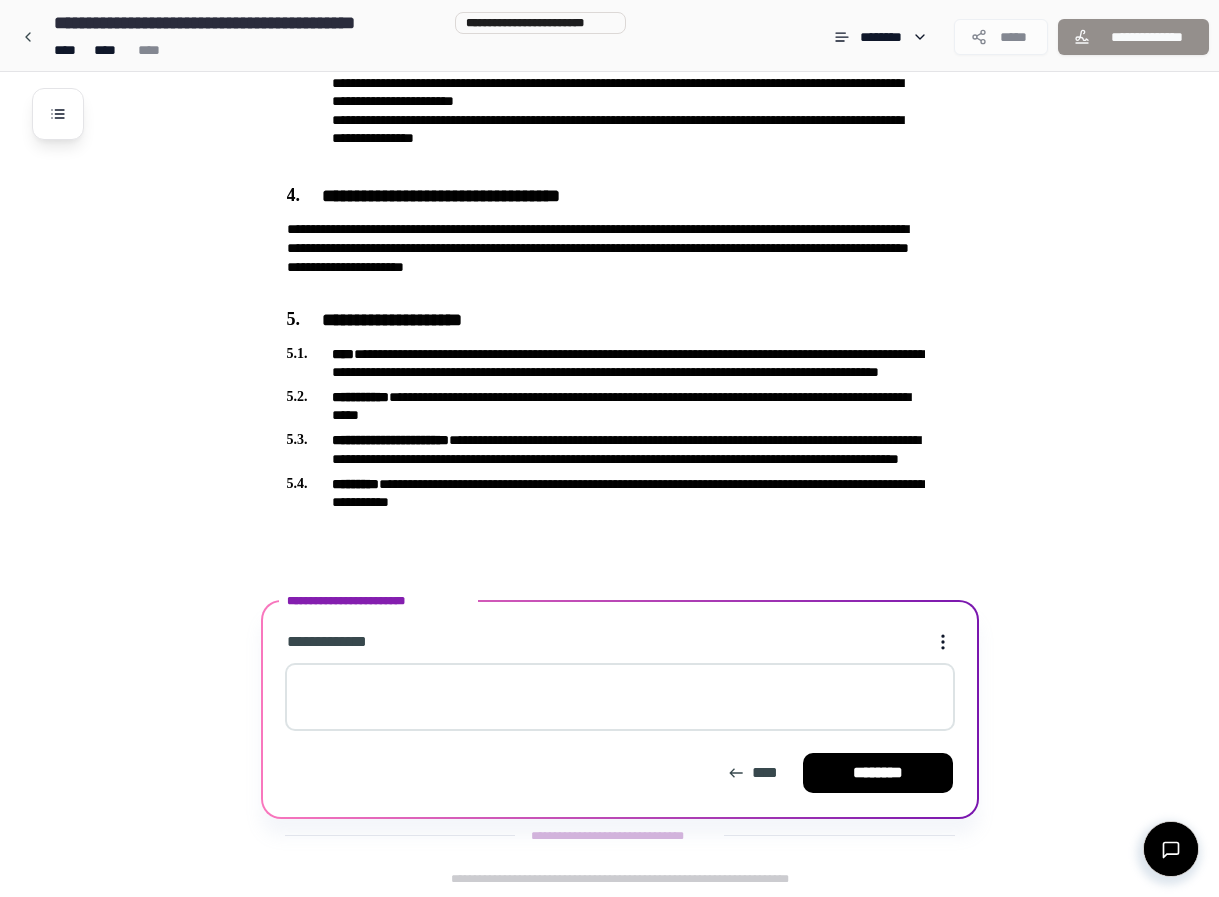 scroll, scrollTop: 921, scrollLeft: 0, axis: vertical 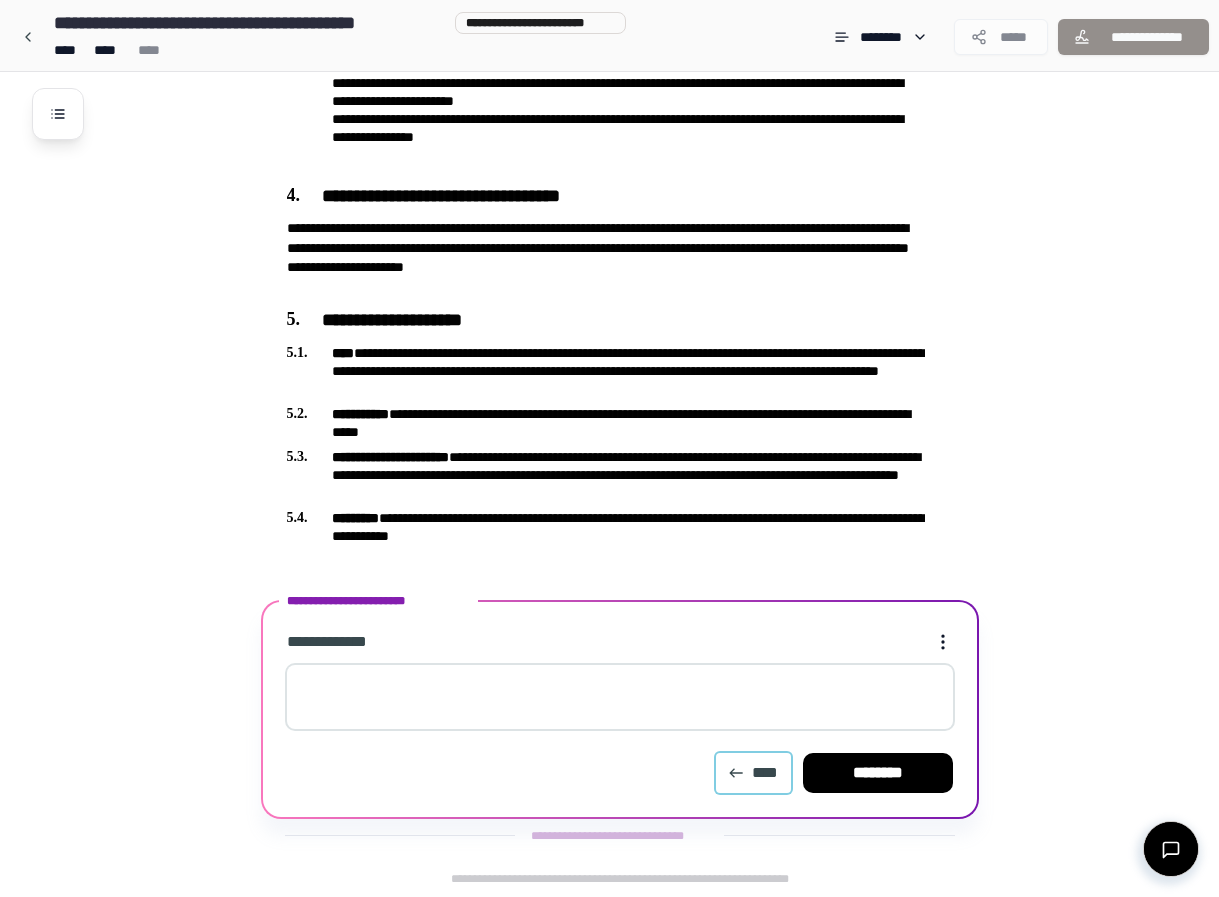 click on "****" at bounding box center [753, 773] 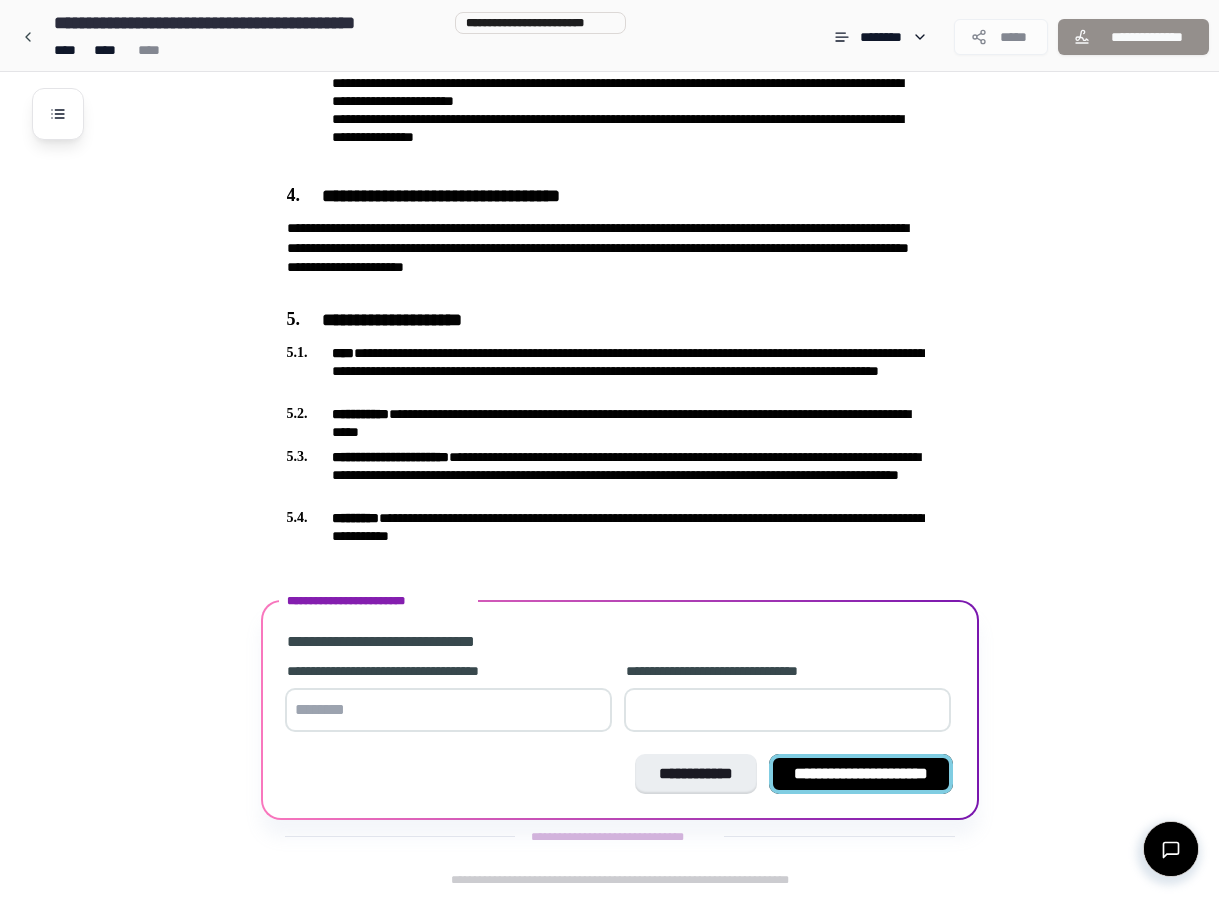 scroll, scrollTop: 922, scrollLeft: 0, axis: vertical 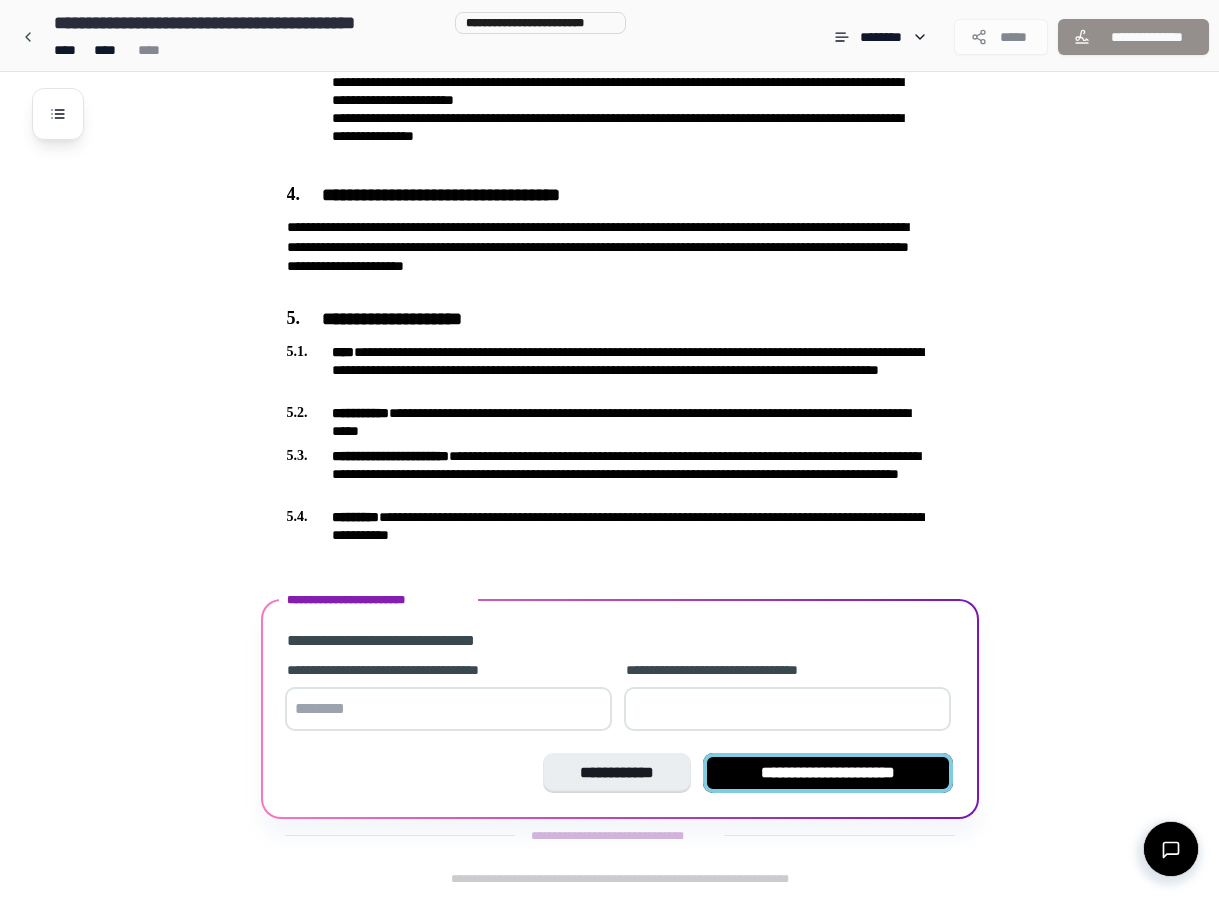 click on "**********" at bounding box center [828, 773] 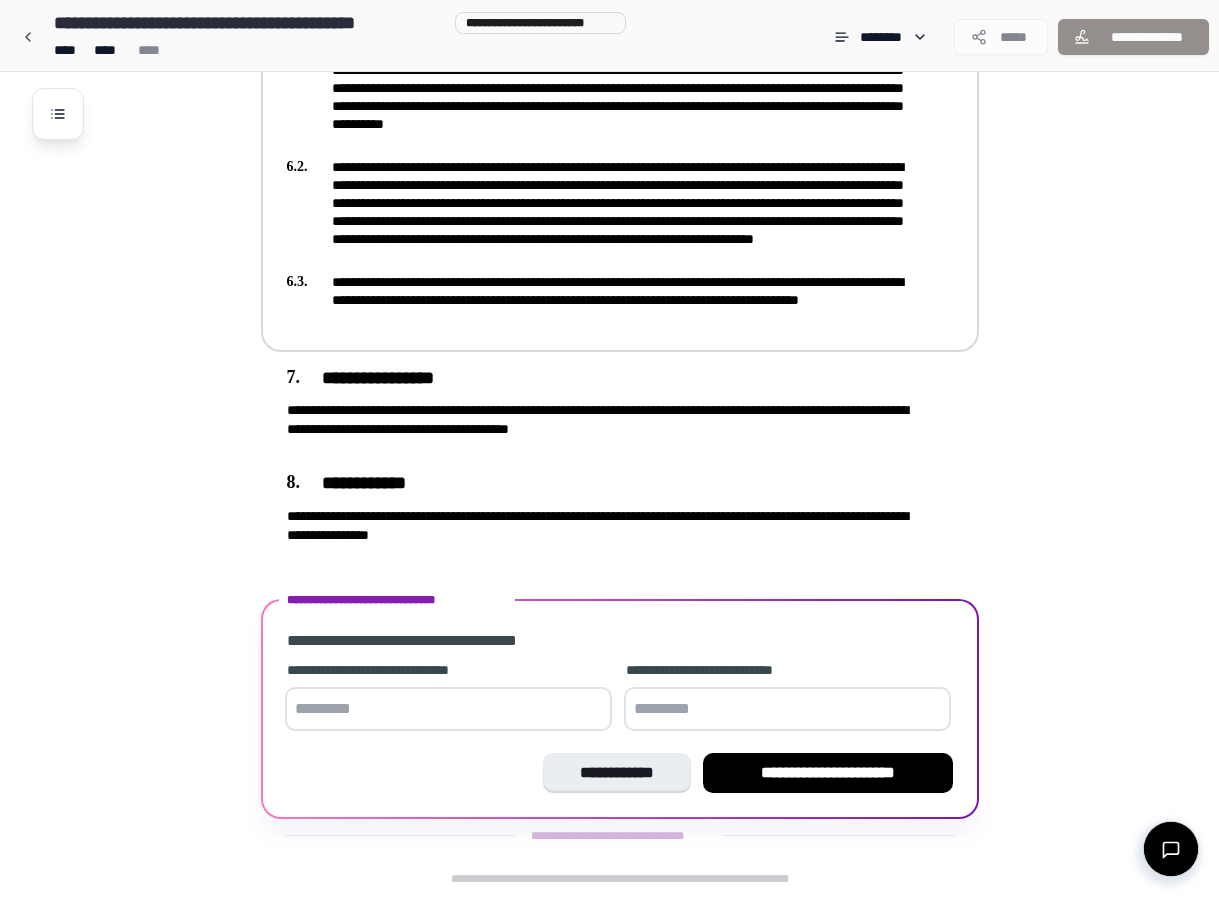 scroll, scrollTop: 1498, scrollLeft: 0, axis: vertical 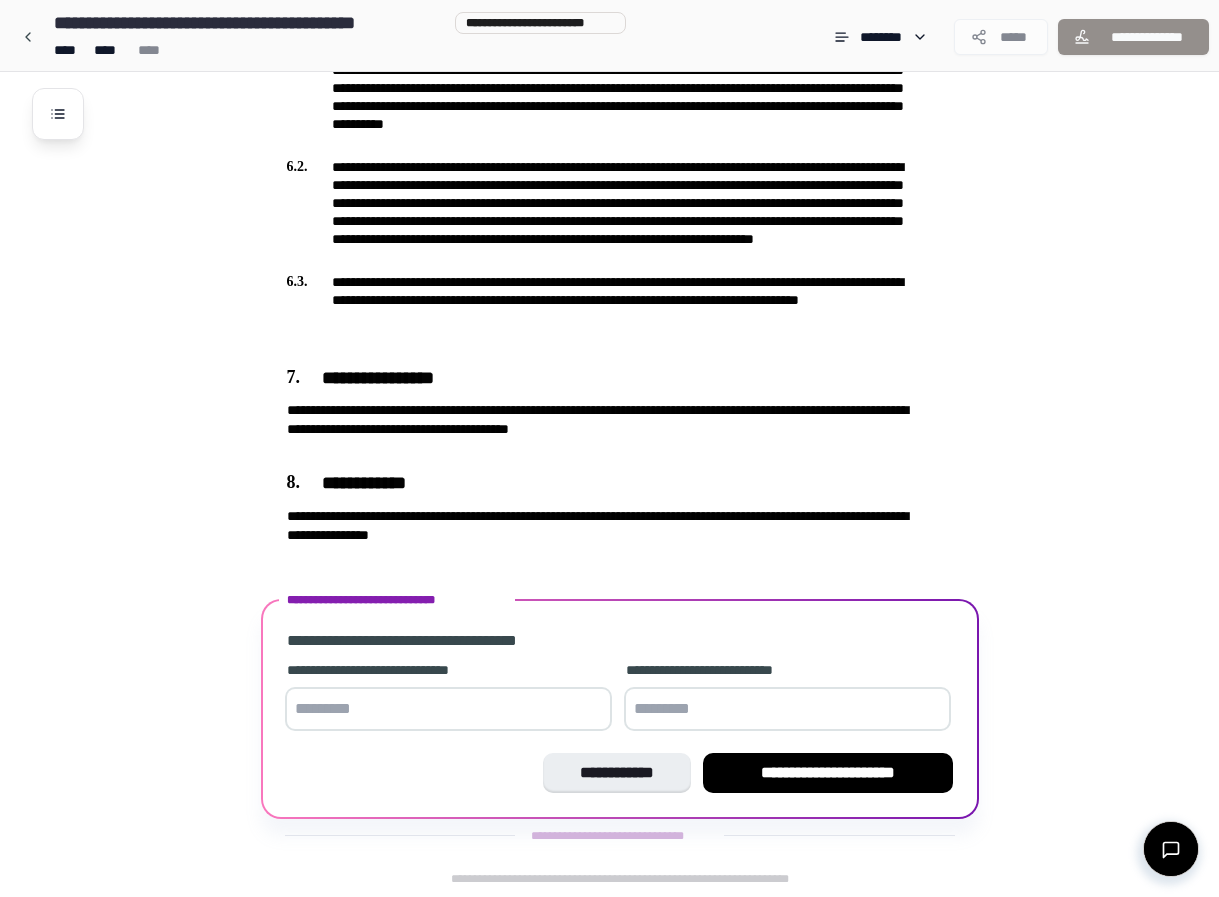 click at bounding box center (448, 709) 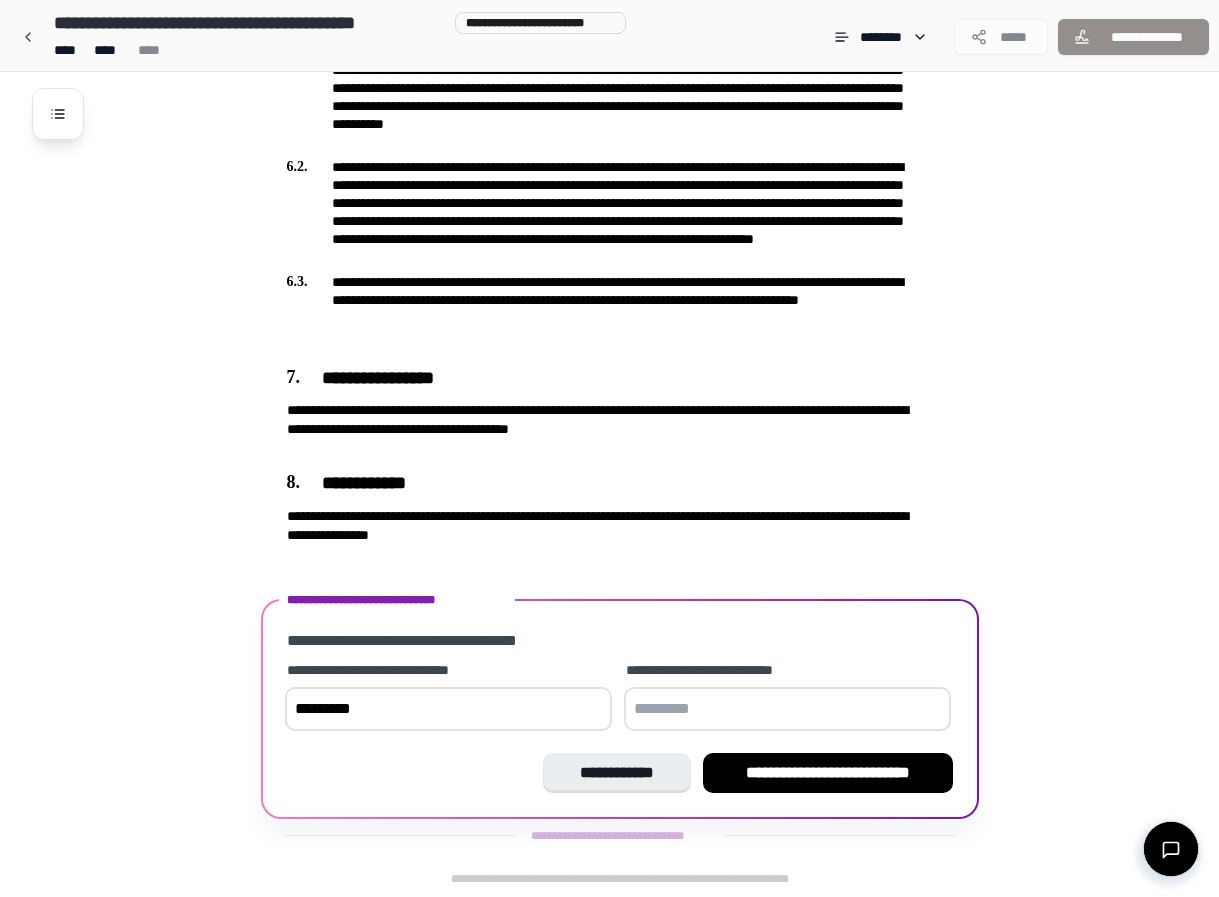 type on "*********" 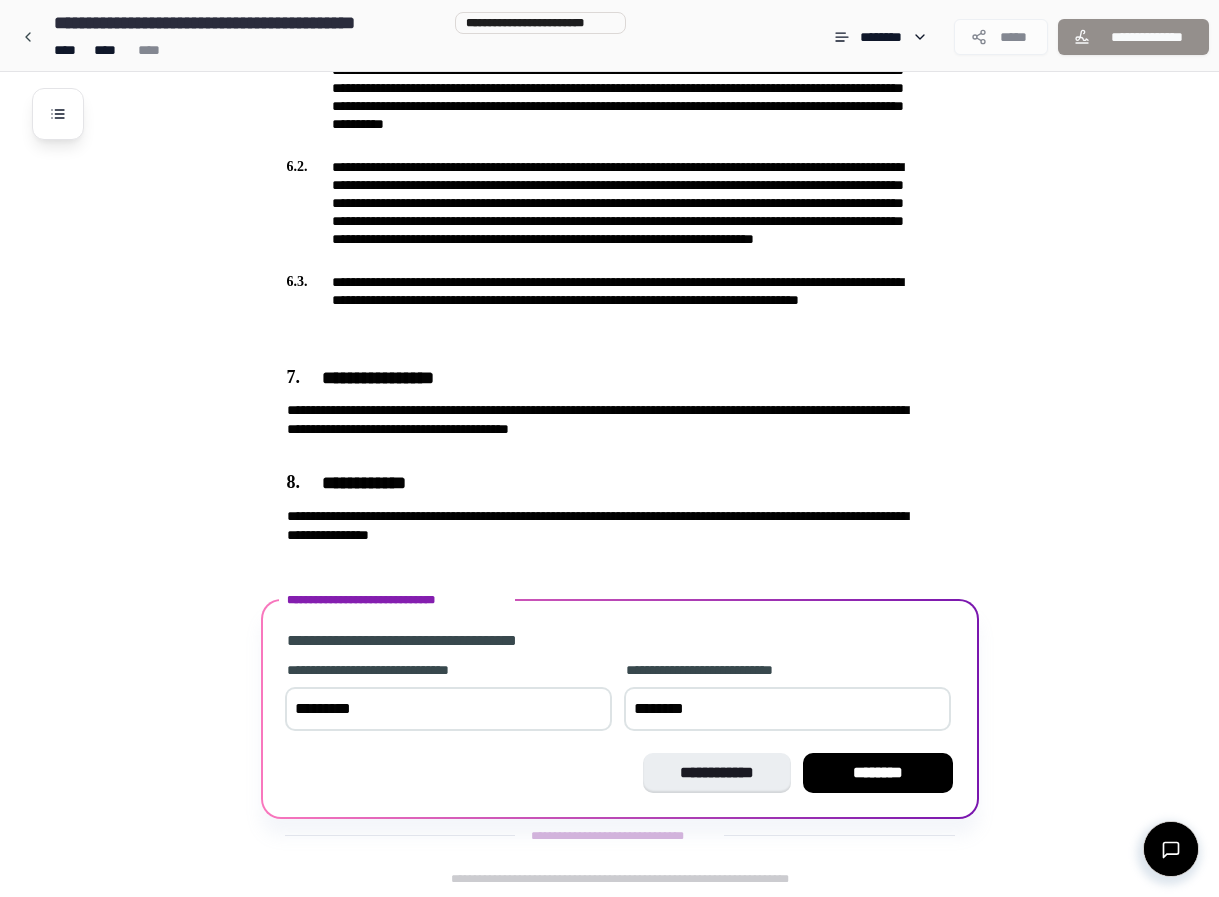type on "*********" 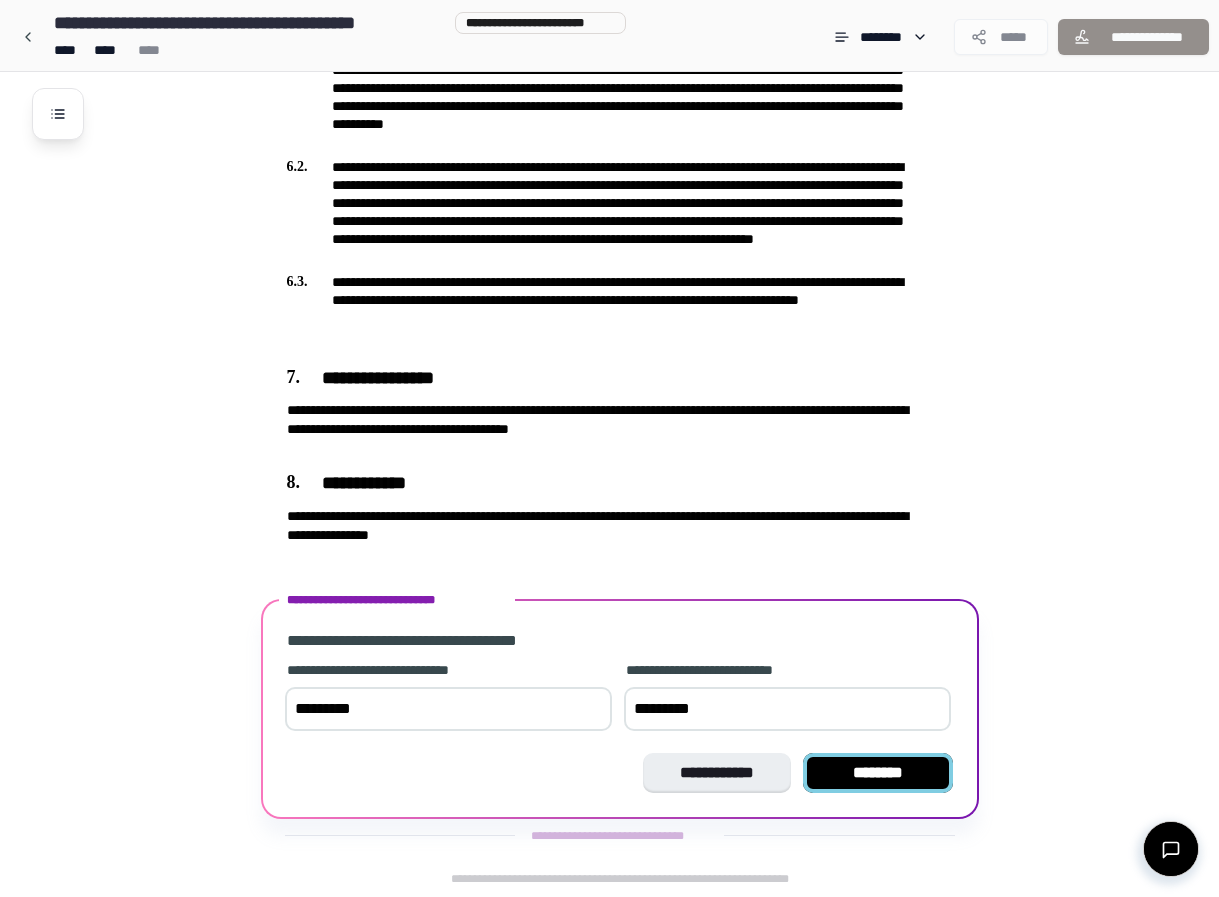 click on "********" at bounding box center [878, 773] 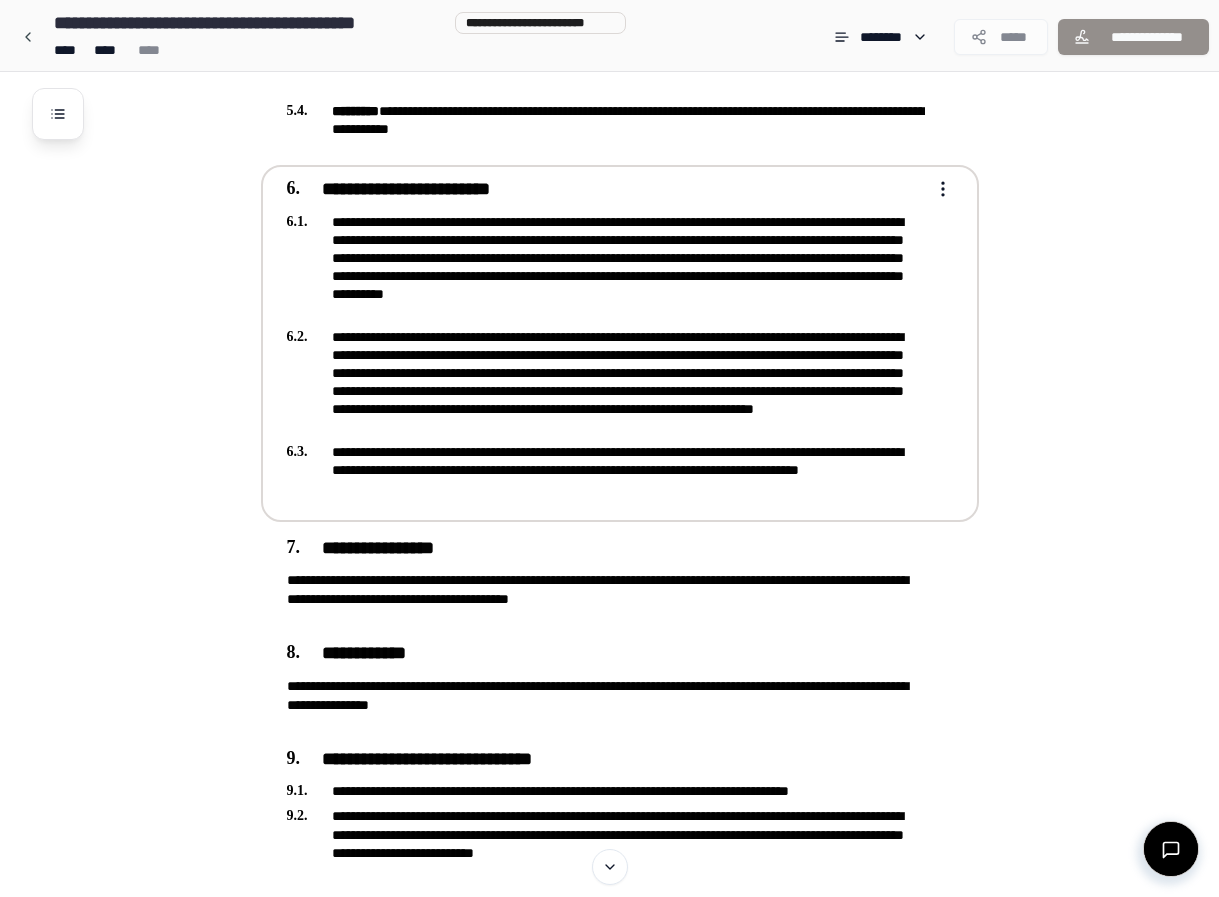 scroll, scrollTop: 1325, scrollLeft: 0, axis: vertical 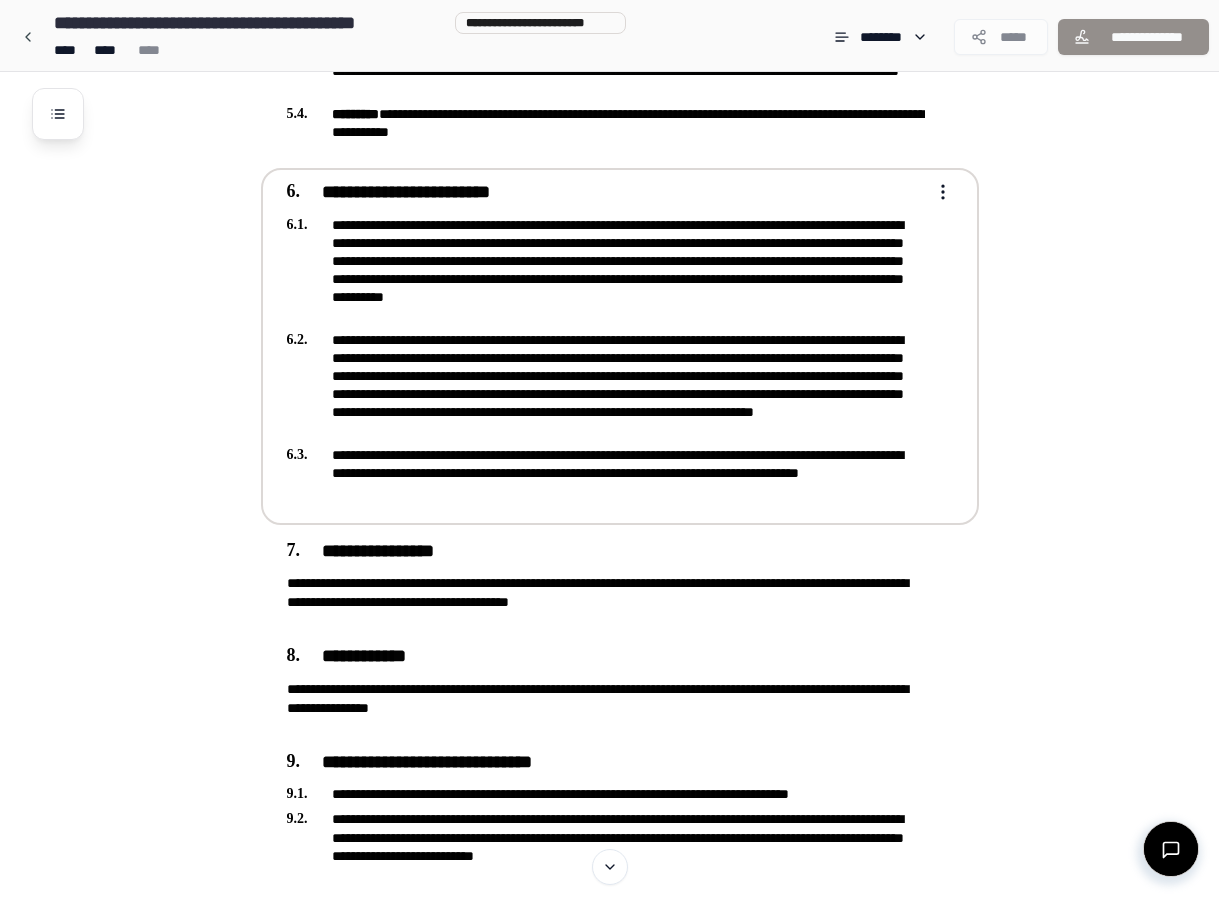 click on "**********" at bounding box center (609, 3) 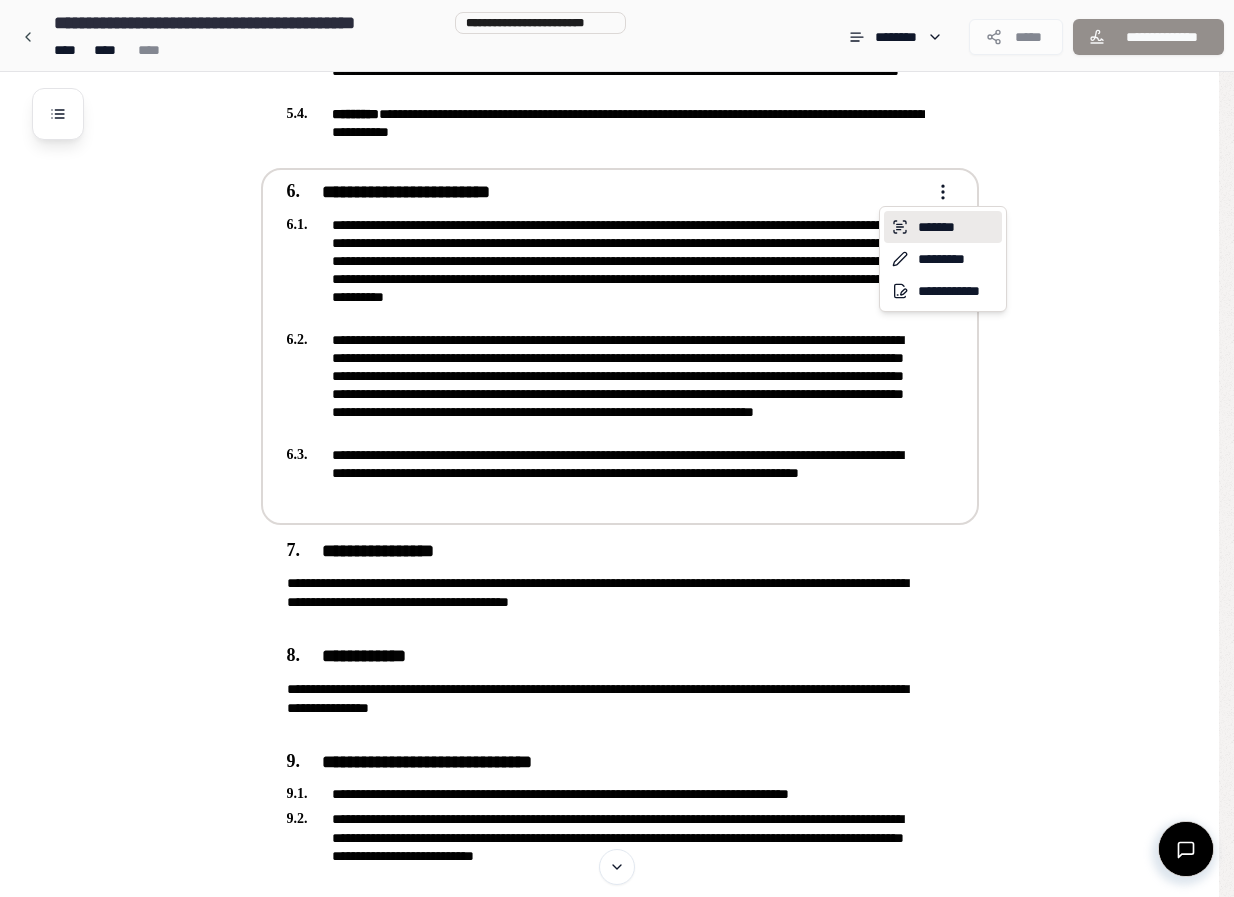 click on "*******" at bounding box center [943, 227] 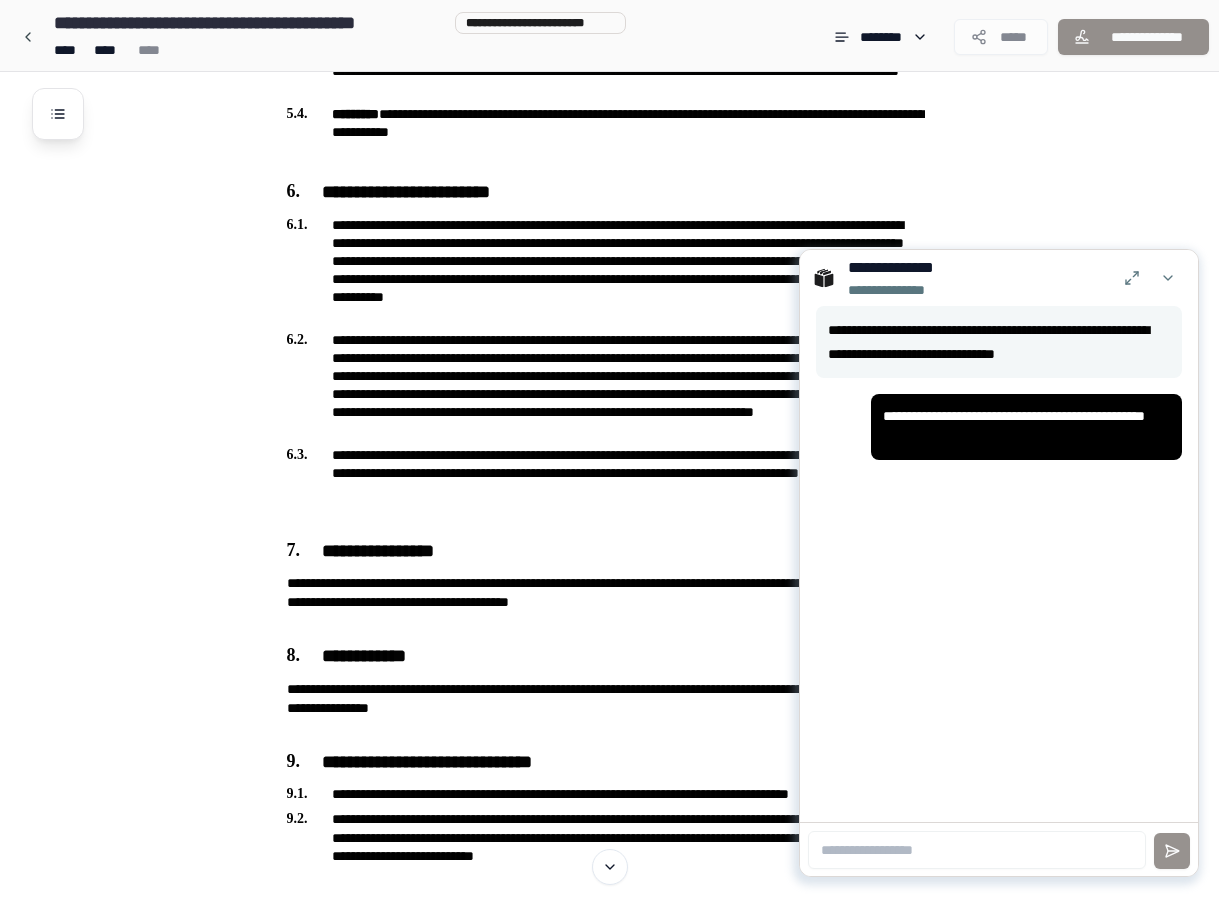 click on "**********" at bounding box center [1026, 427] 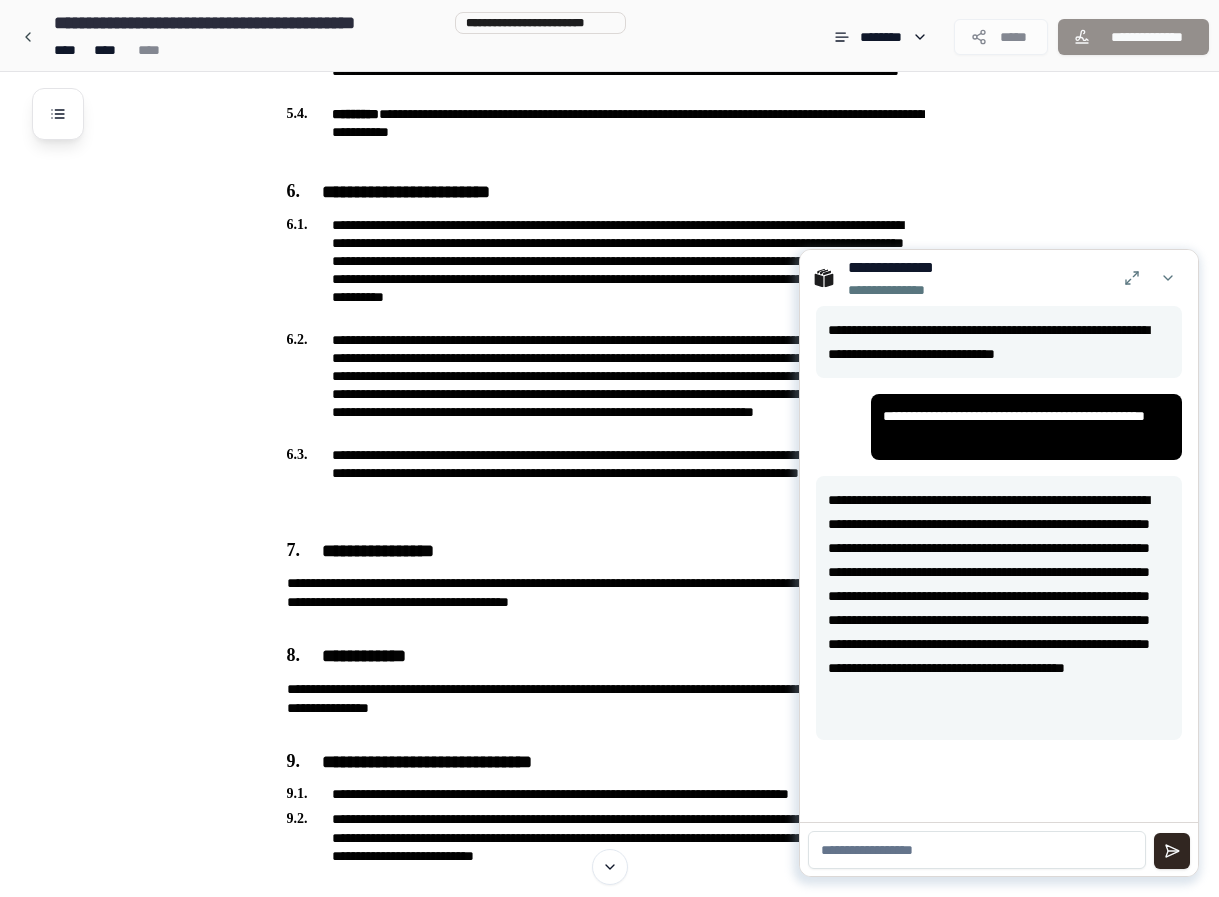 click at bounding box center [977, 850] 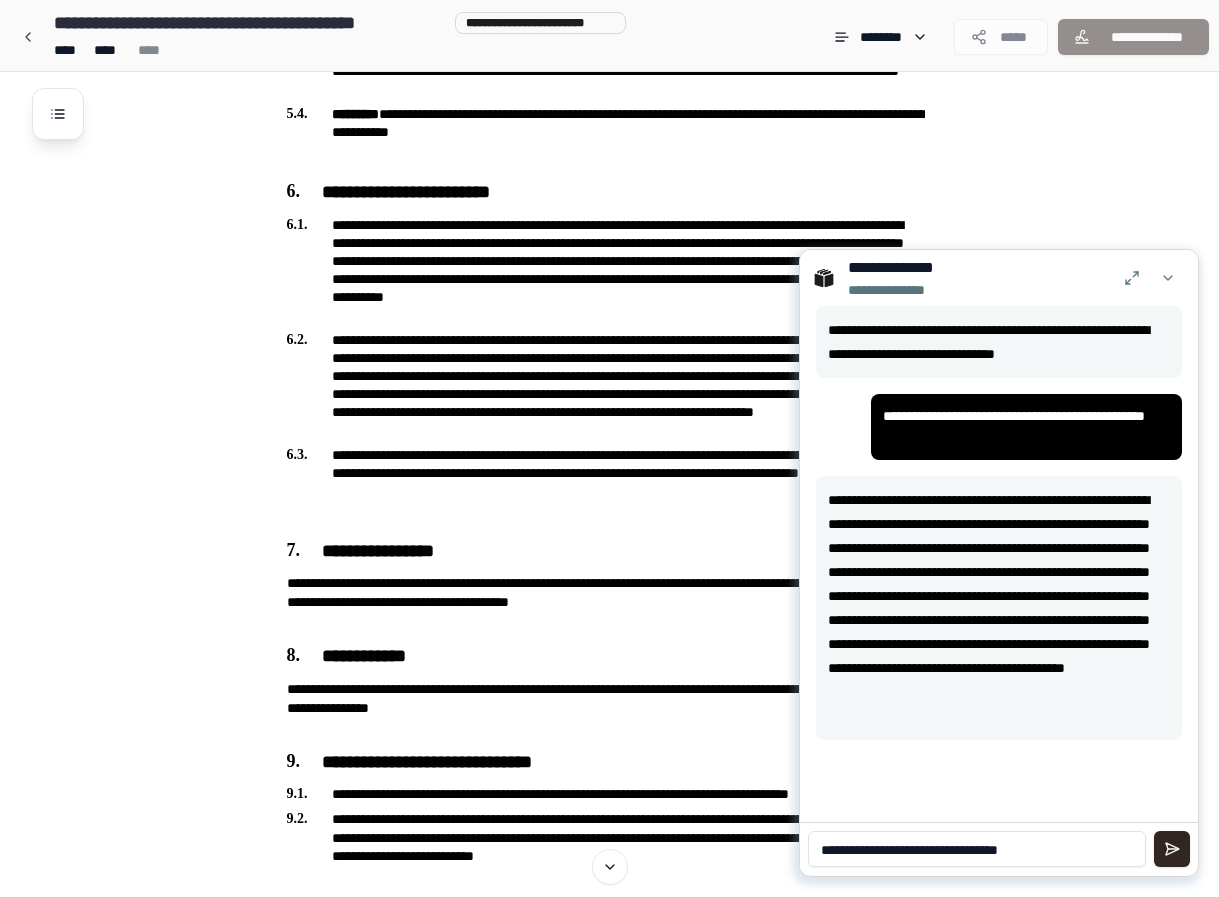 type on "**********" 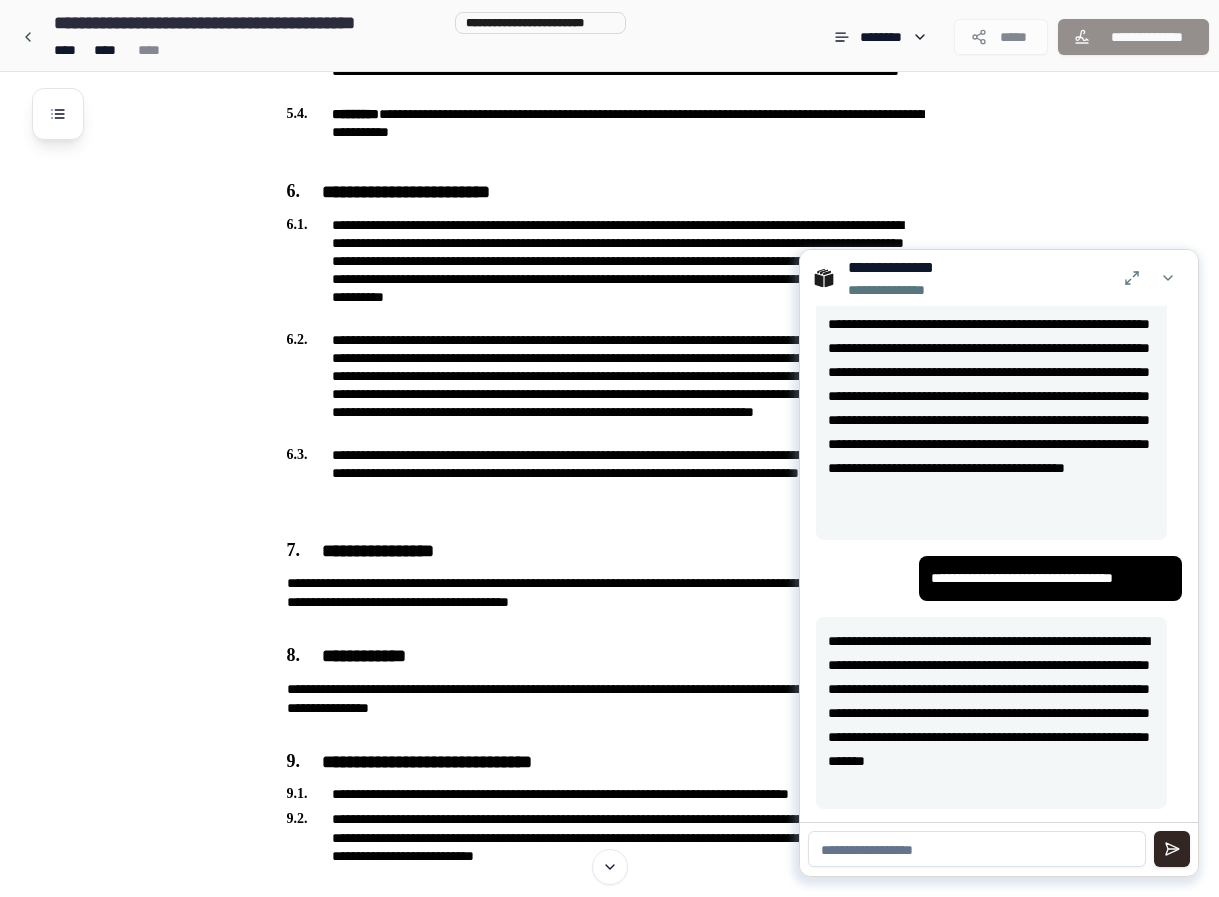 scroll, scrollTop: 202, scrollLeft: 0, axis: vertical 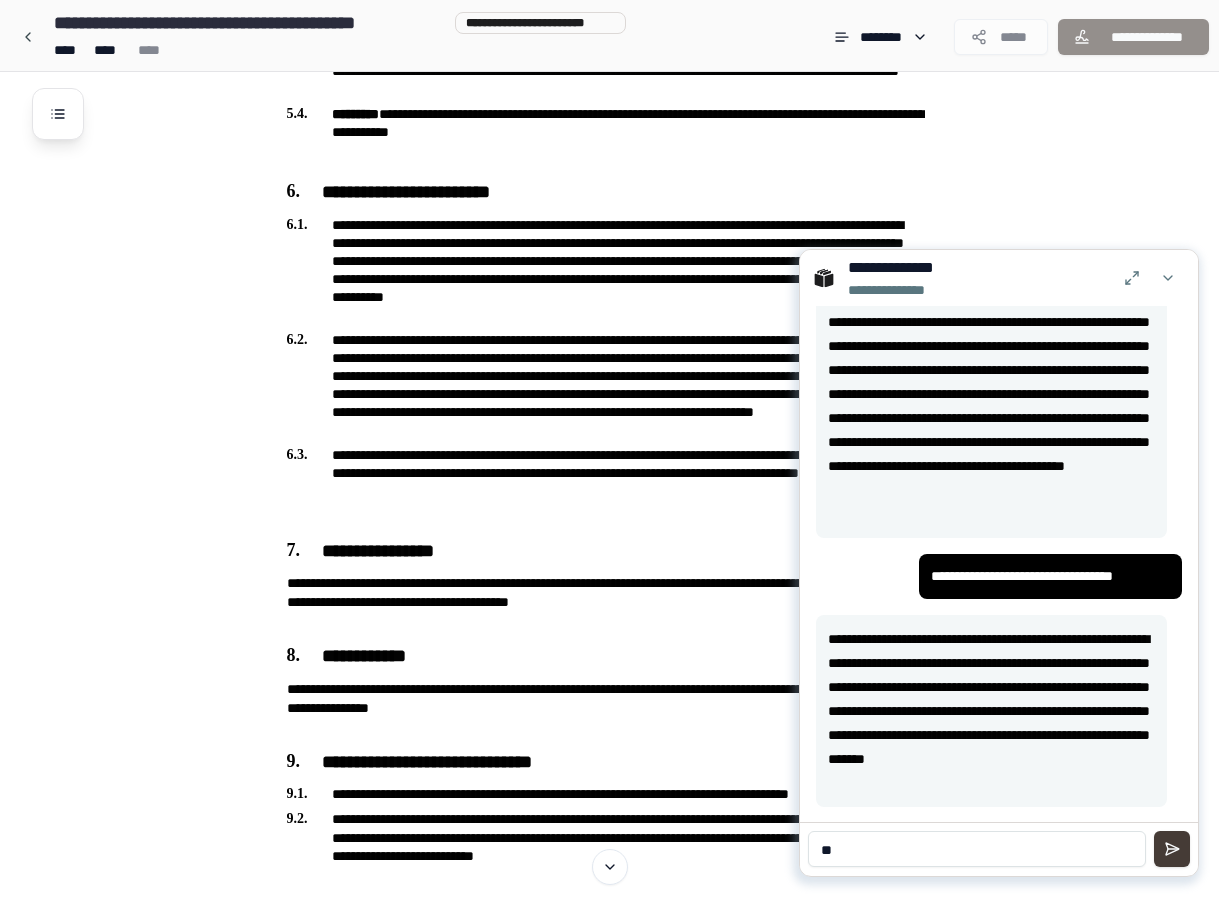 type on "***" 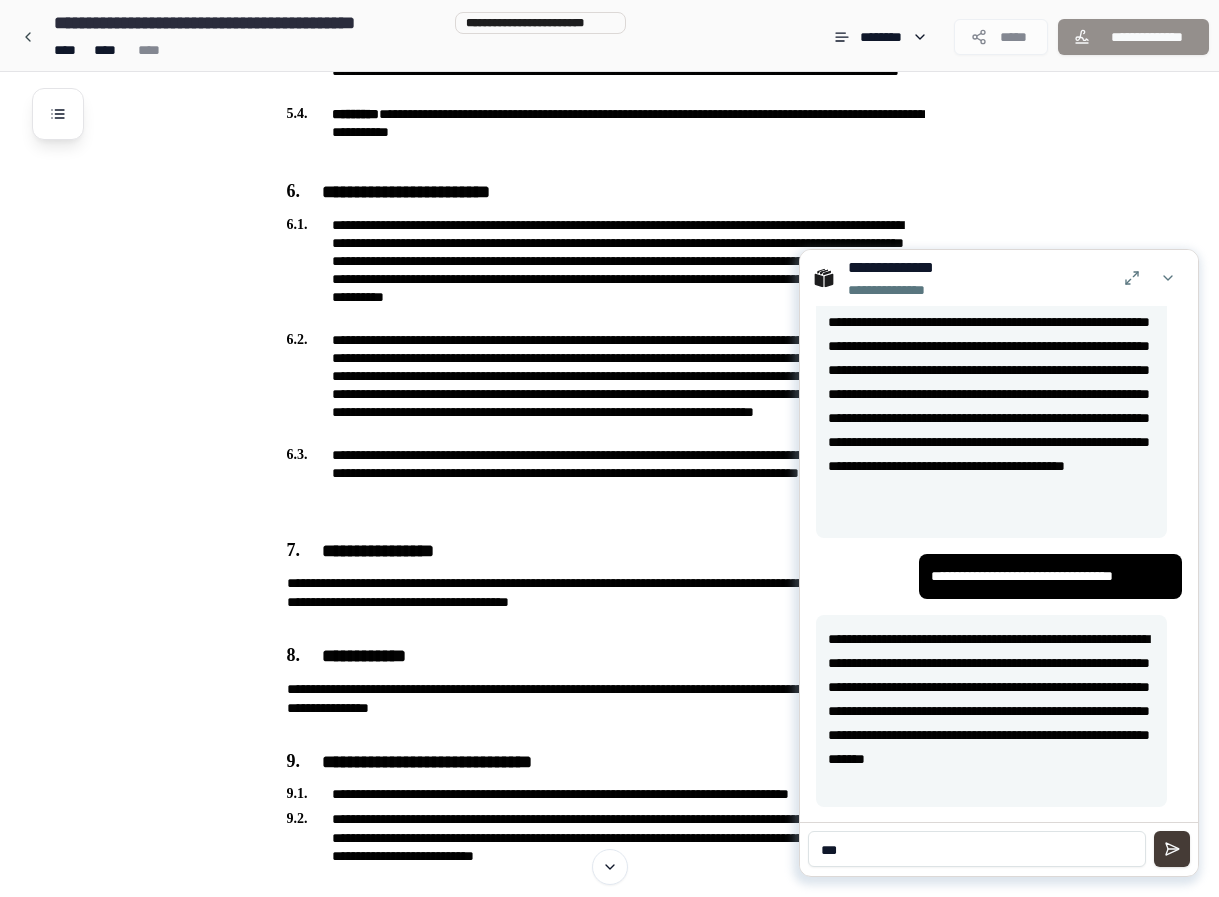 type 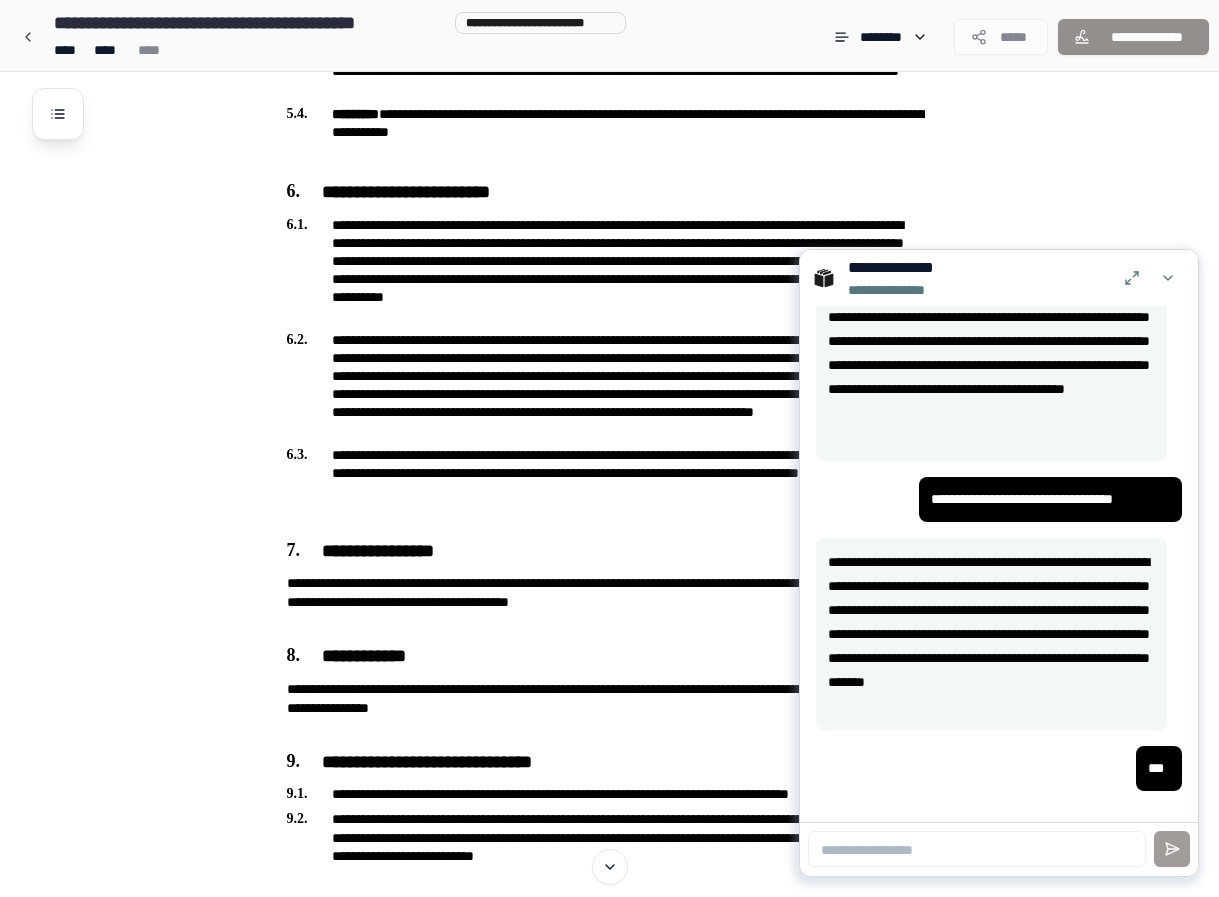 scroll, scrollTop: 279, scrollLeft: 0, axis: vertical 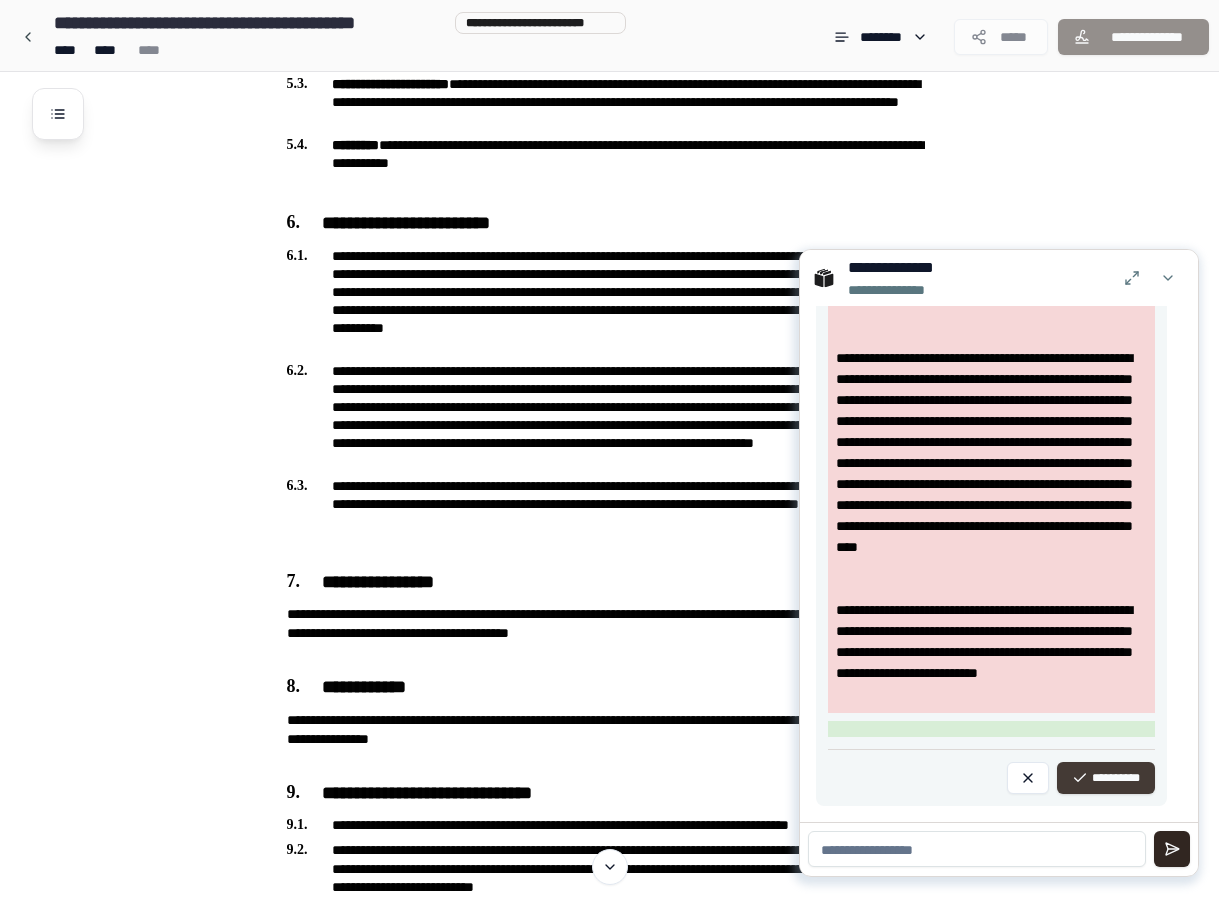 click on "**********" at bounding box center [1106, 778] 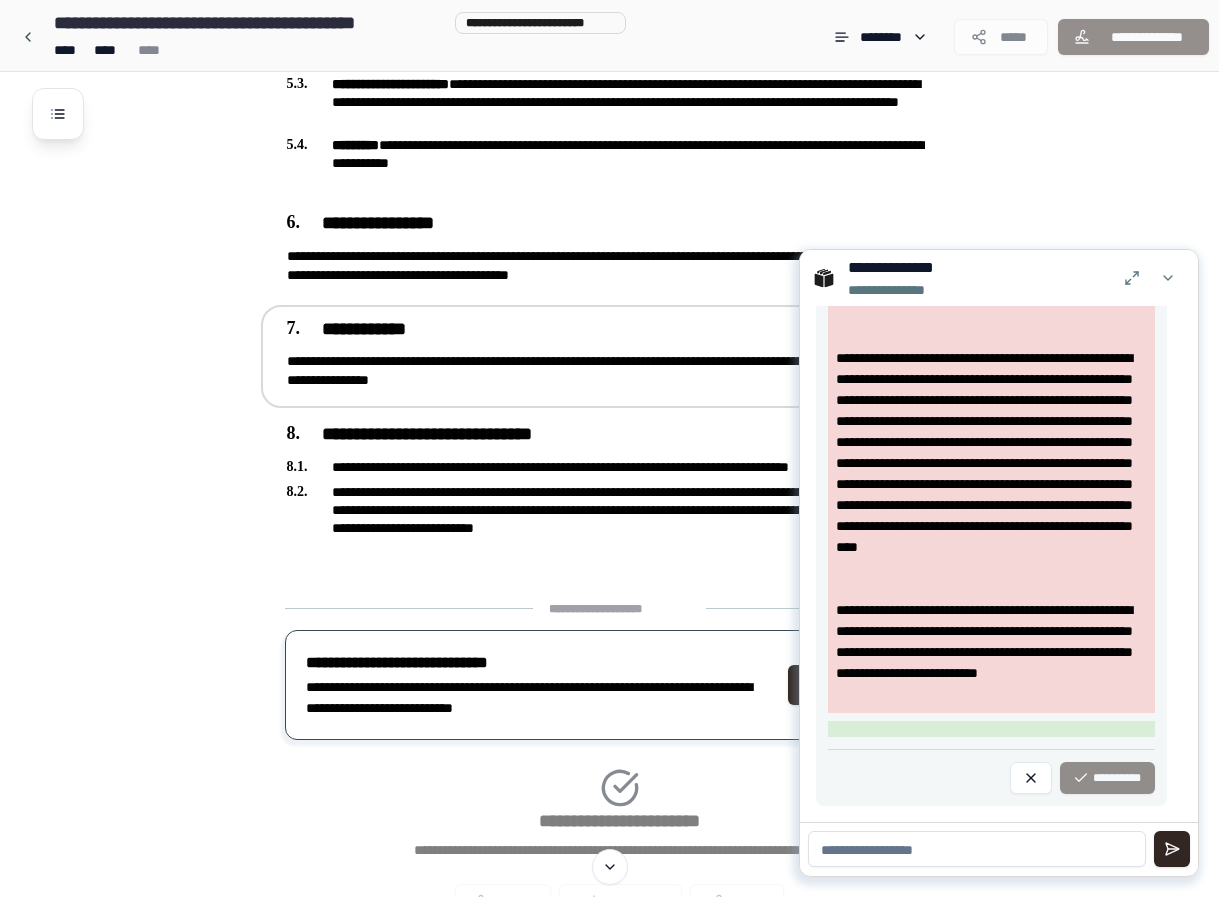 scroll, scrollTop: 423, scrollLeft: 0, axis: vertical 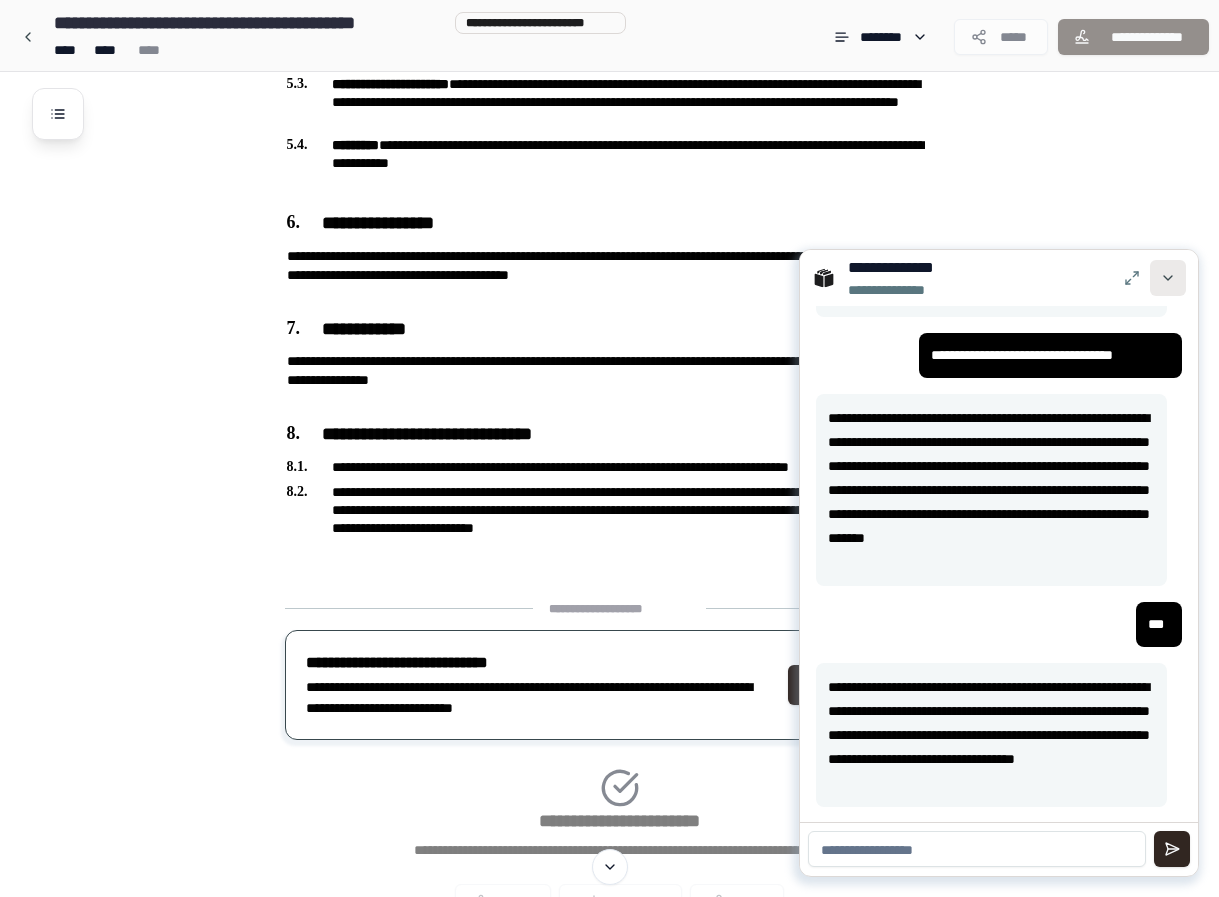 click at bounding box center (1168, 278) 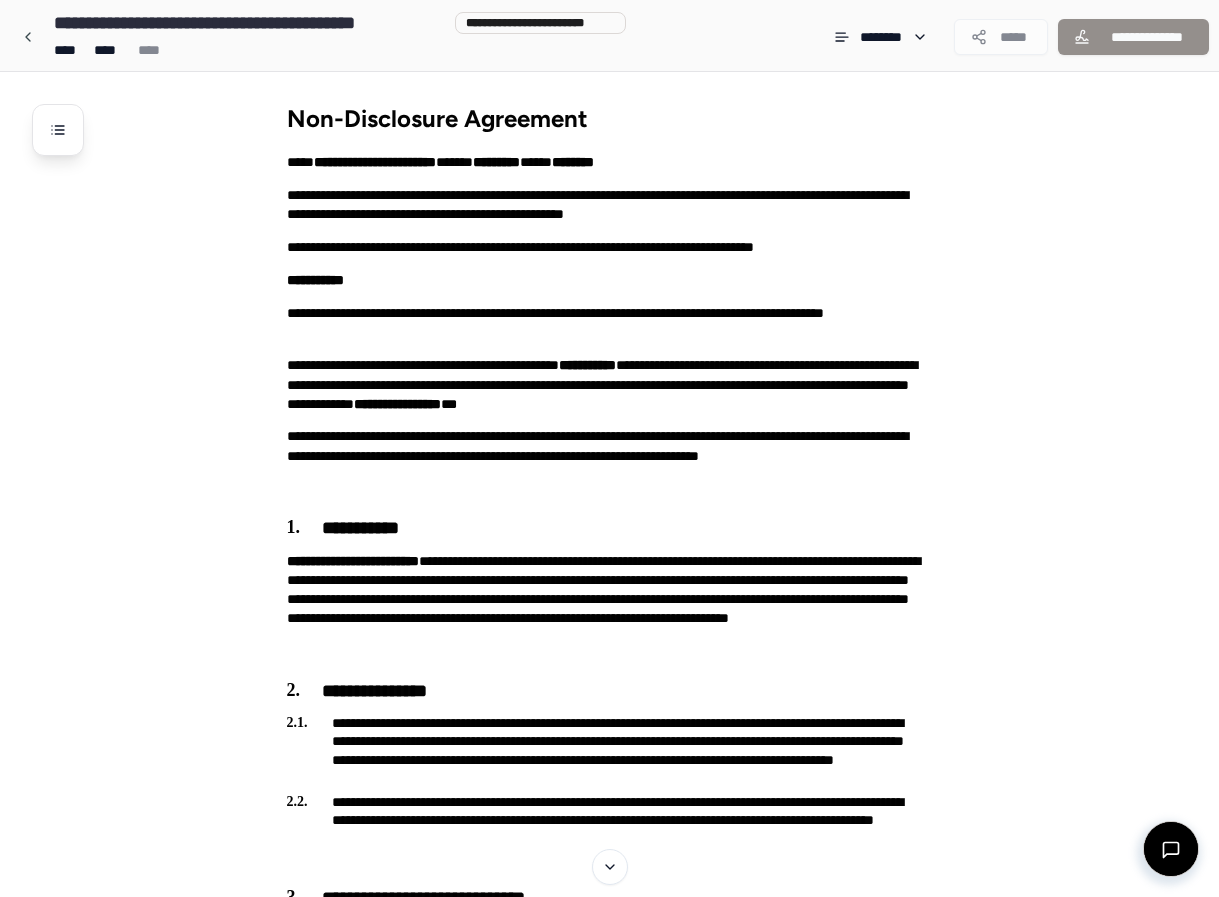 scroll, scrollTop: 0, scrollLeft: 0, axis: both 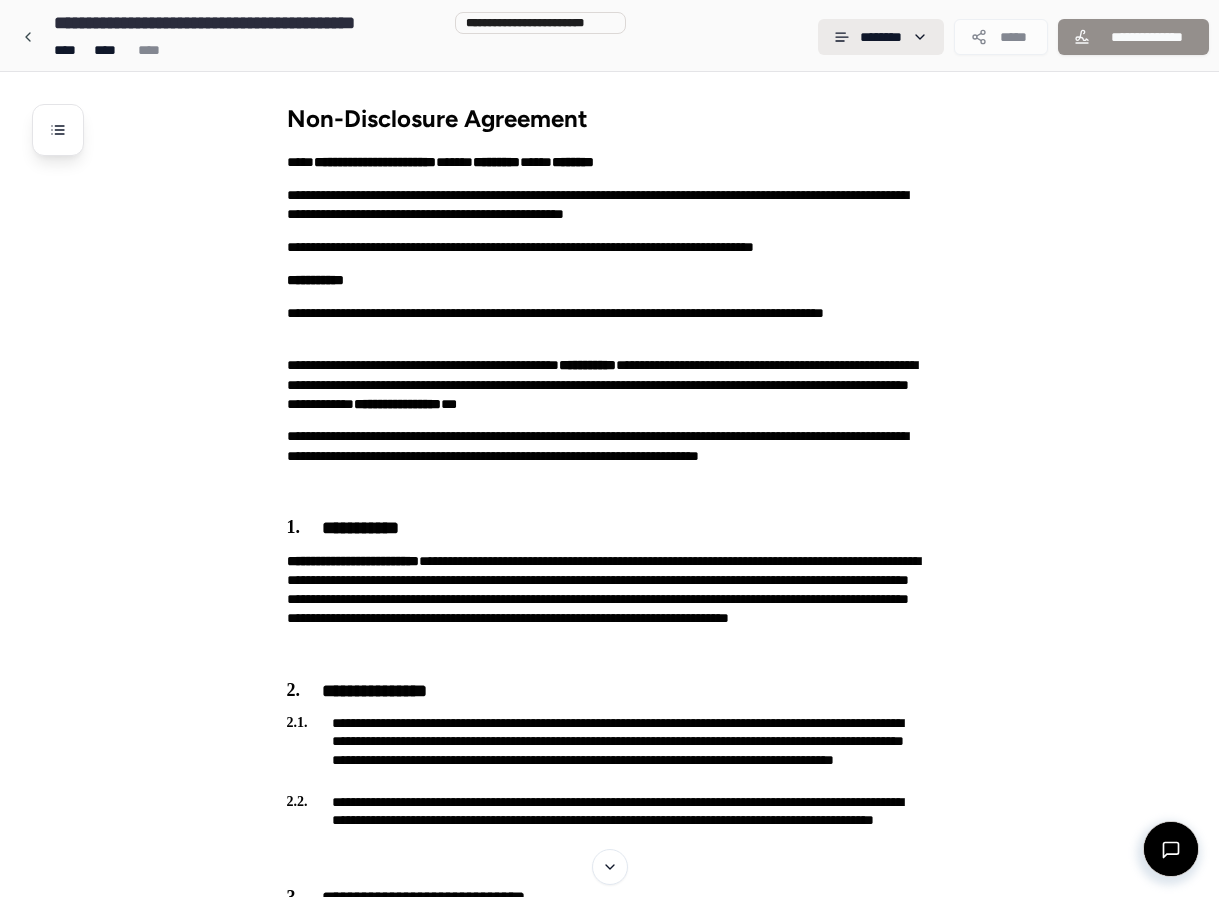 click on "**********" at bounding box center (609, 1149) 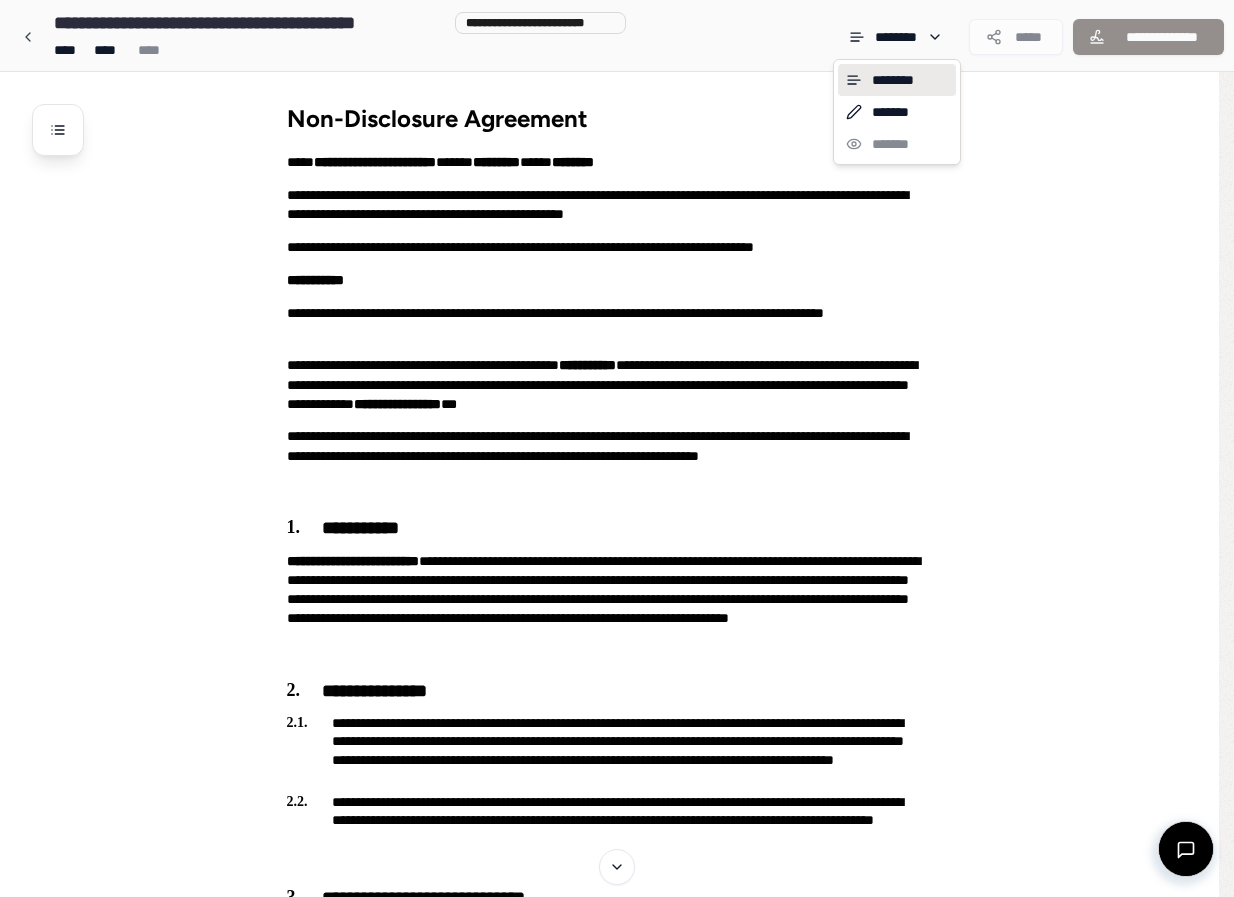 click on "**********" at bounding box center [617, 1149] 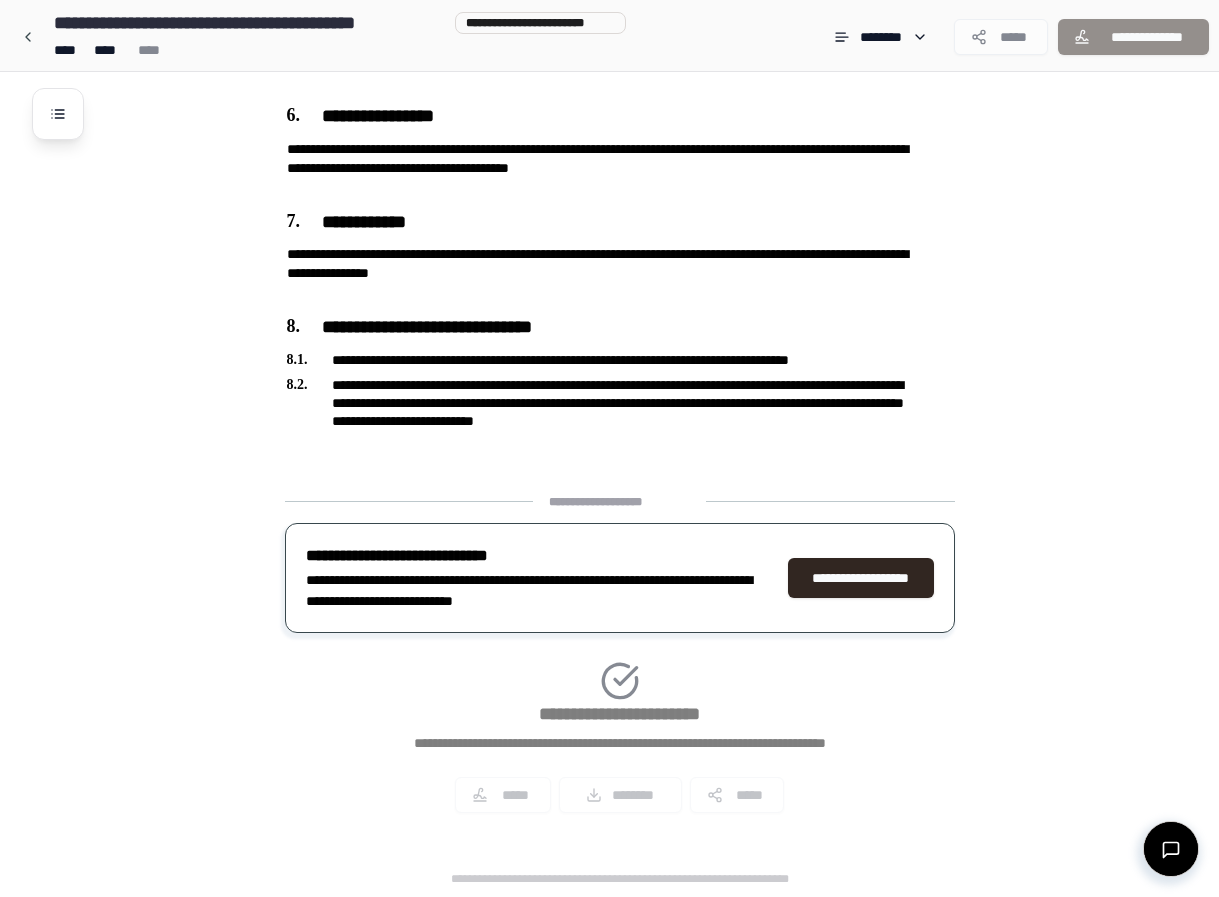 scroll, scrollTop: 1401, scrollLeft: 0, axis: vertical 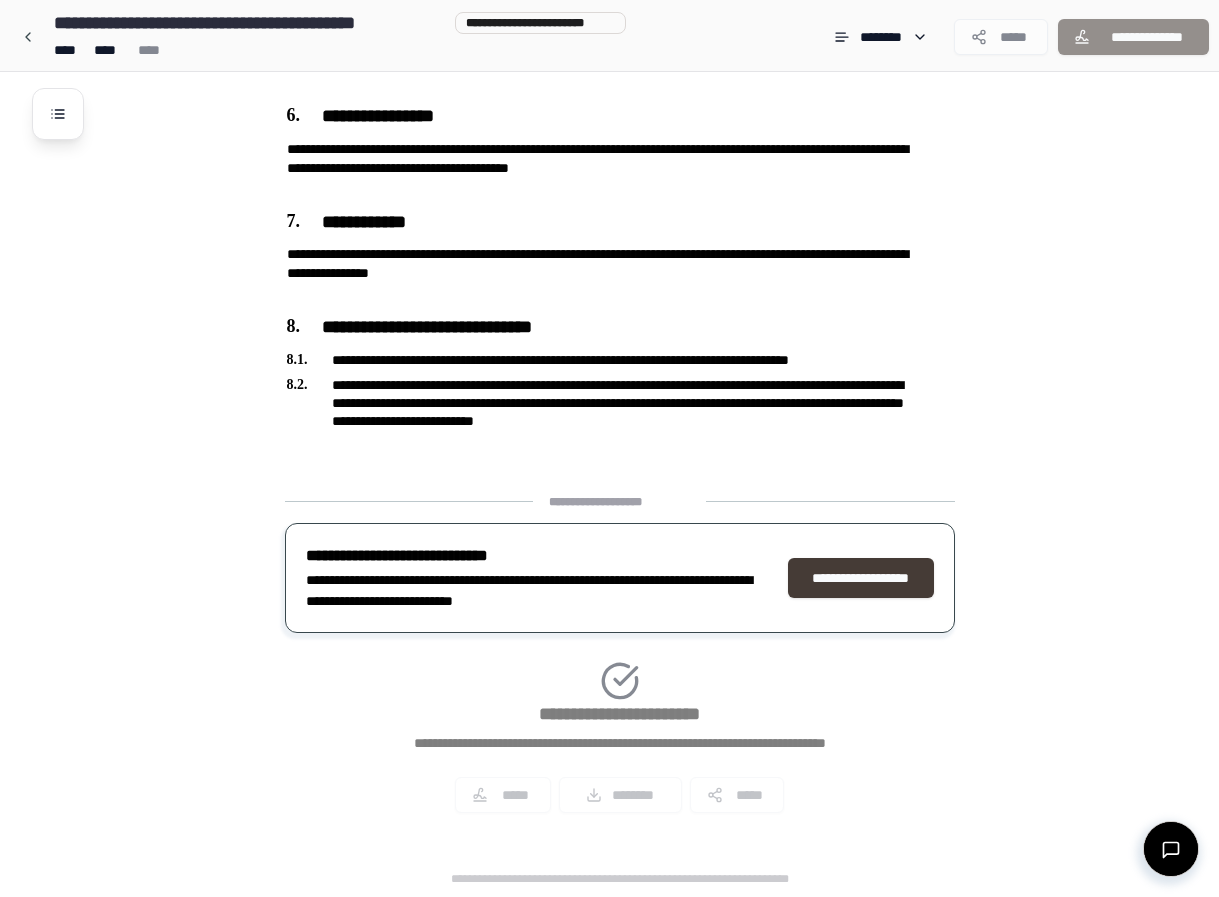 click on "**********" at bounding box center (861, 578) 